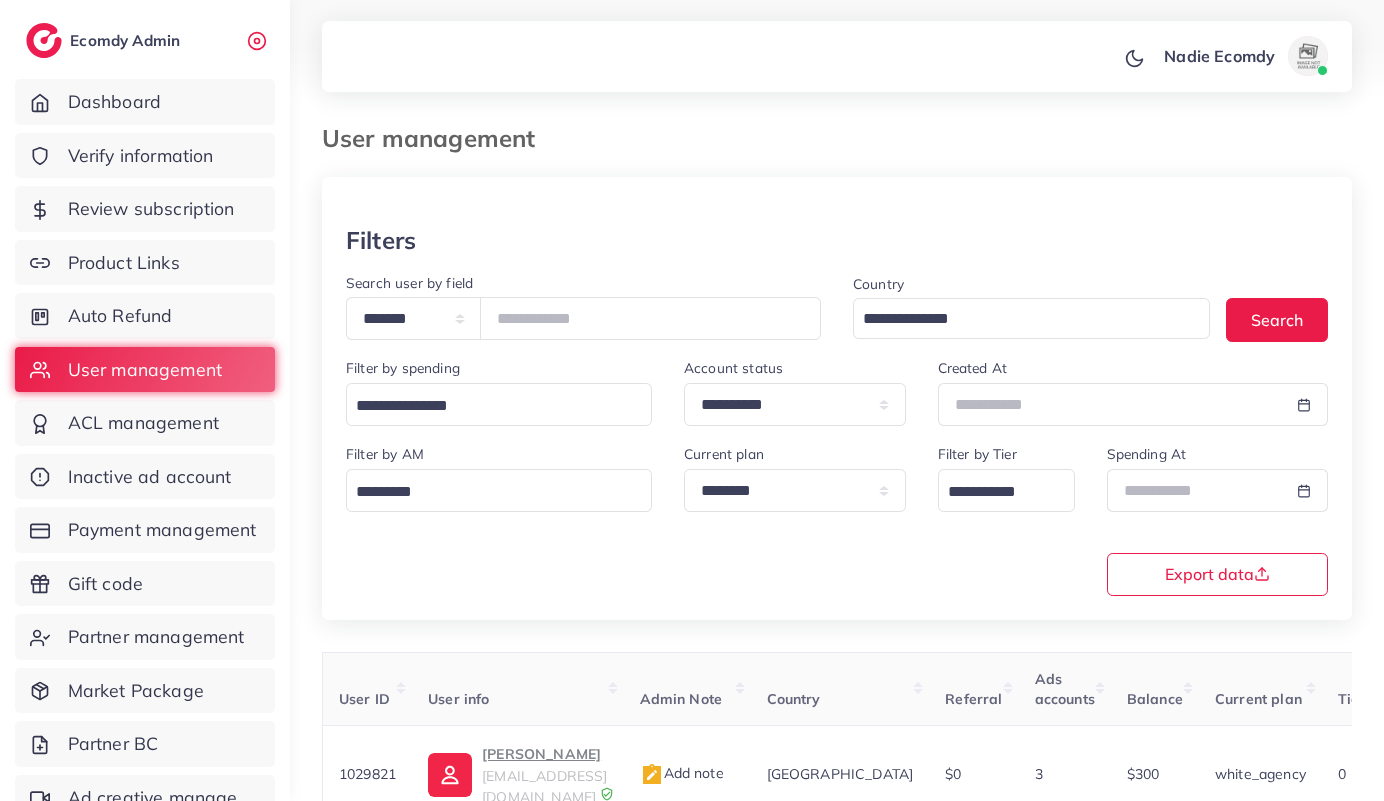 scroll, scrollTop: 87, scrollLeft: 0, axis: vertical 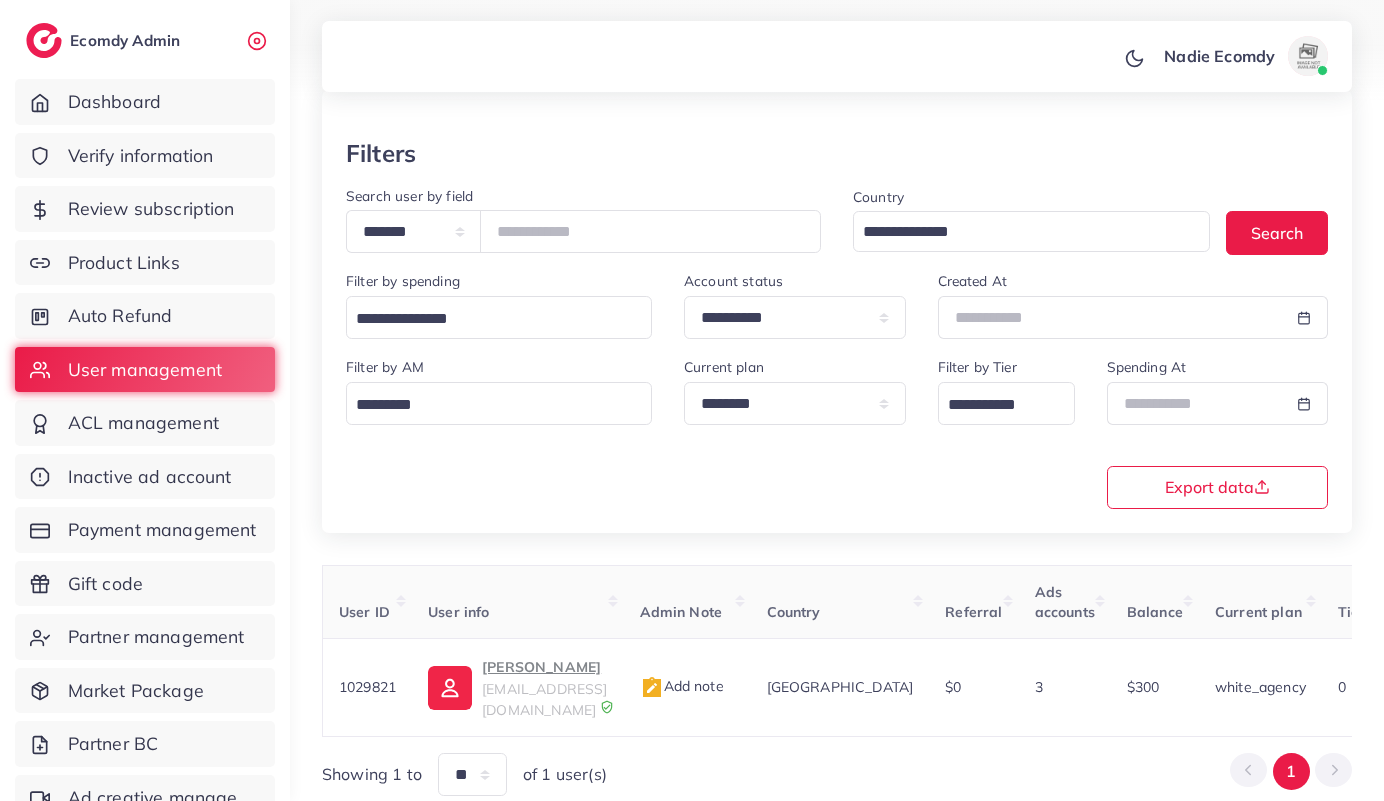 click on "*******" at bounding box center [650, 231] 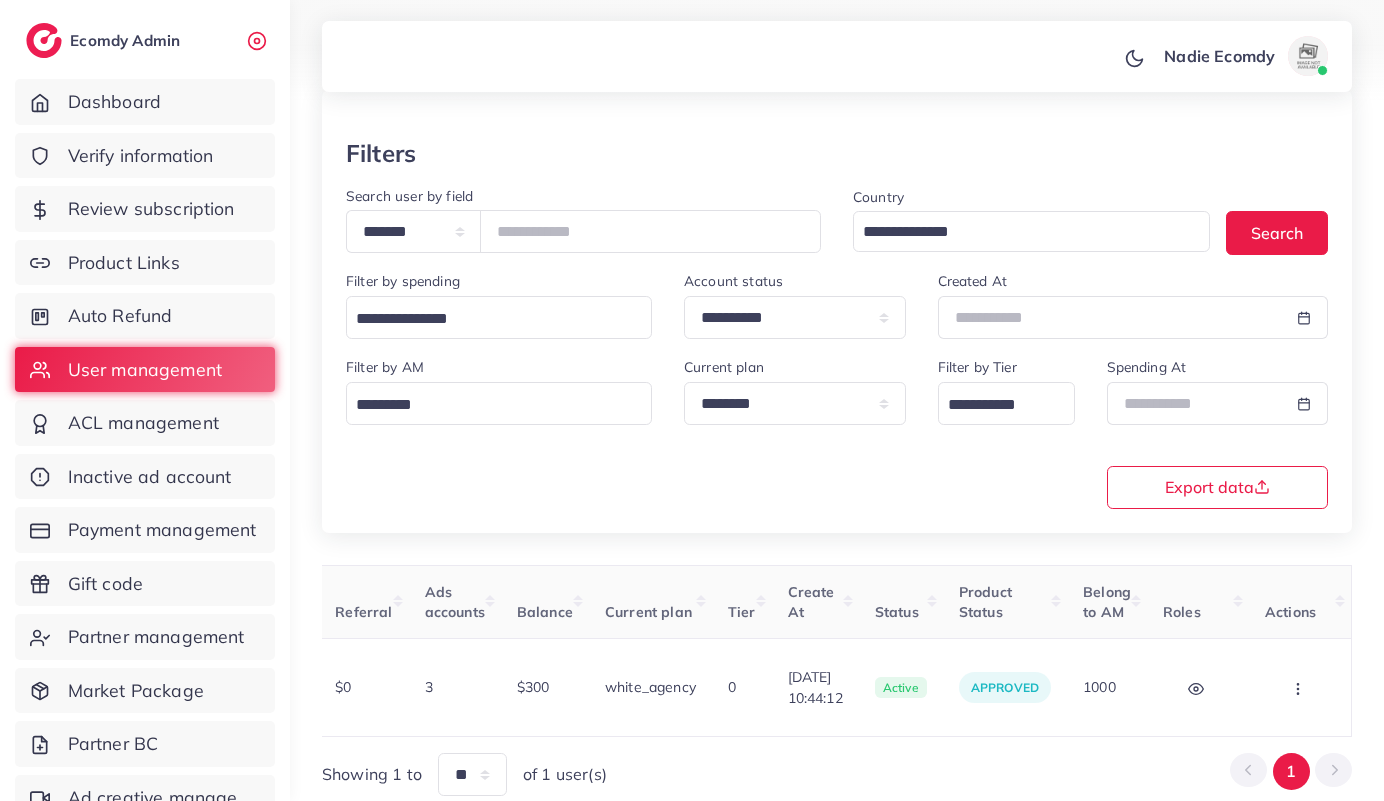 click on "*******" at bounding box center [650, 231] 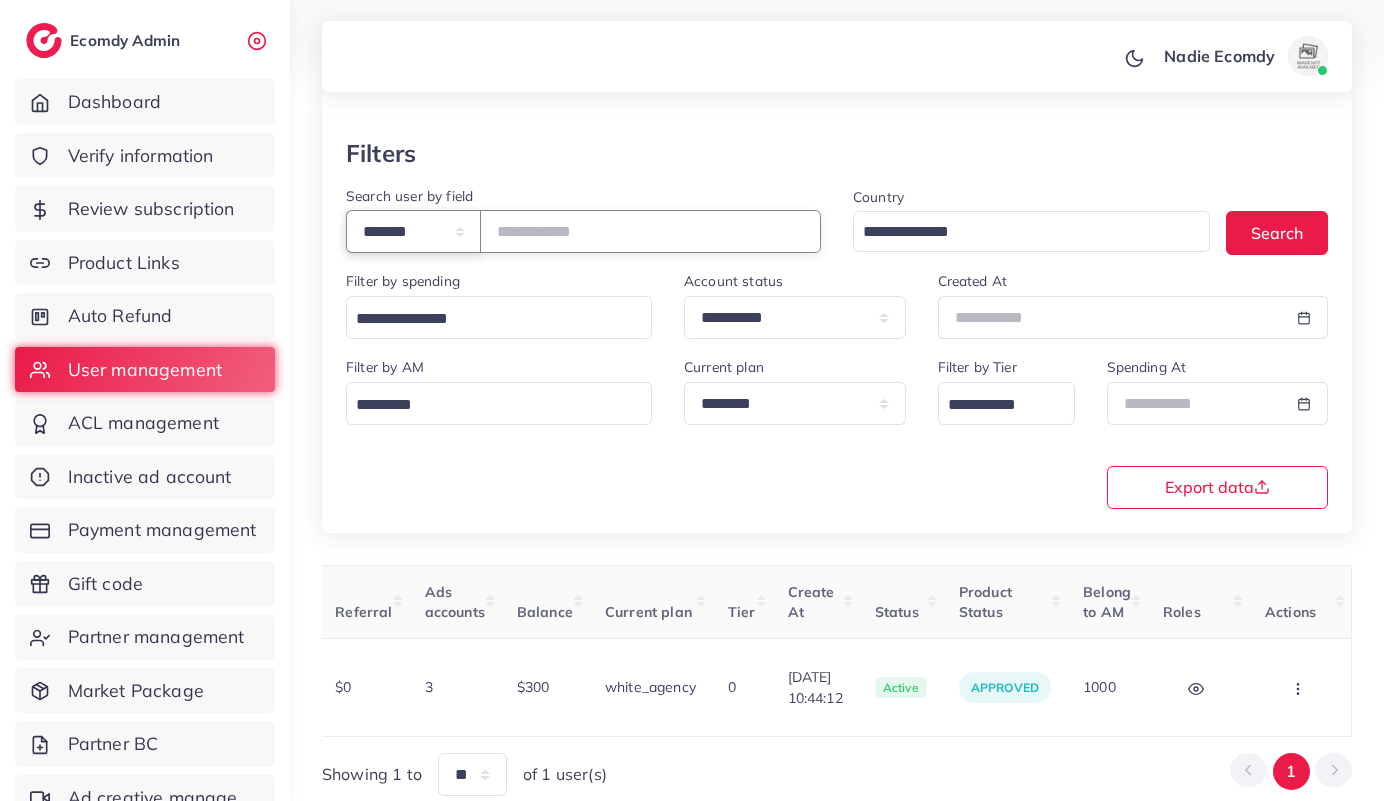 click on "**********" at bounding box center [413, 231] 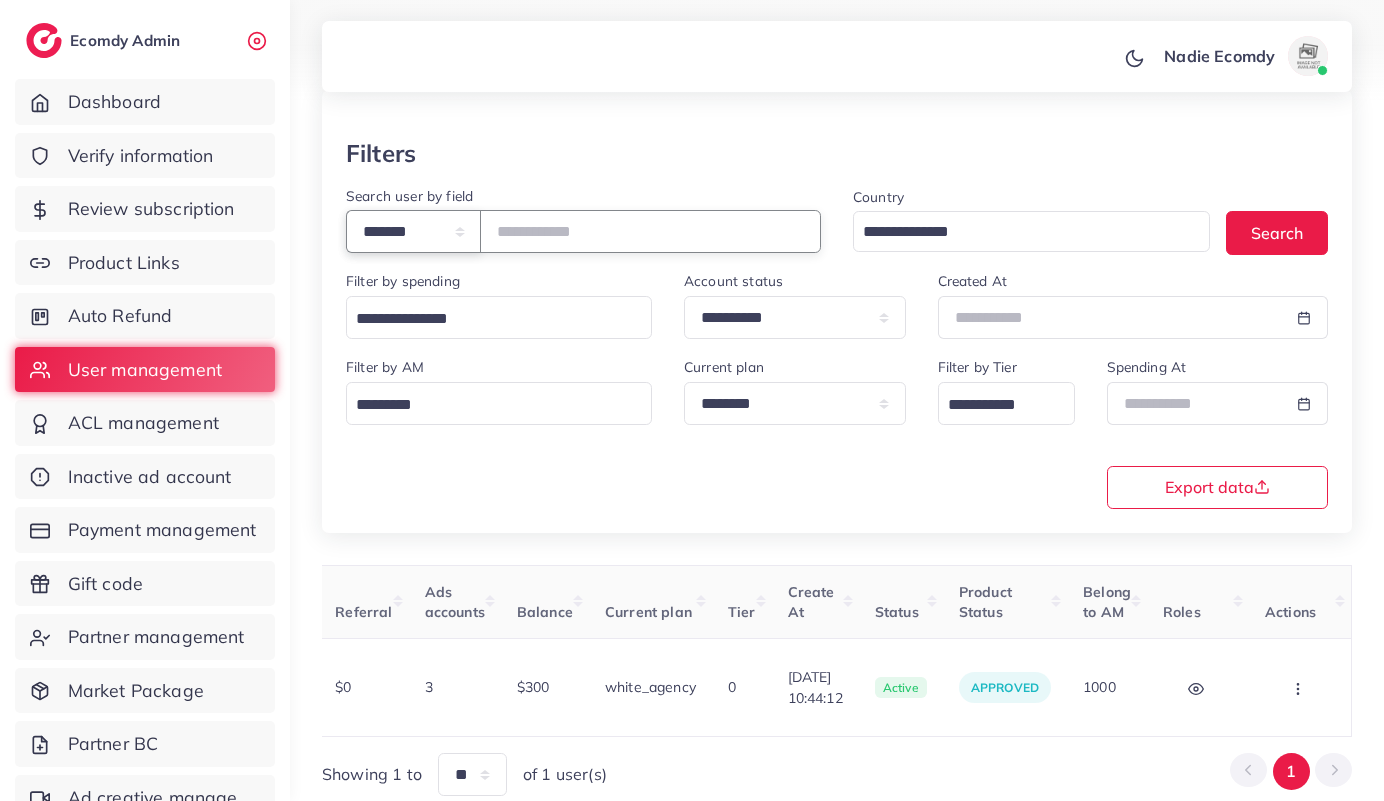 select on "*****" 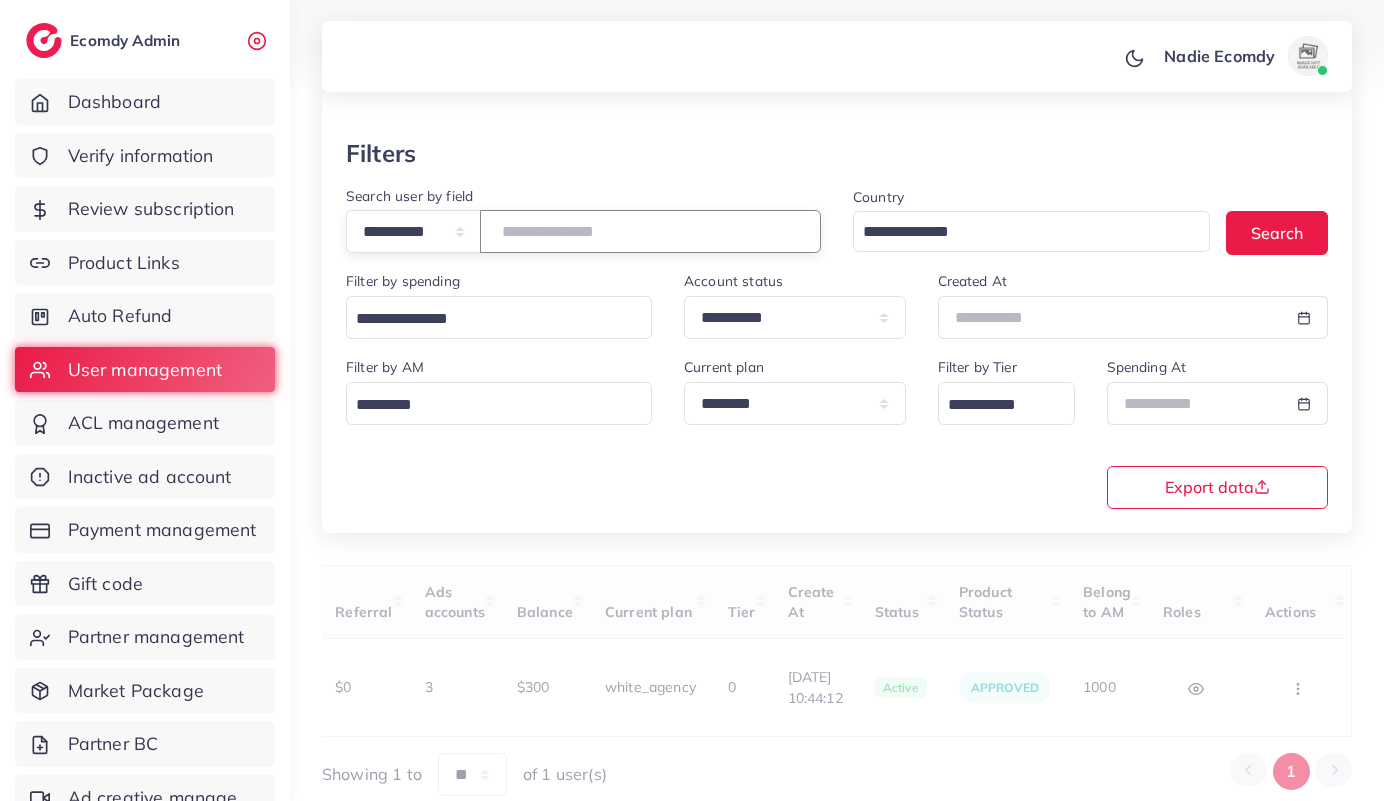 click at bounding box center [650, 231] 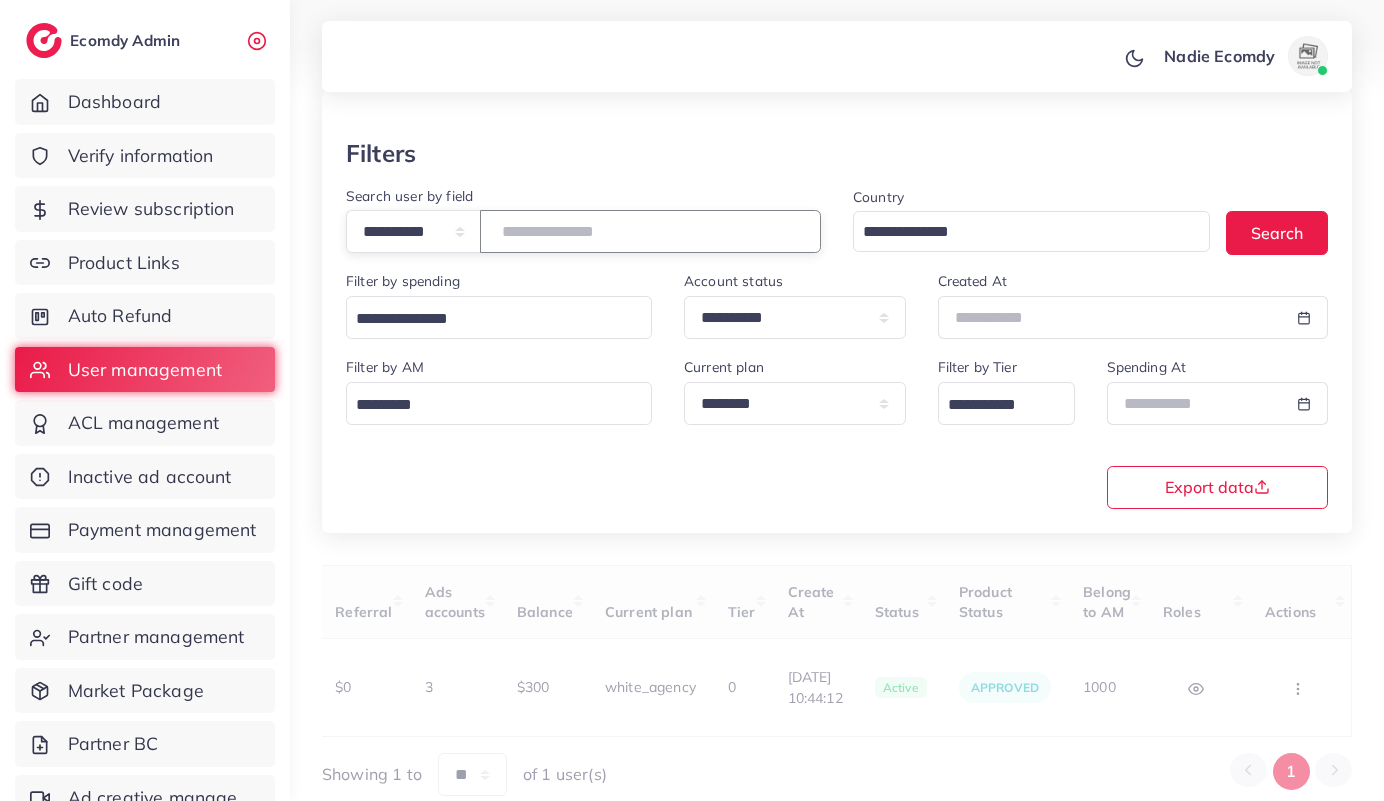 paste on "**********" 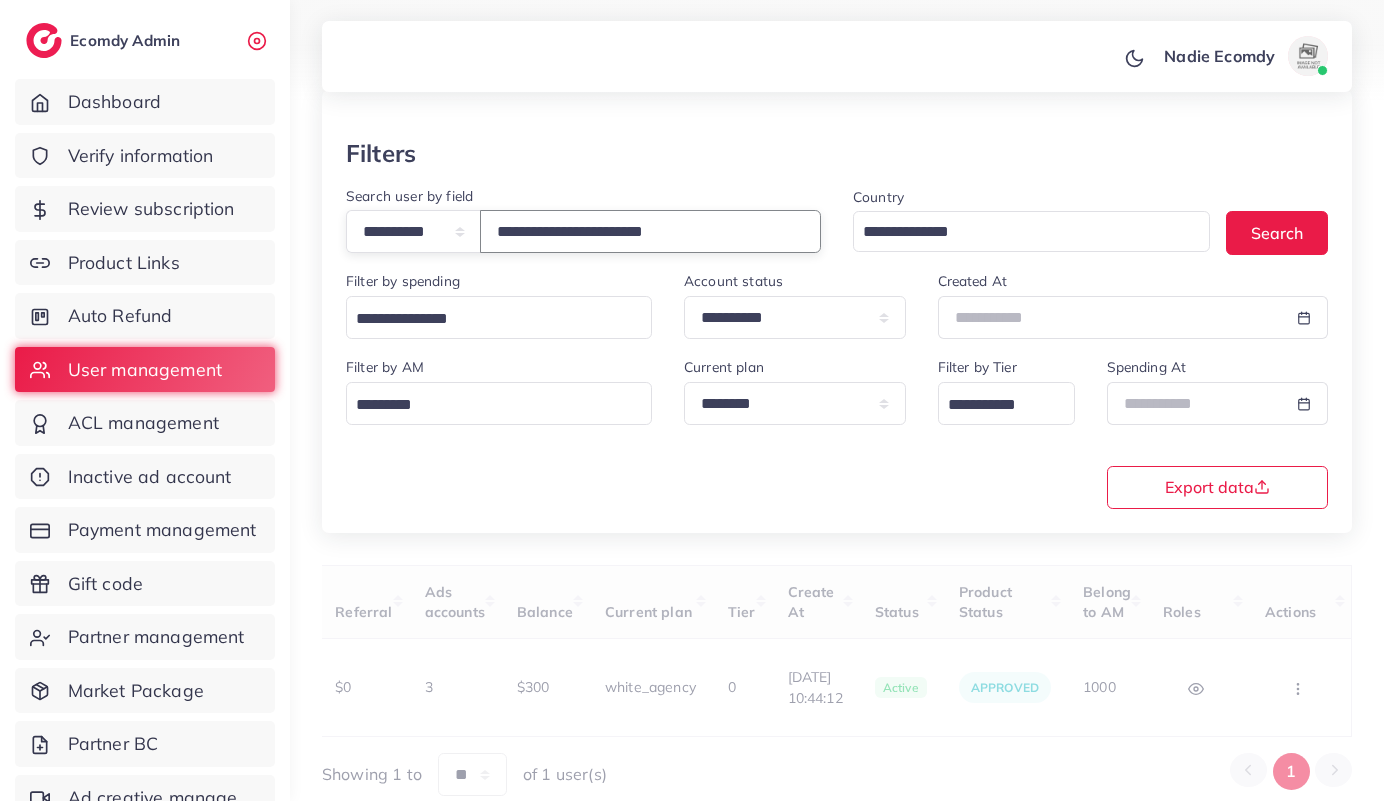 type on "**********" 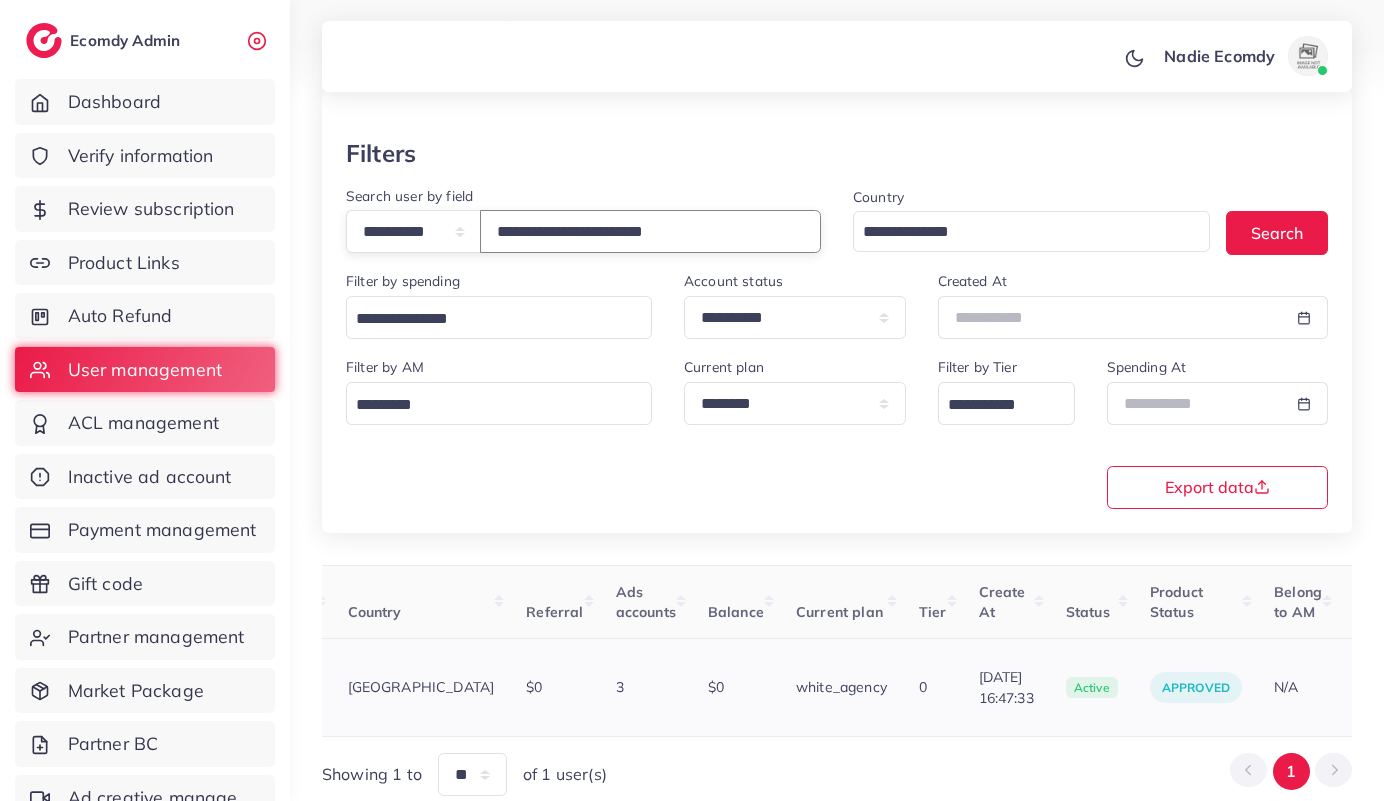 scroll, scrollTop: 0, scrollLeft: 609, axis: horizontal 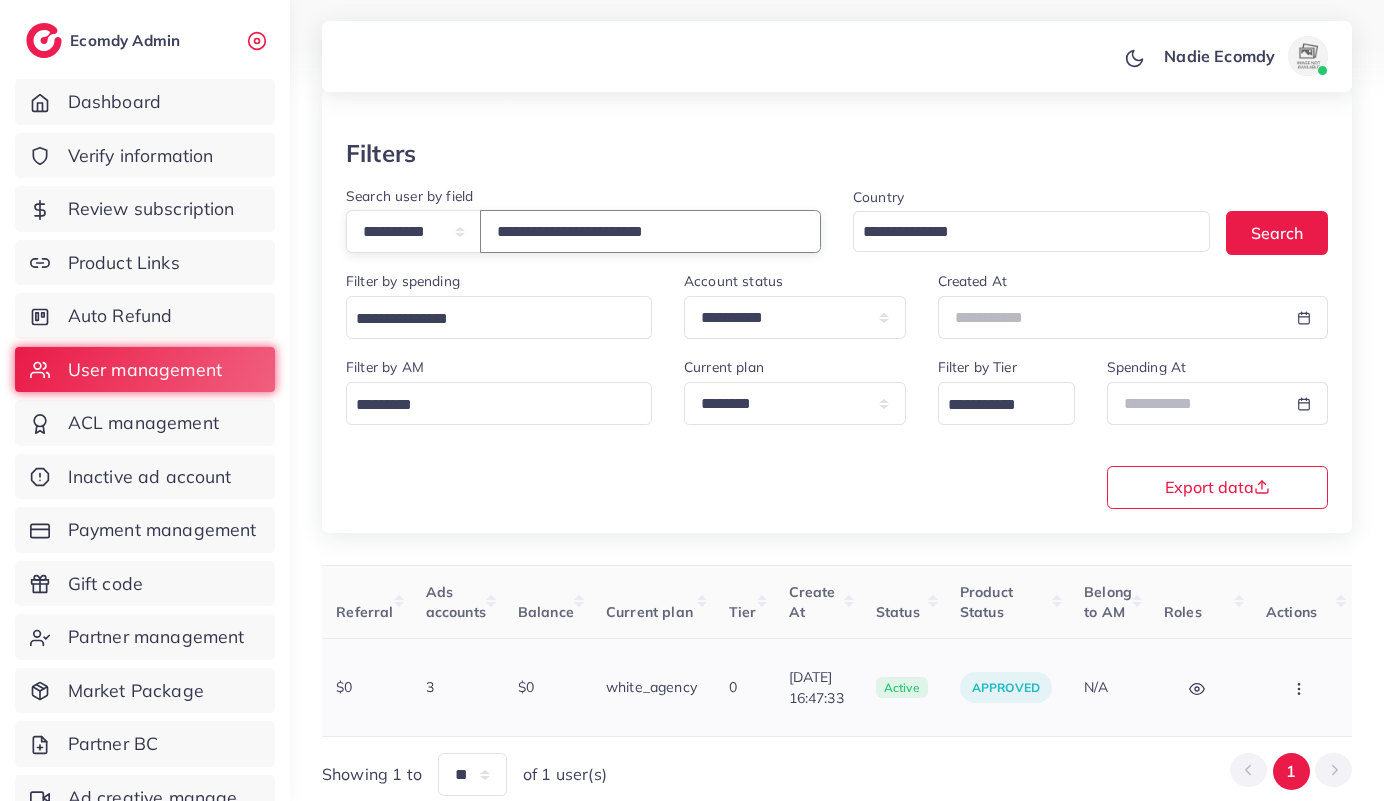 click 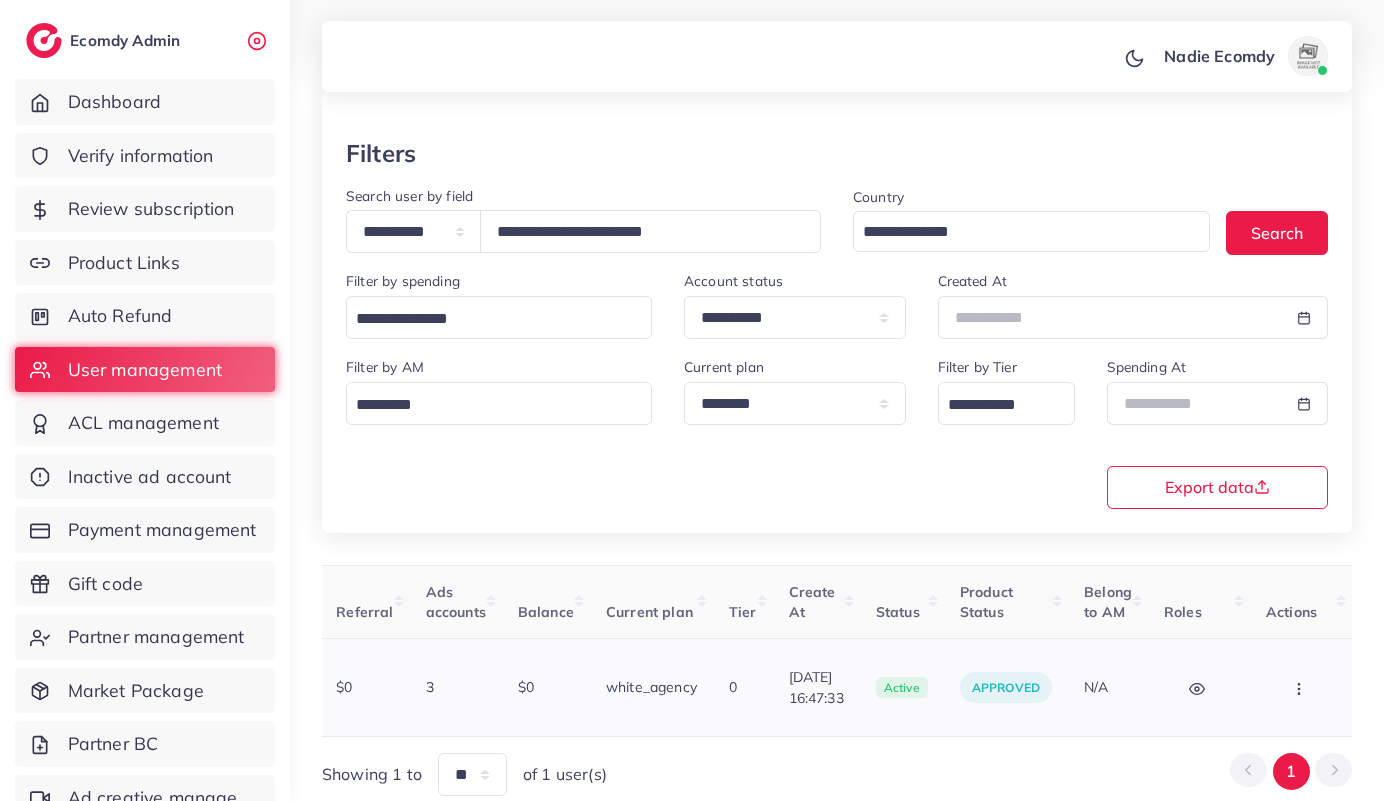 scroll, scrollTop: 2, scrollLeft: 609, axis: both 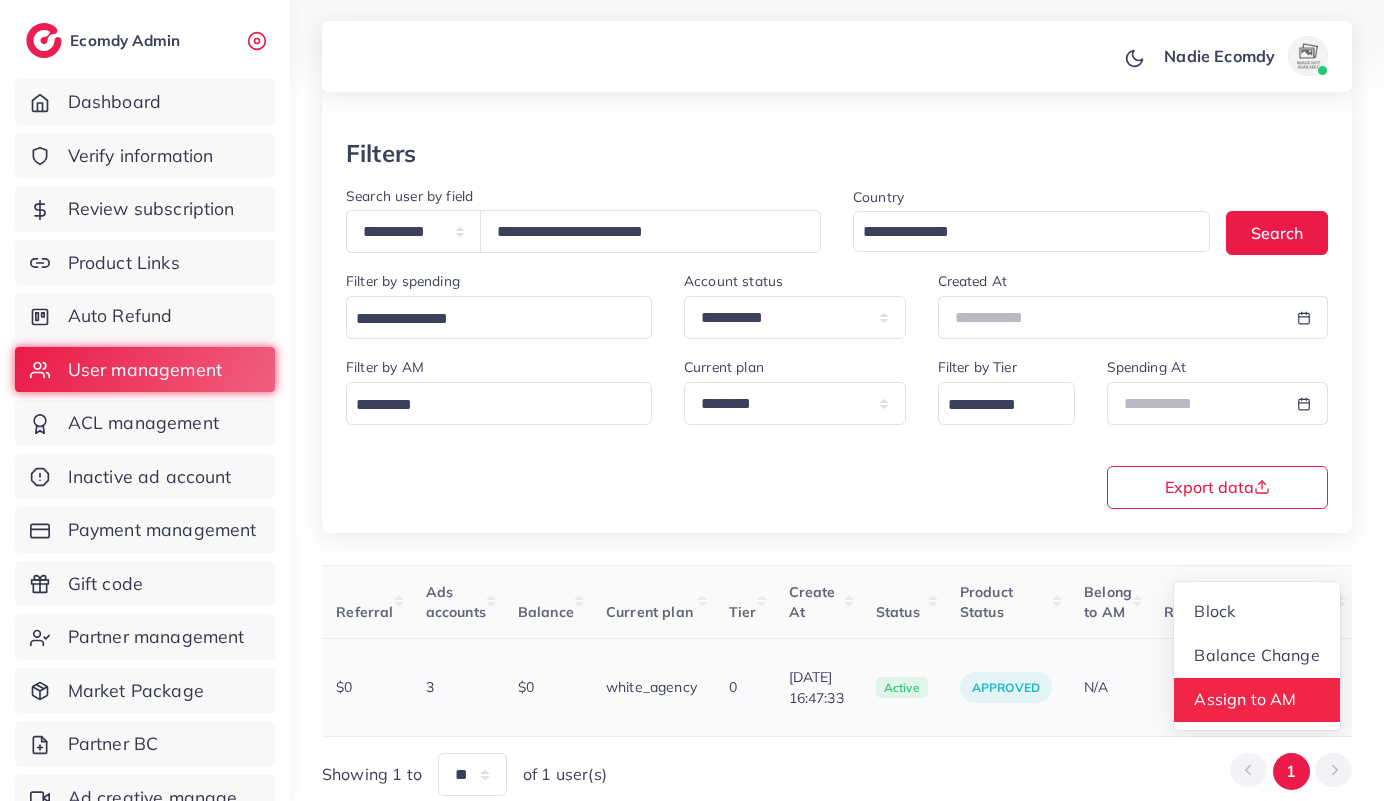click on "Assign to AM" at bounding box center [1245, 699] 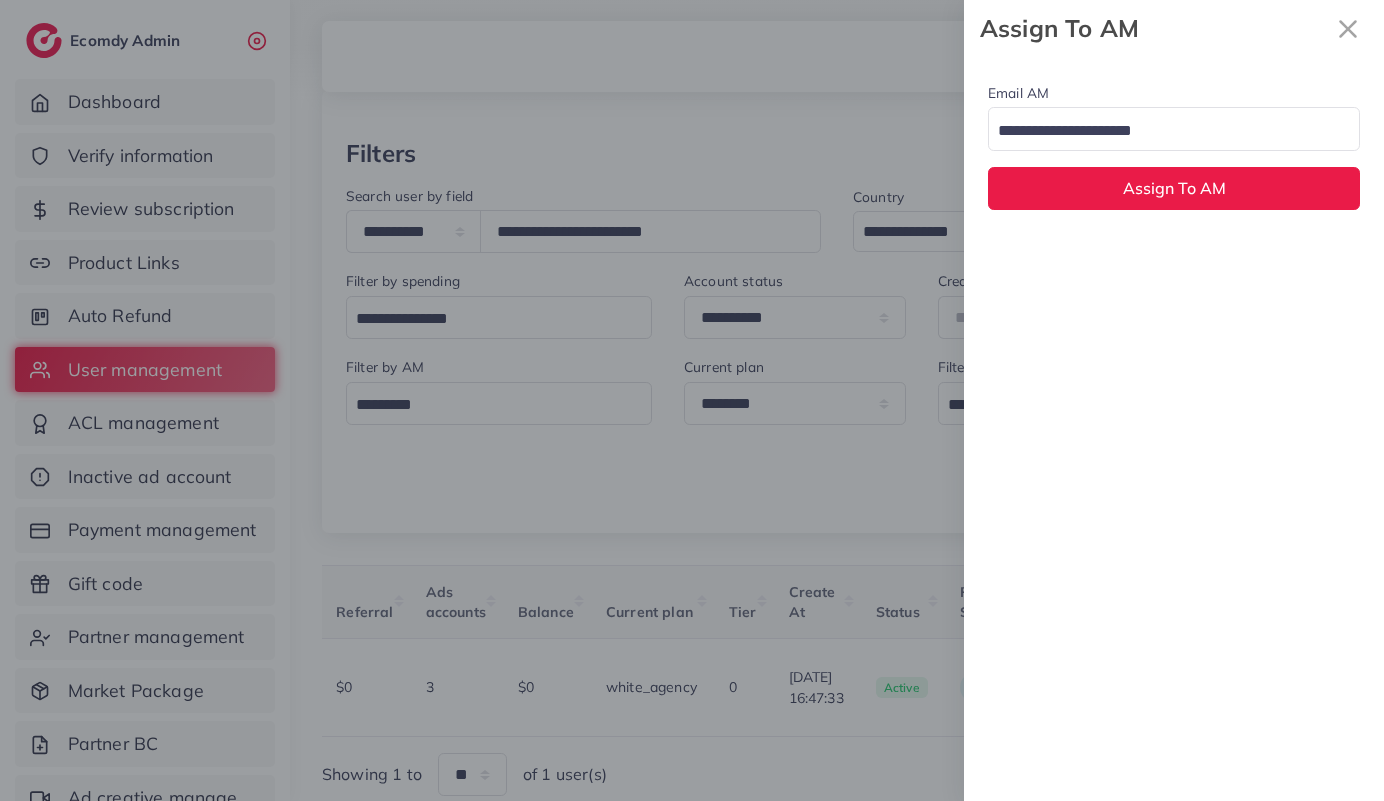 click at bounding box center (1162, 131) 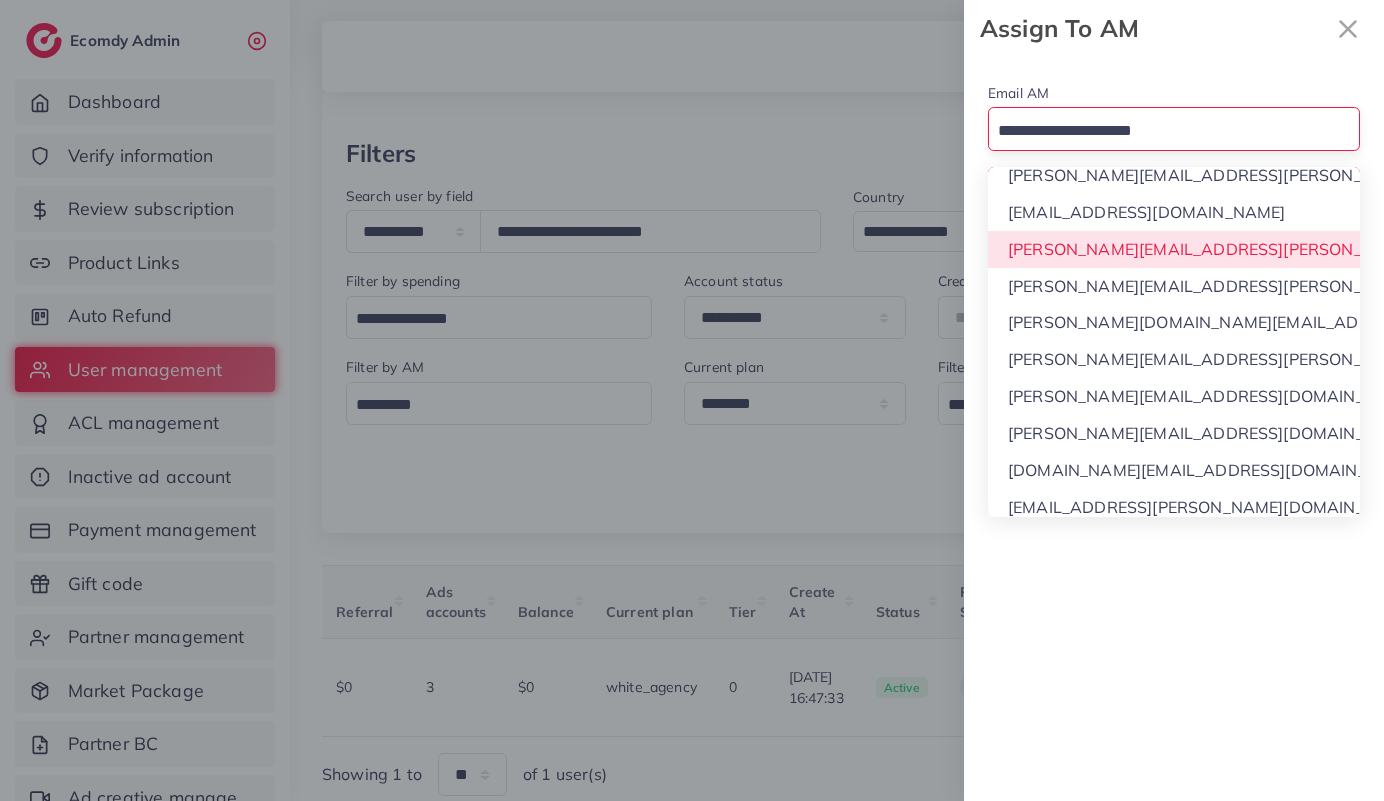 scroll, scrollTop: 497, scrollLeft: 0, axis: vertical 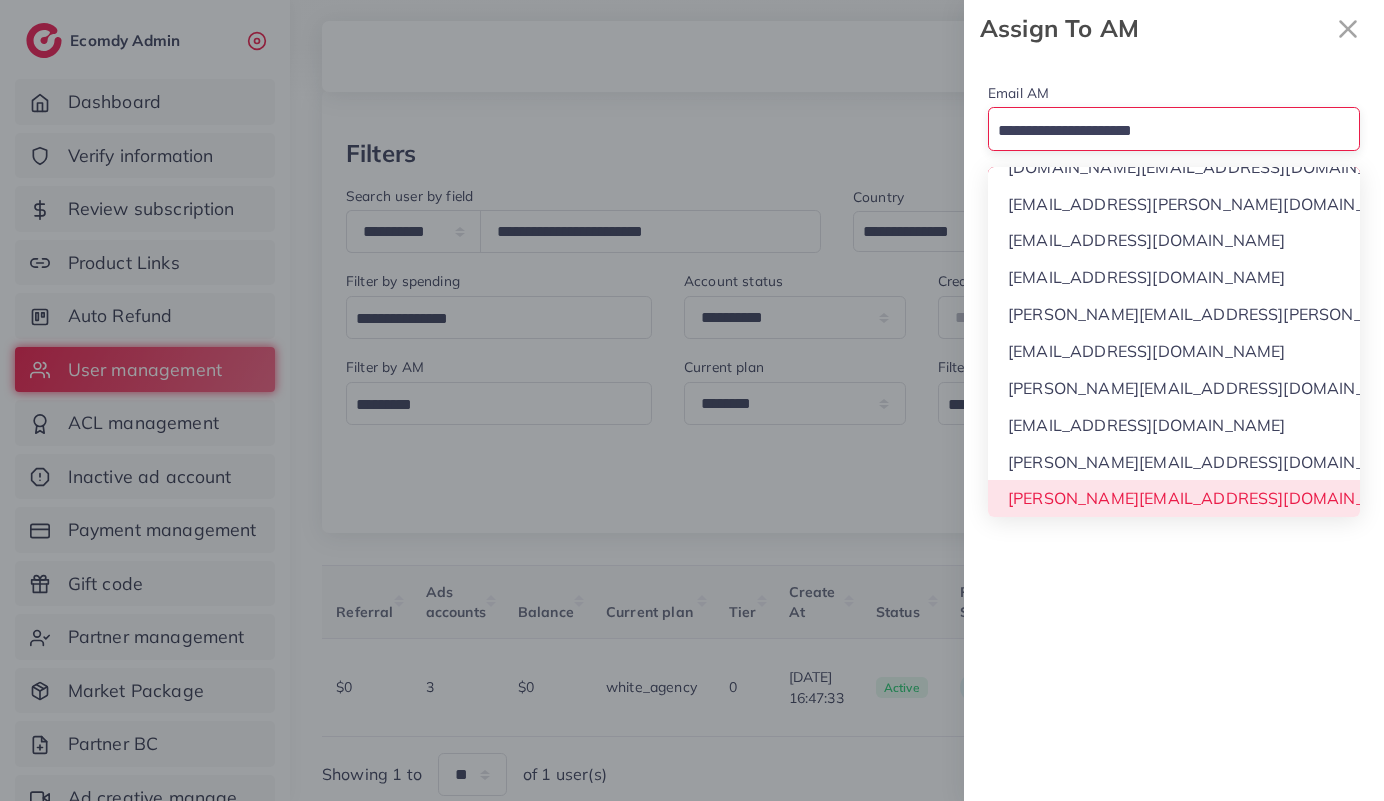 click on "Email AM            Loading...
None
quynh.phan@ecomdy.com
huong.tran@ecomdy.com
tien.luong@ecomdy.com
reza@ecomdy.com
khang.nguyen@ecomdy.com
ibom711@gmail.com
phuong.pham@ecomdy.com
trinh.trinh@ecomdy.com
finnie.do@ecomdy.com
thao.tran@ecomdy.com
nguyen.ho@ecomdy.com
dung.dang@ecomdy.com
vi.ngo@ecomdy.com
vi.nguyen@ecomdy.com
ngocdung@ecomdy.com
nhina@ecomdy.com
quang.truong@ecomdy.com
phuongthuytran1110gz@gmail.com
tina@ecomdy.com
an@ecomdy.com
nghia@ecomdy.com
kathy@ecomdy.com
Assign To AM" at bounding box center (1174, 429) 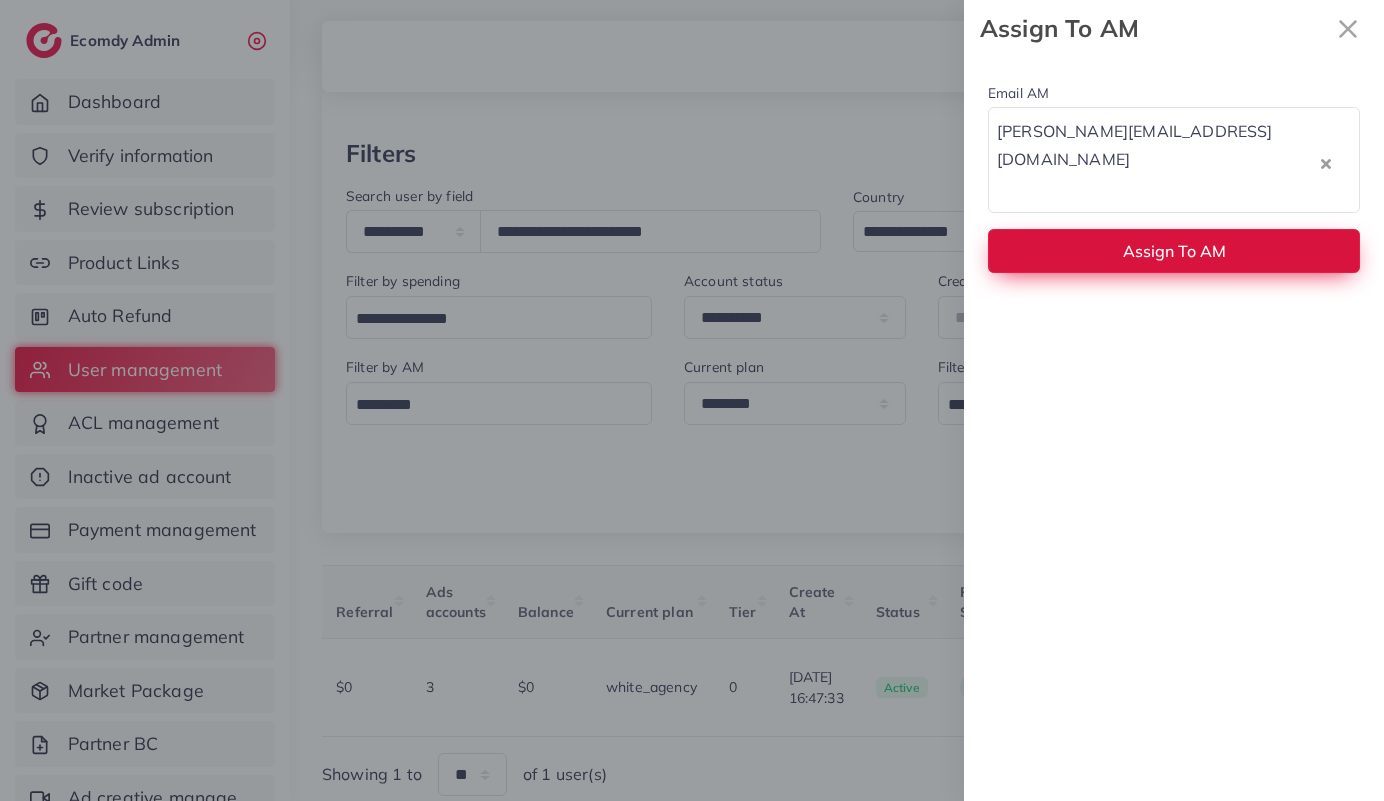 click on "Assign To AM" at bounding box center [1174, 250] 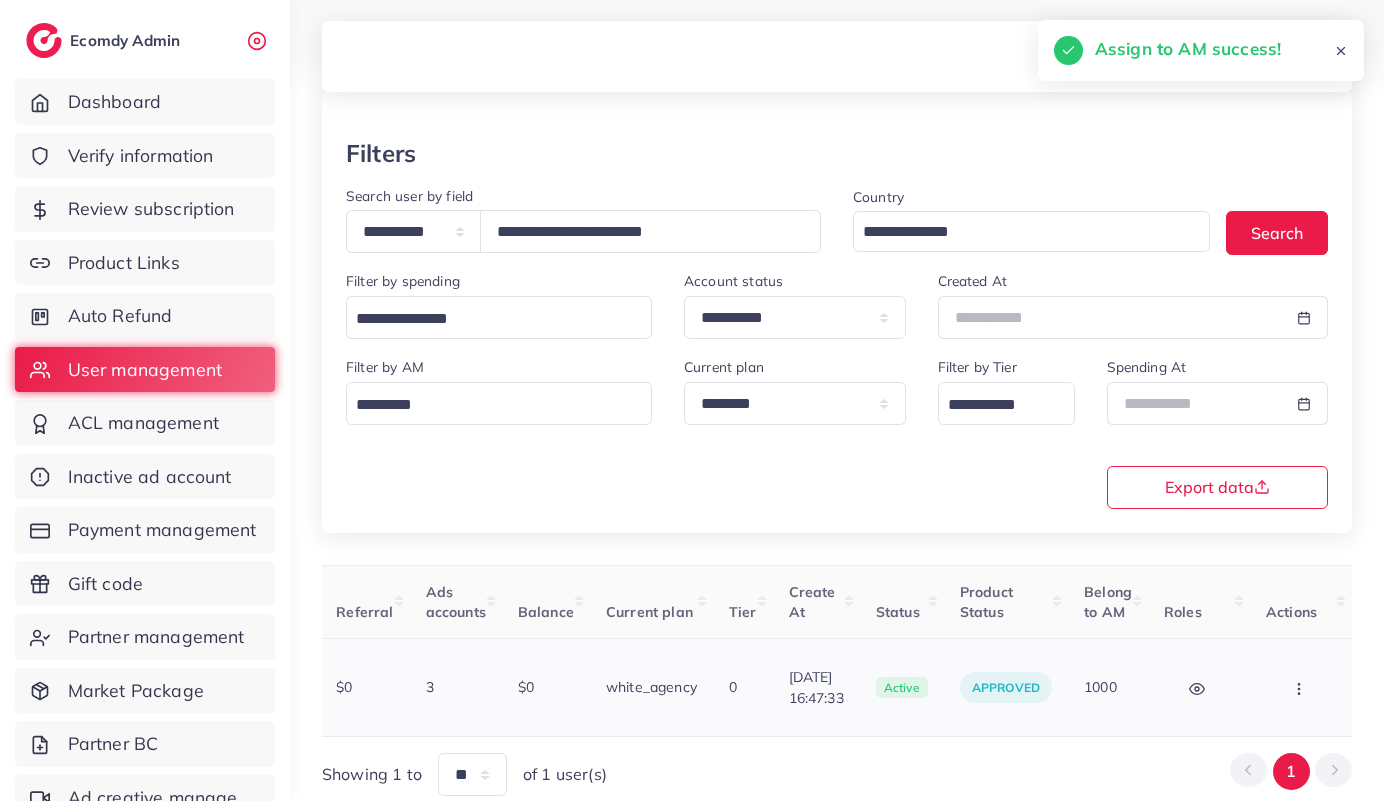 scroll, scrollTop: 88, scrollLeft: 0, axis: vertical 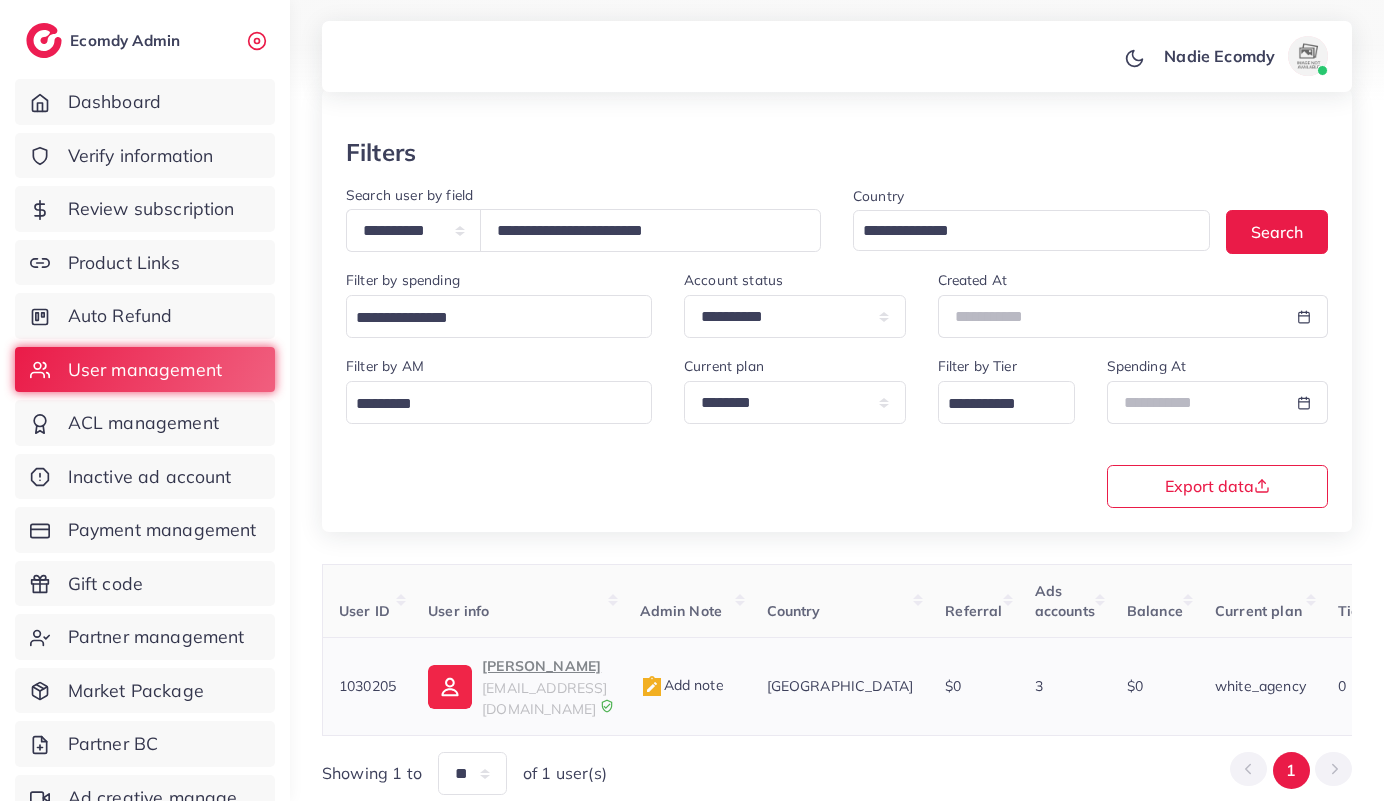 click at bounding box center [450, 687] 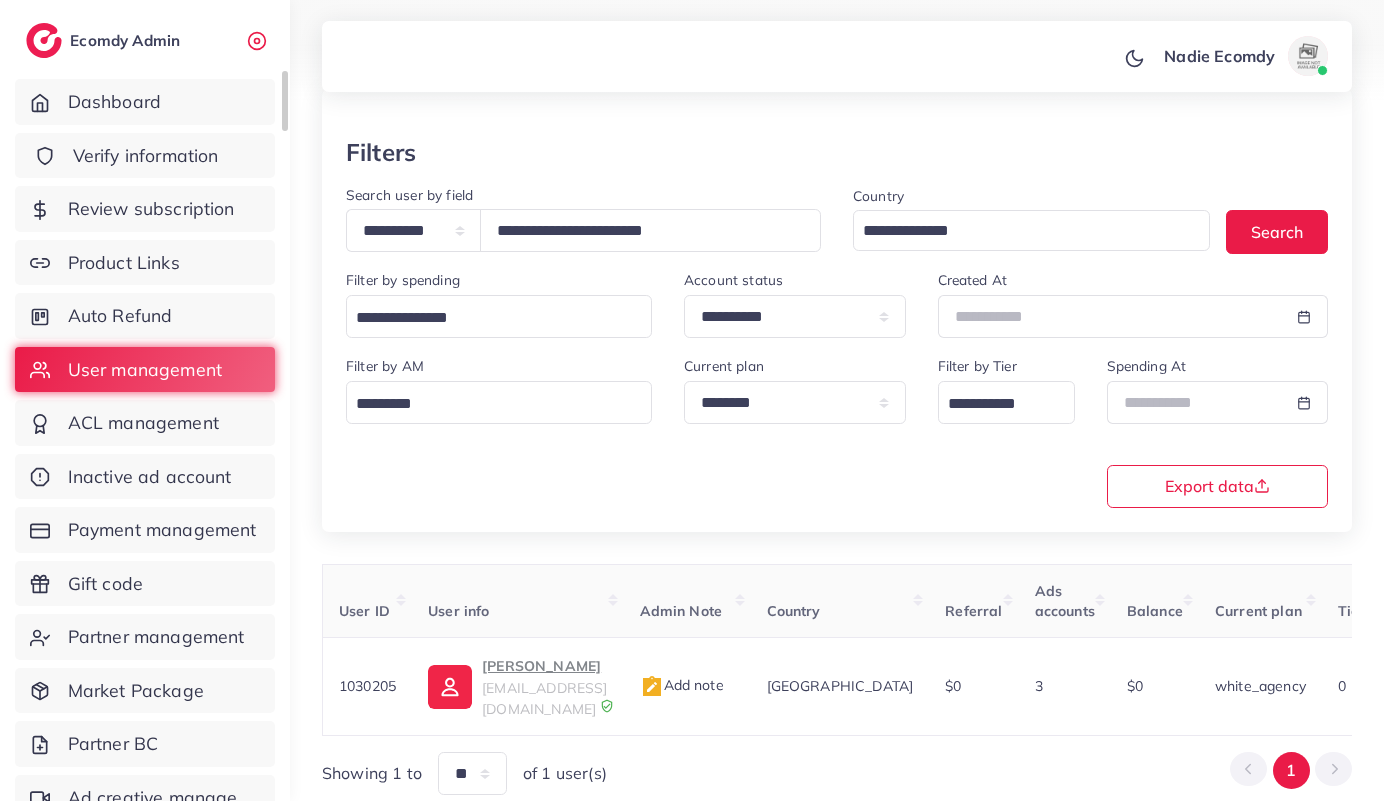 click on "Verify information" at bounding box center [146, 156] 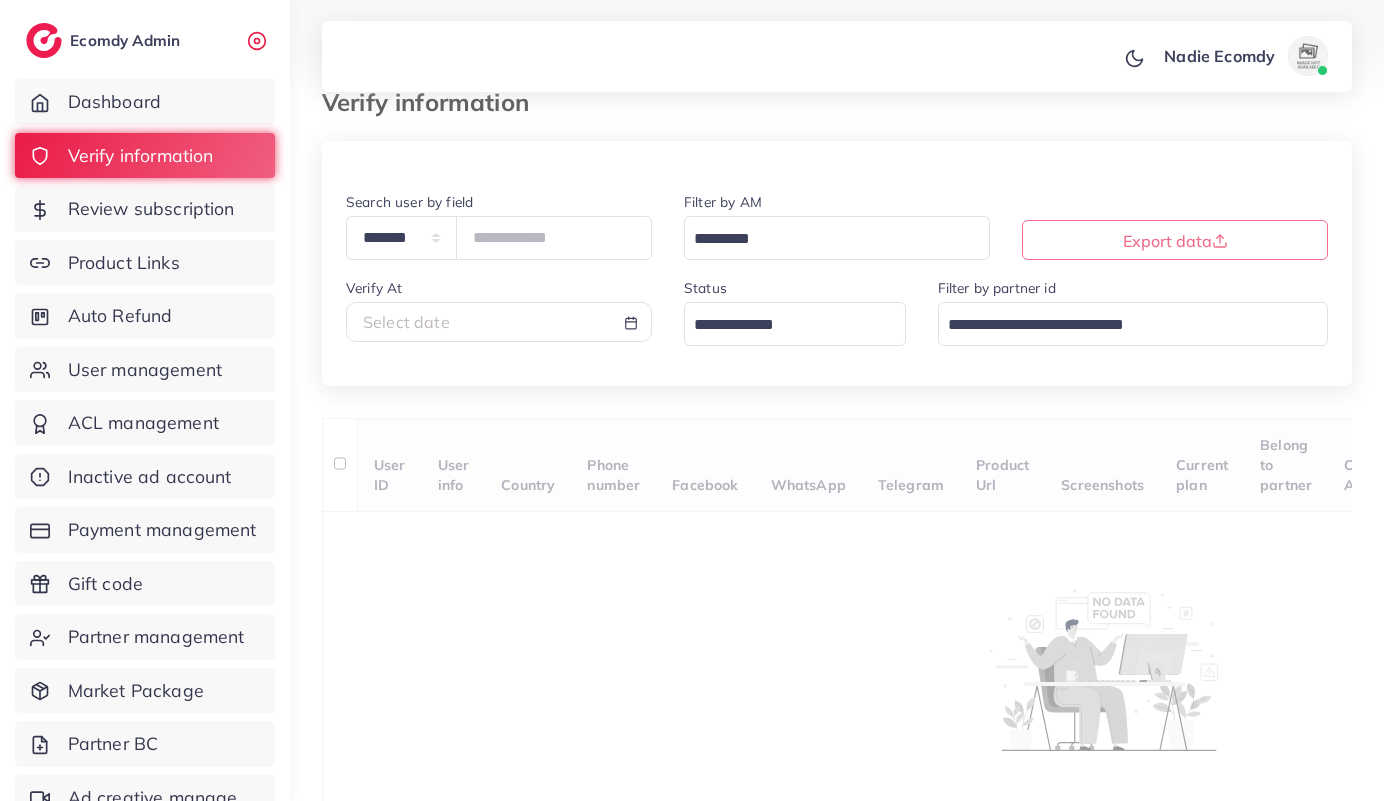 scroll, scrollTop: 38, scrollLeft: 0, axis: vertical 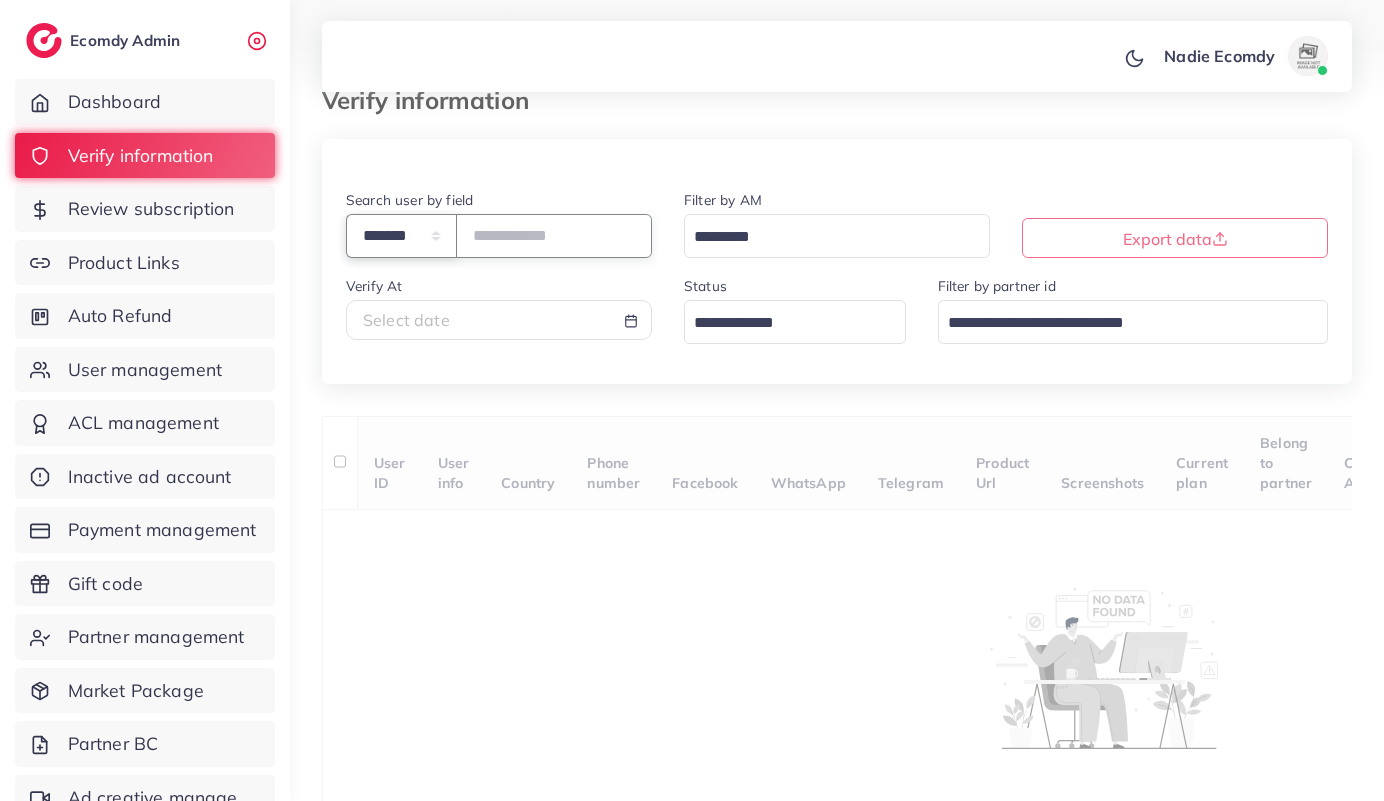 click on "**********" at bounding box center [401, 235] 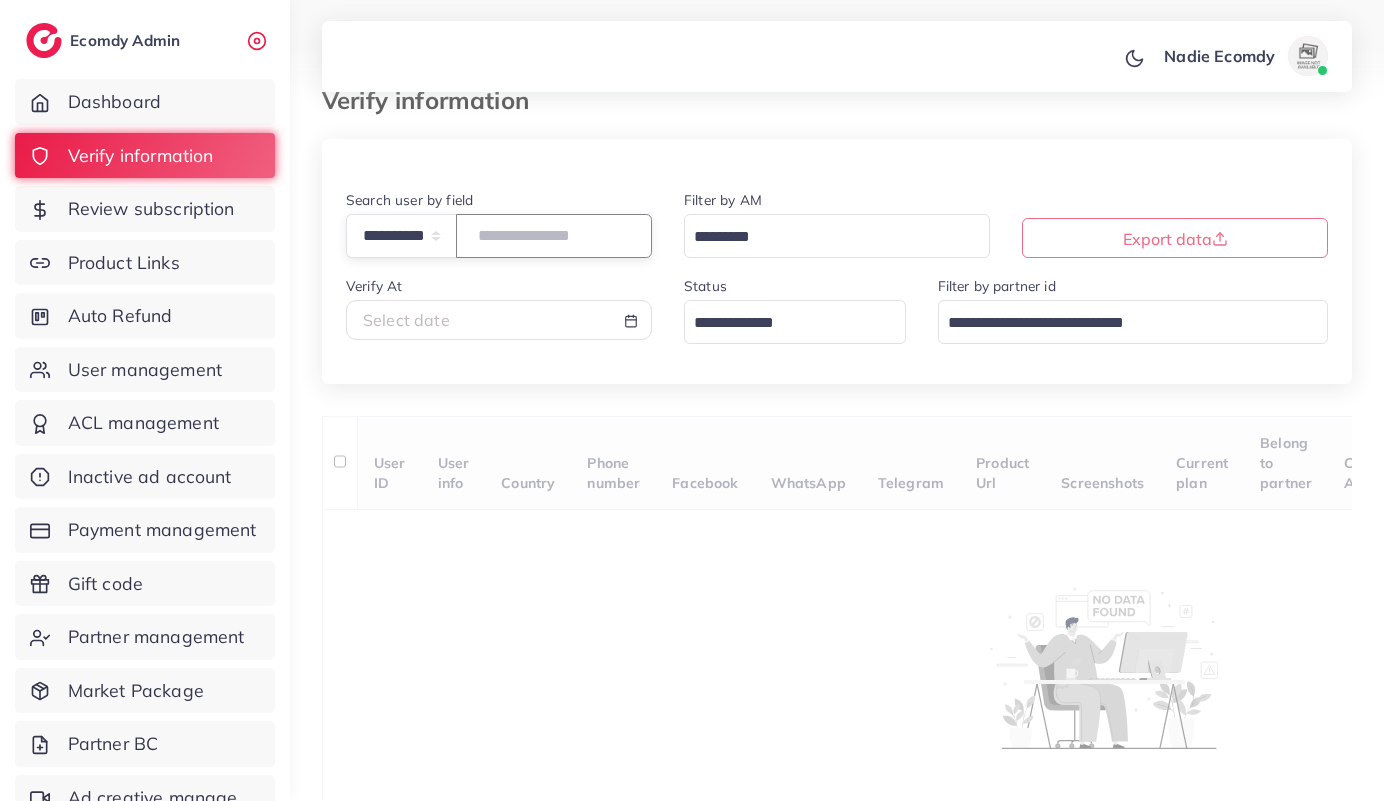 click at bounding box center [554, 235] 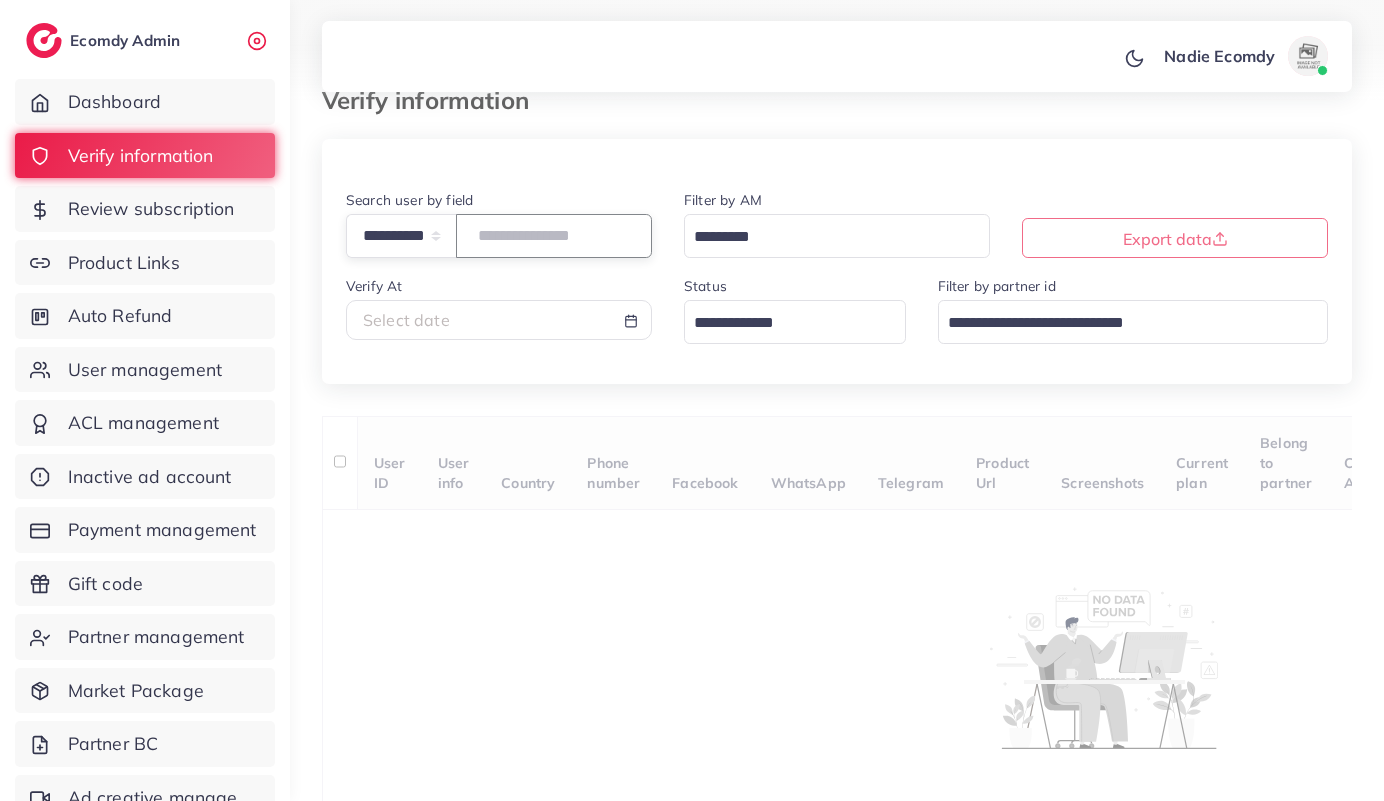 paste on "**********" 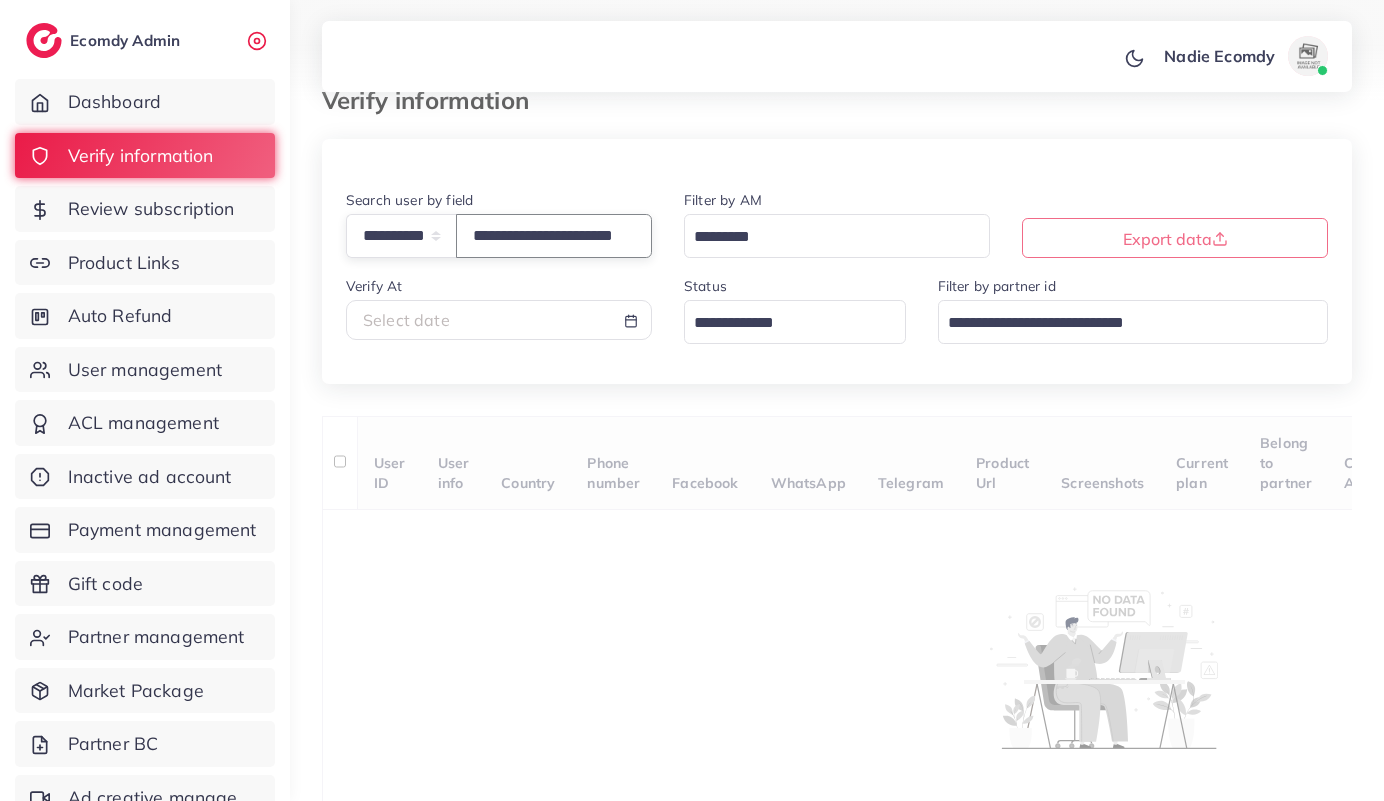 scroll, scrollTop: 0, scrollLeft: 67, axis: horizontal 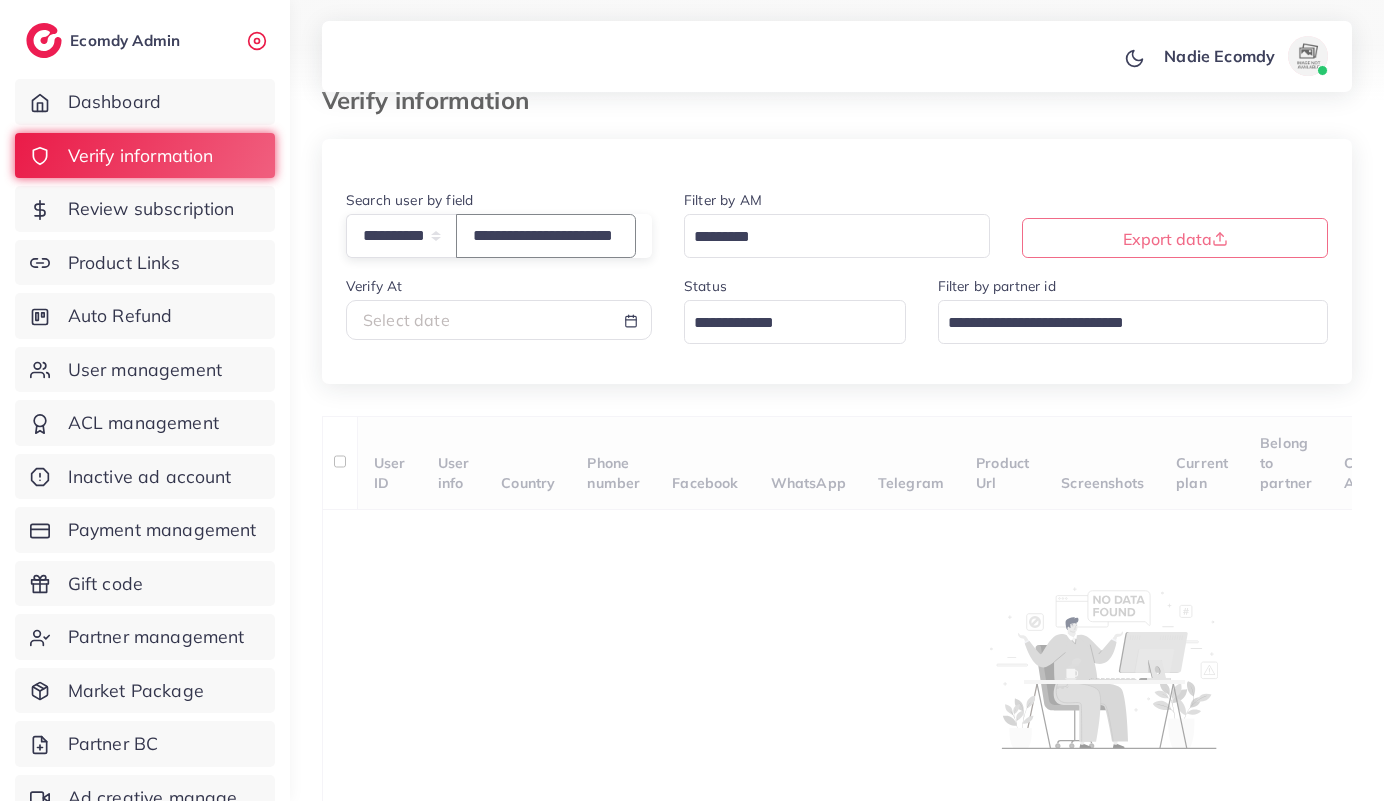 type on "**********" 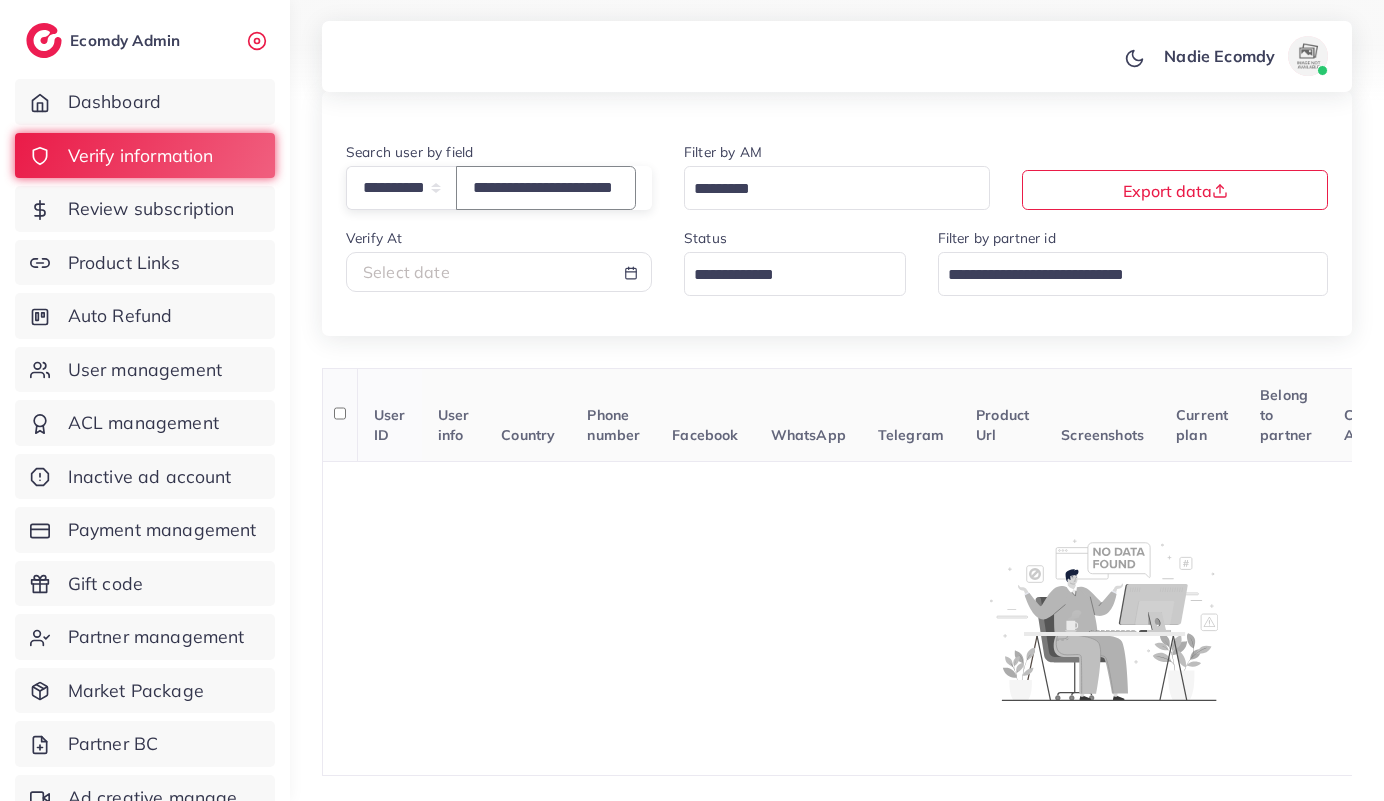 scroll, scrollTop: 0, scrollLeft: 0, axis: both 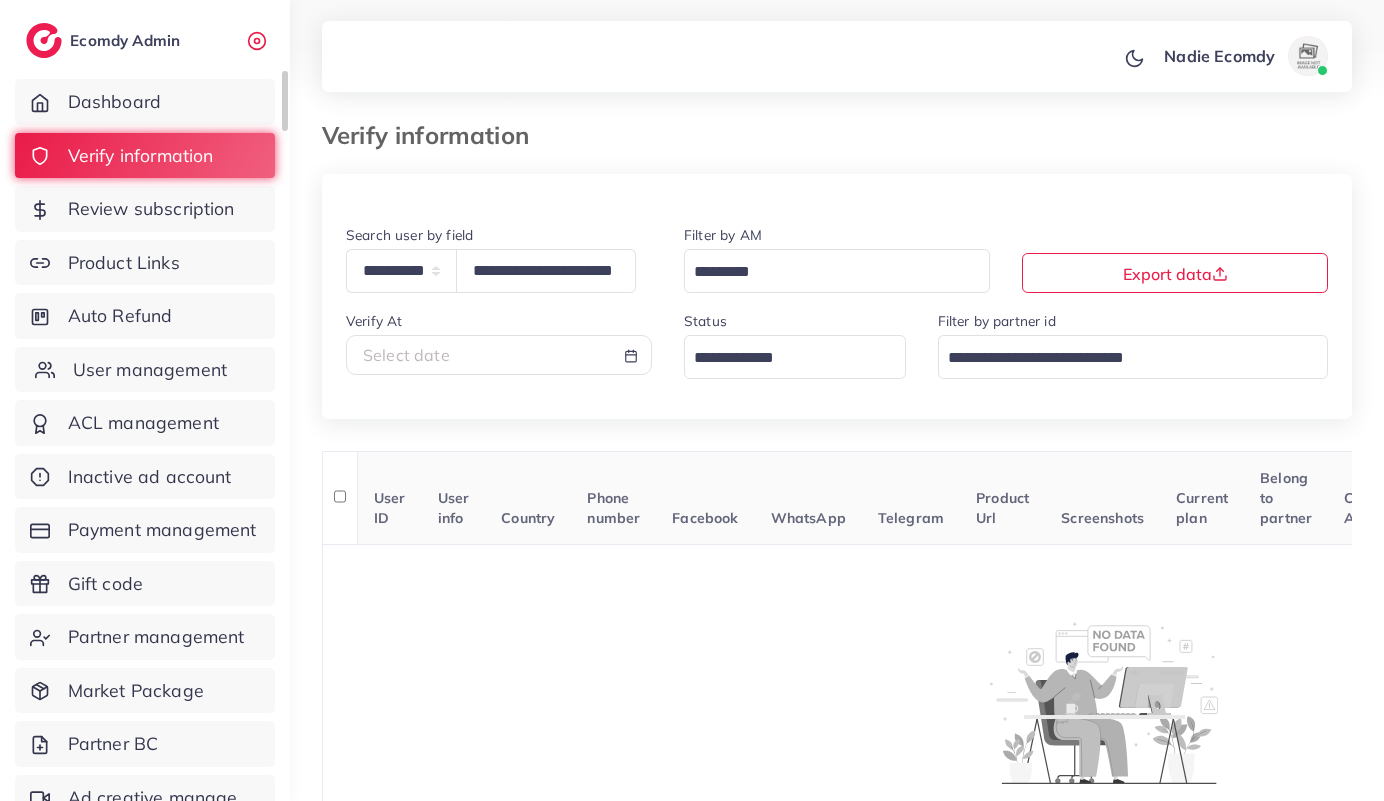click on "User management" at bounding box center [150, 370] 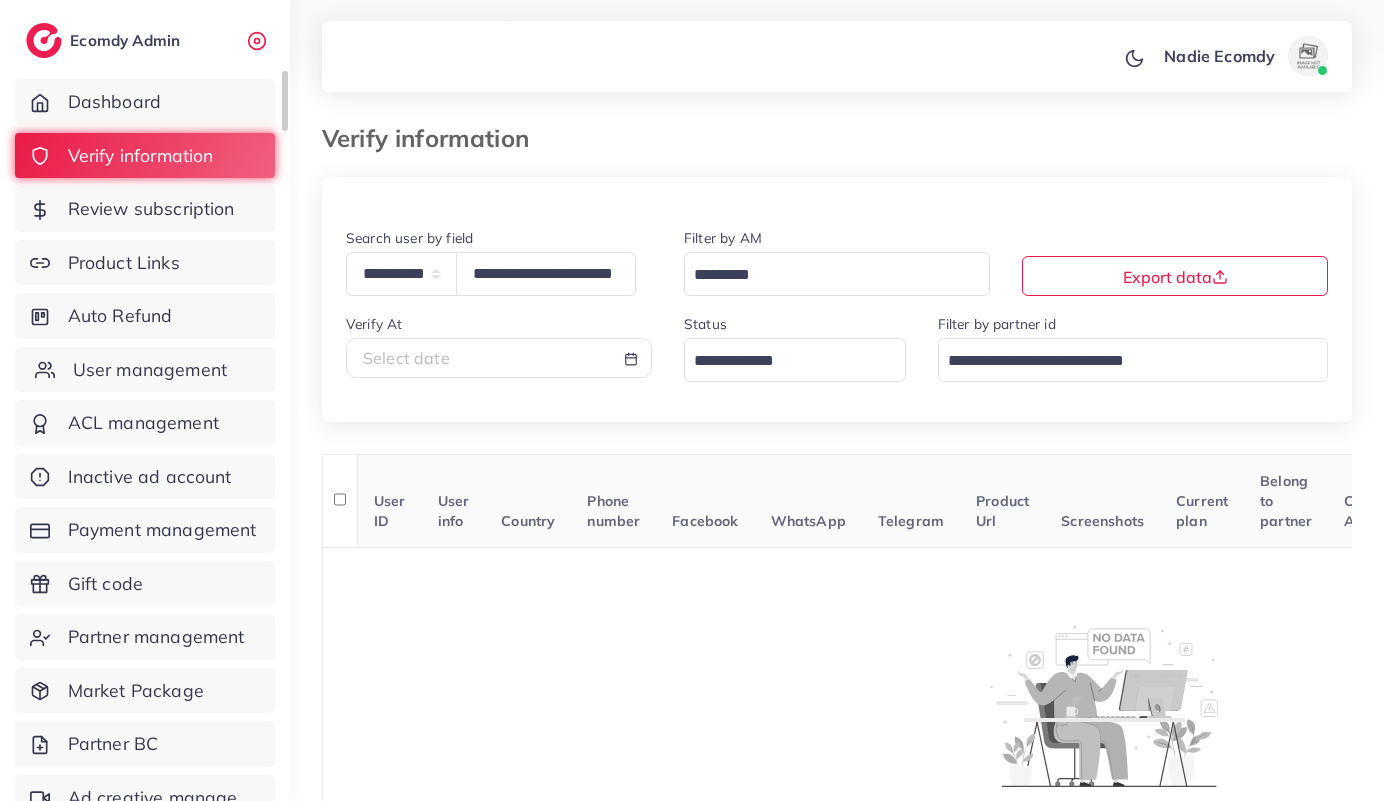 scroll, scrollTop: 0, scrollLeft: 0, axis: both 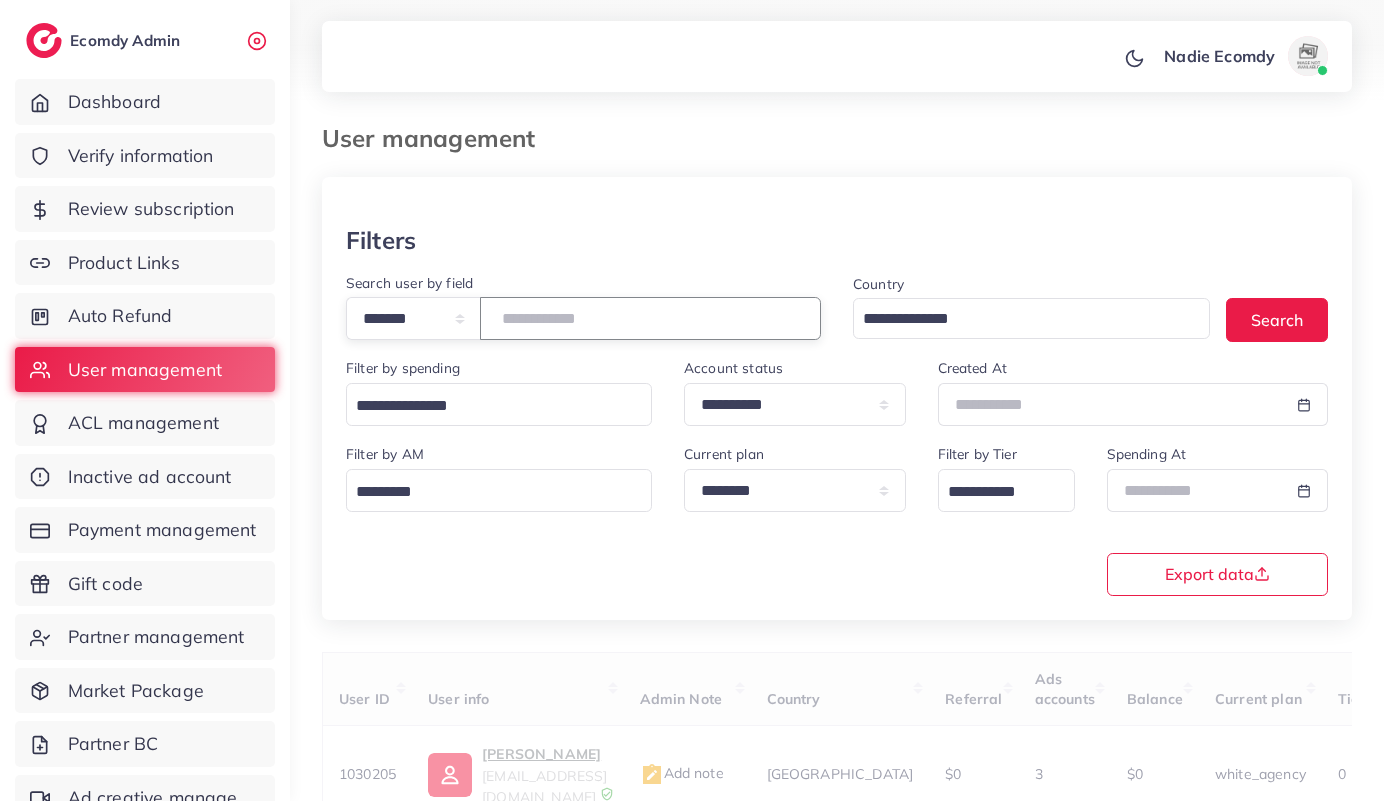 click at bounding box center (650, 318) 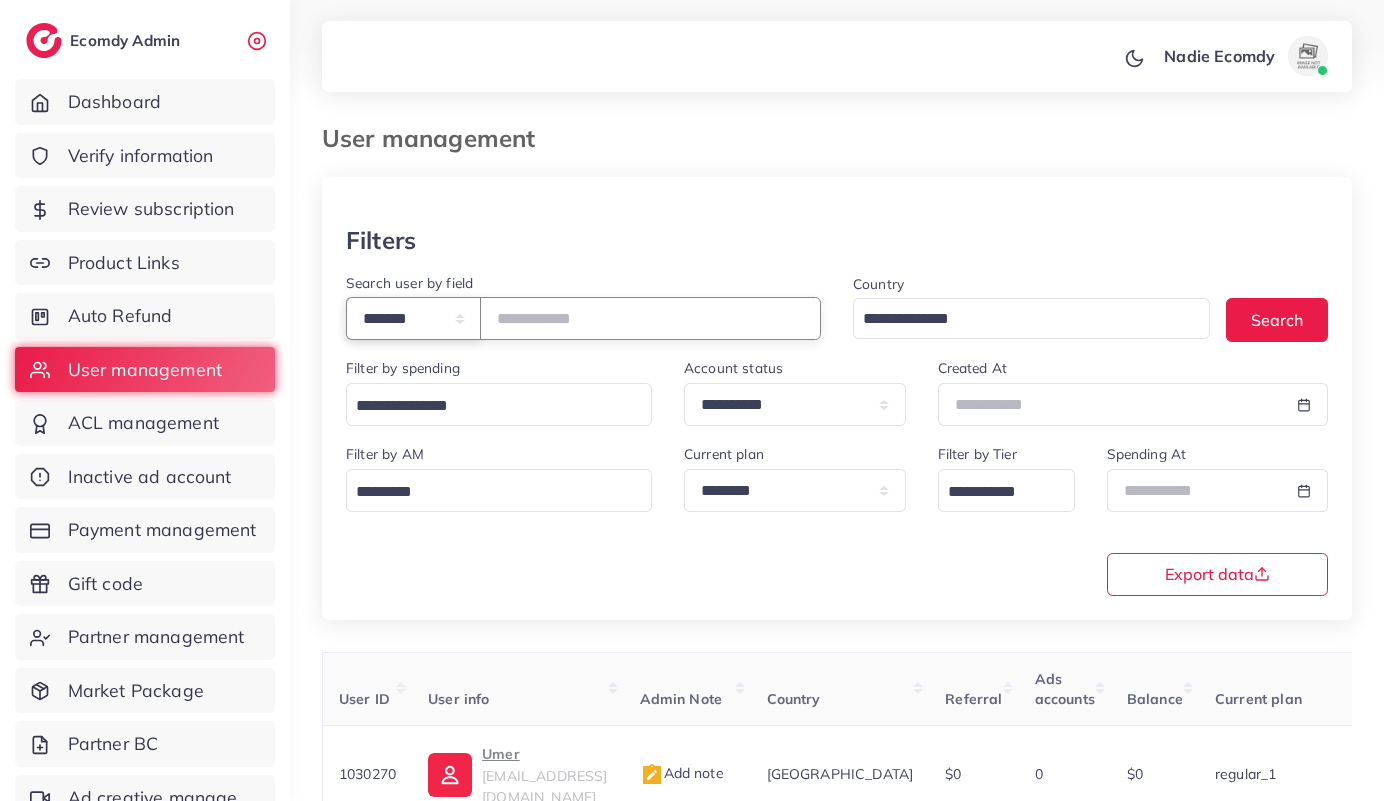 click on "**********" at bounding box center (413, 318) 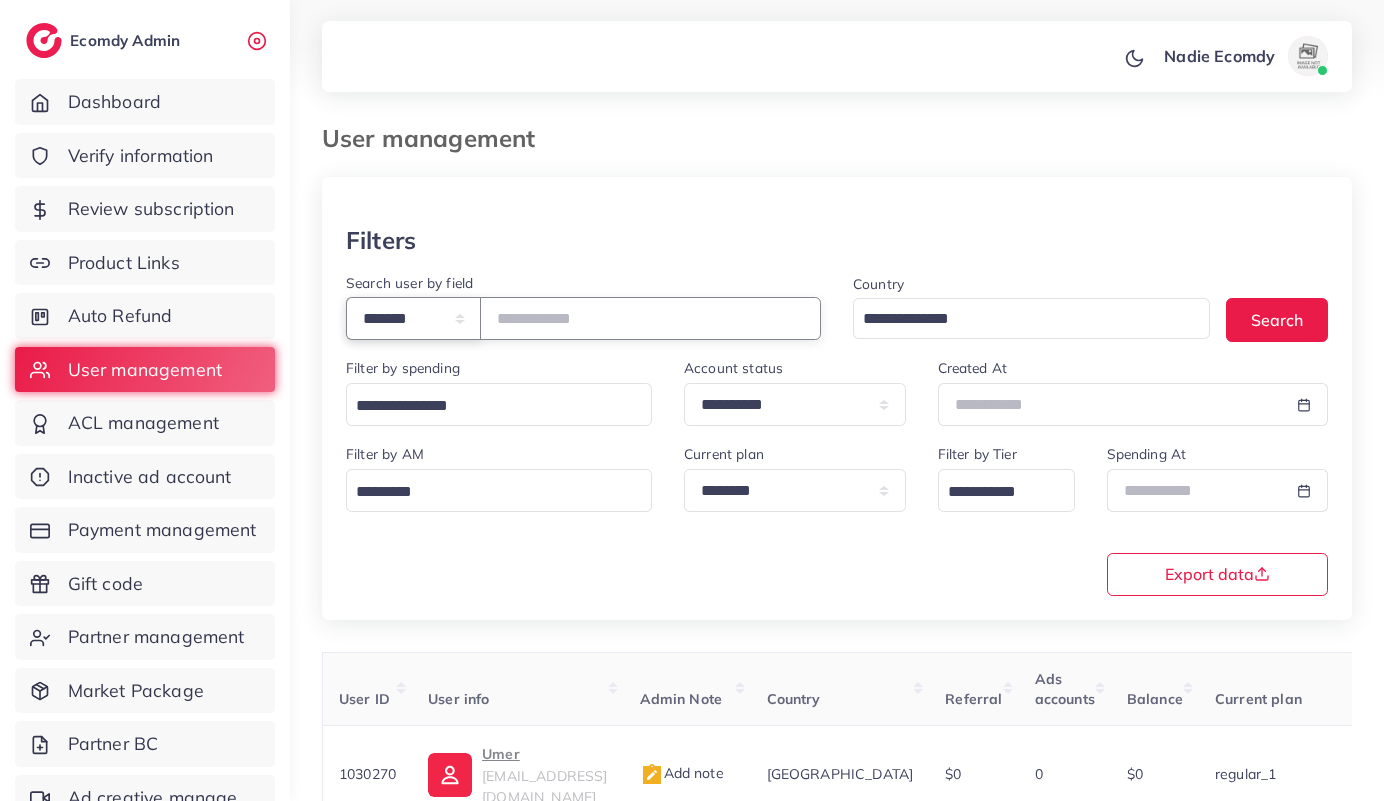 select on "*****" 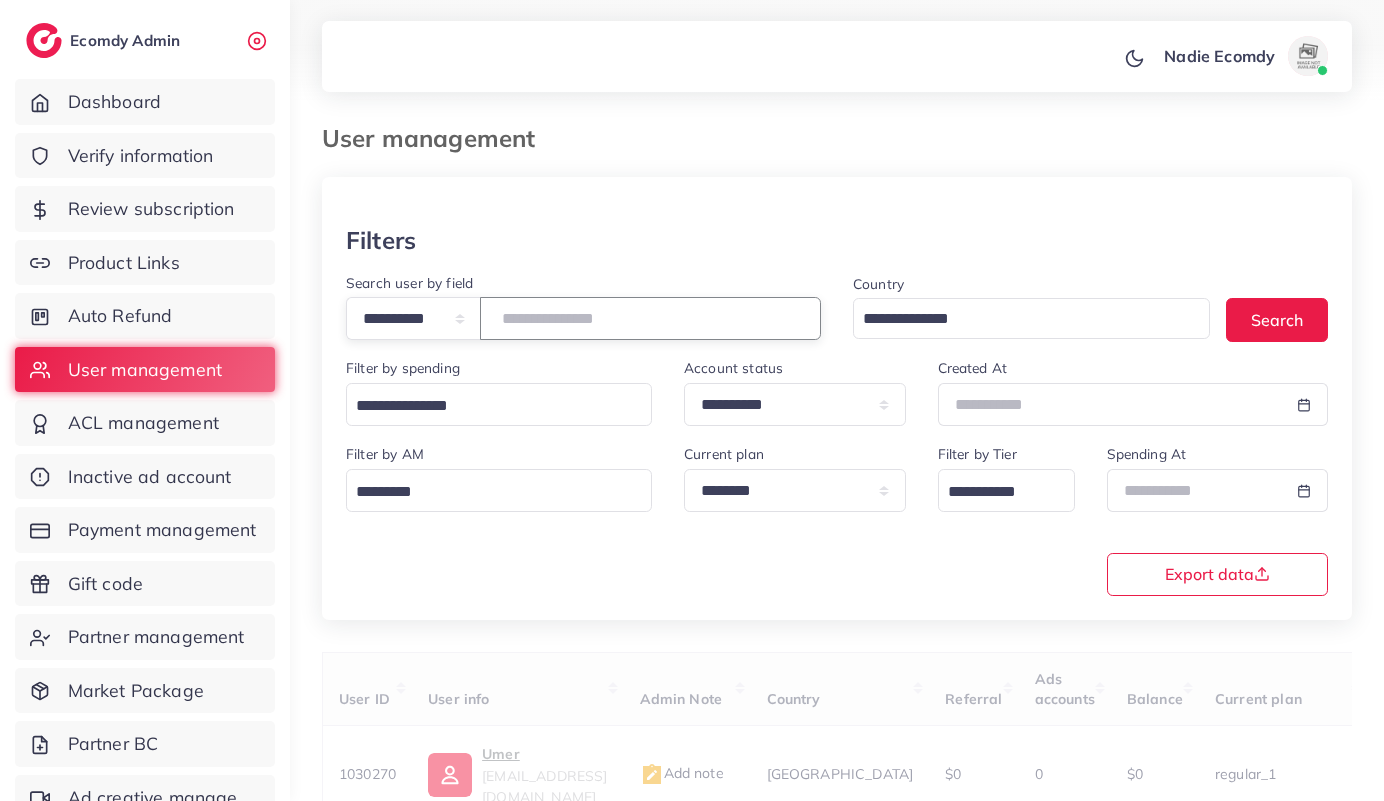 click at bounding box center [650, 318] 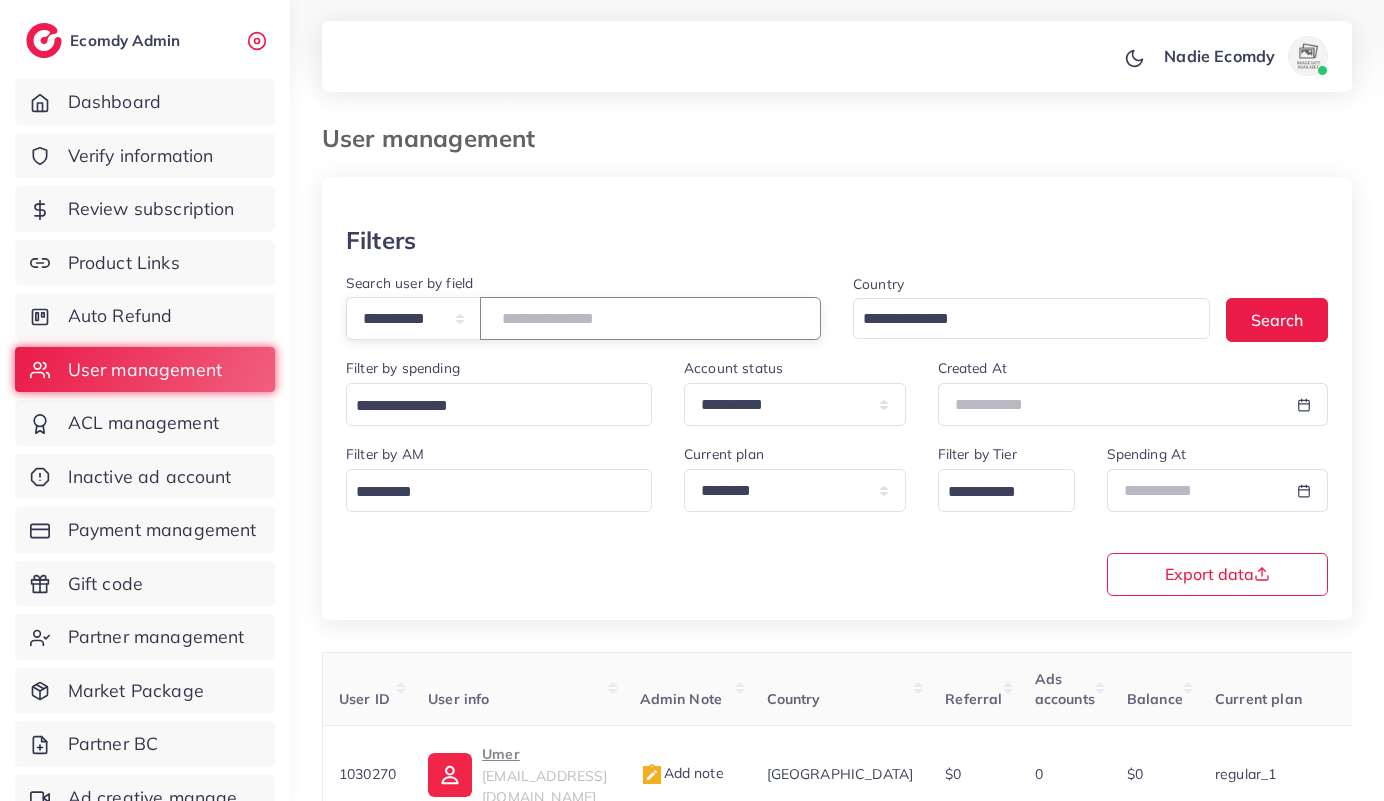 paste on "**********" 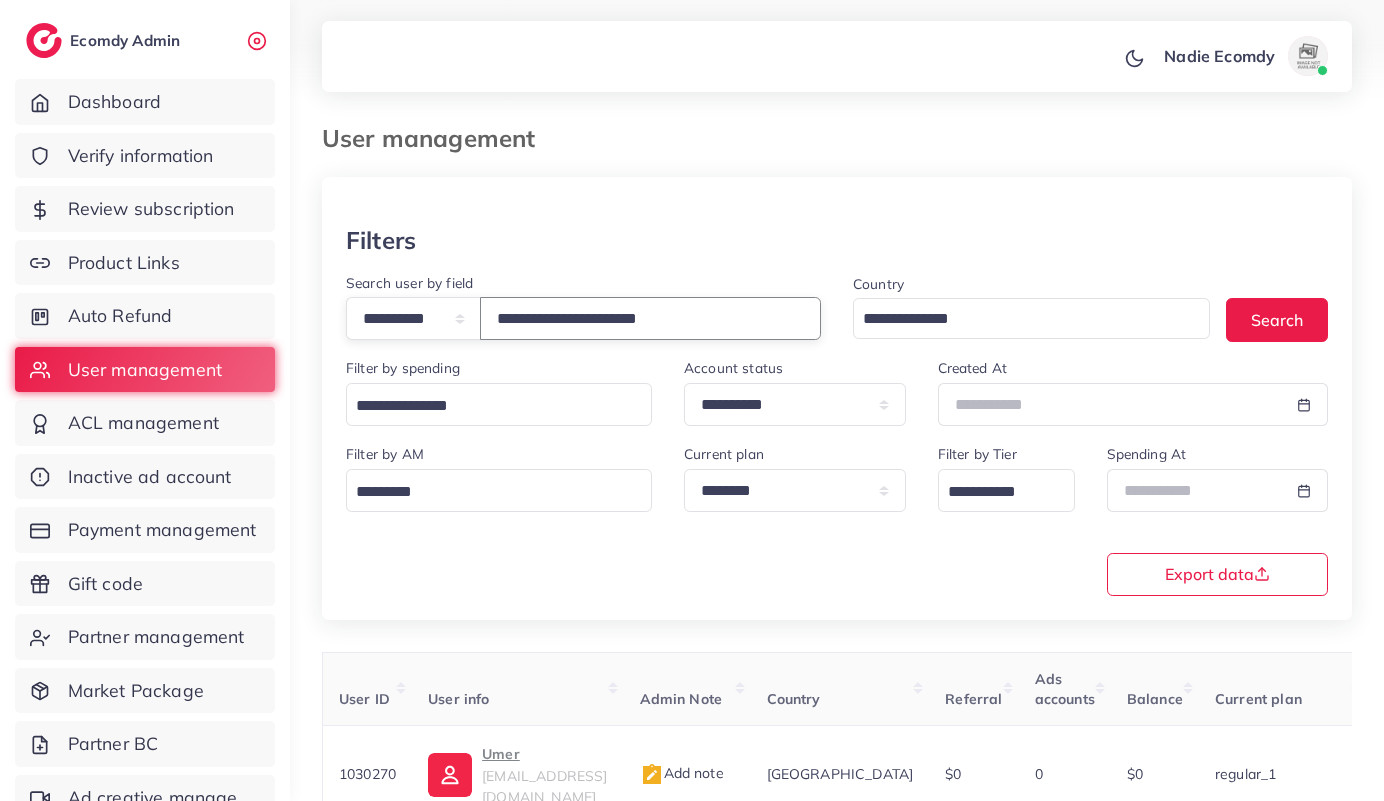 type on "**********" 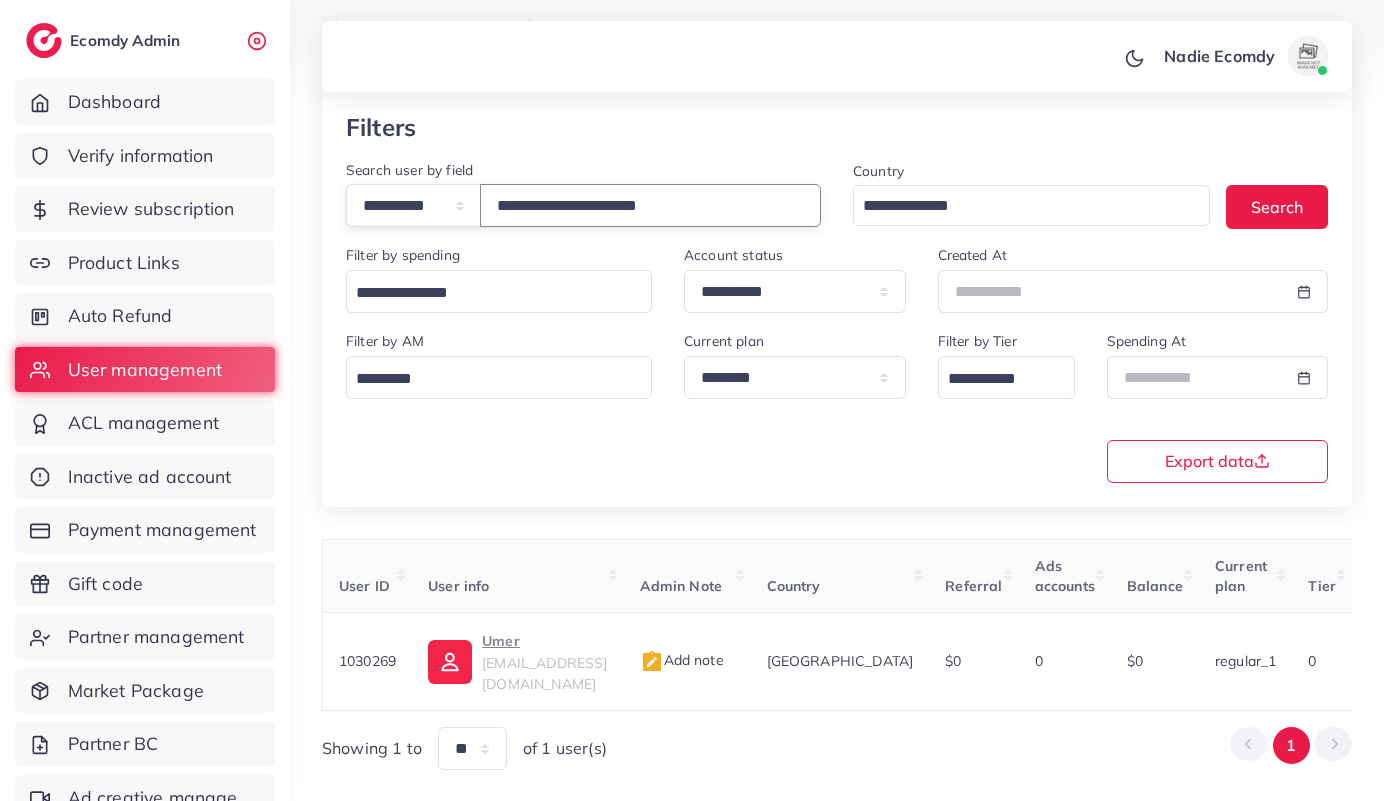 scroll, scrollTop: 121, scrollLeft: 0, axis: vertical 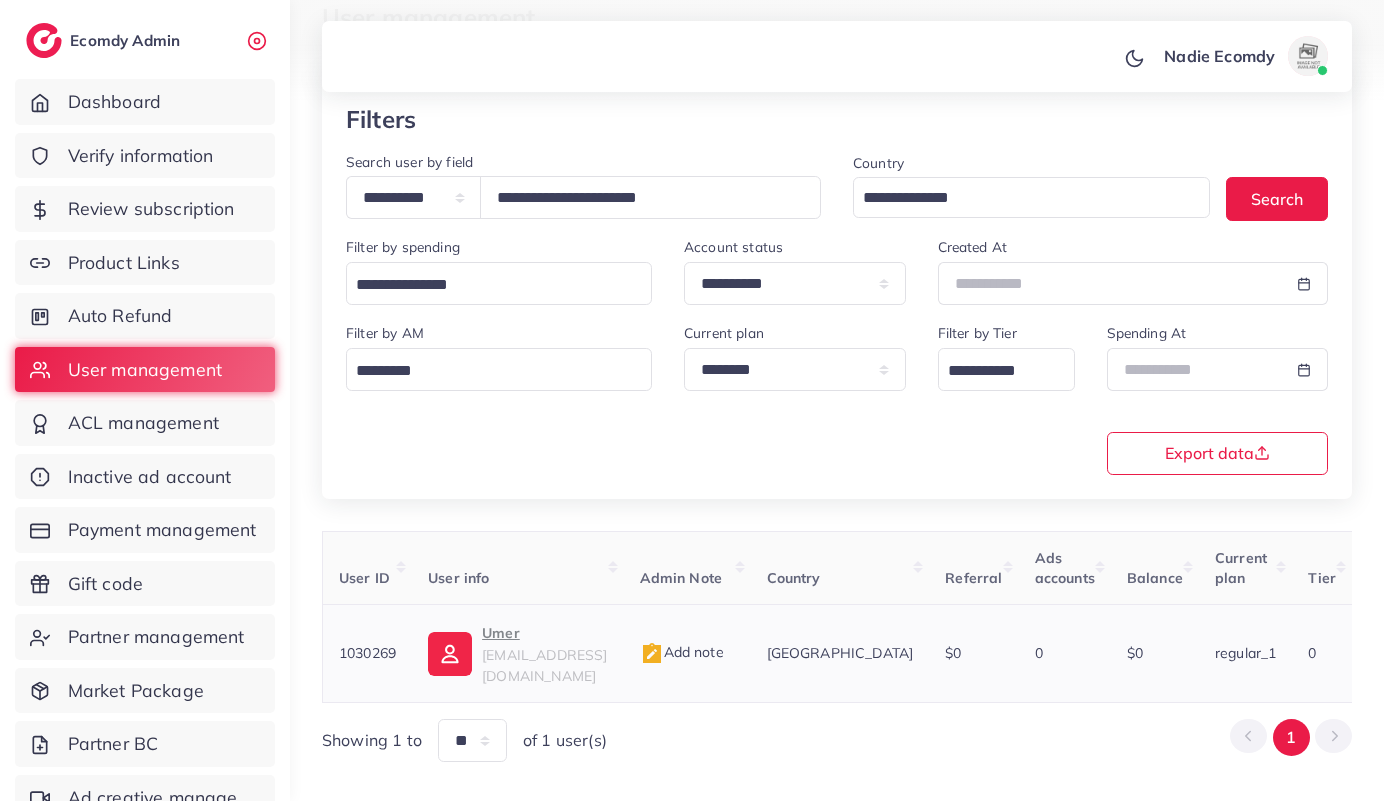click on "Umer  [EMAIL_ADDRESS][DOMAIN_NAME]" at bounding box center (517, 653) 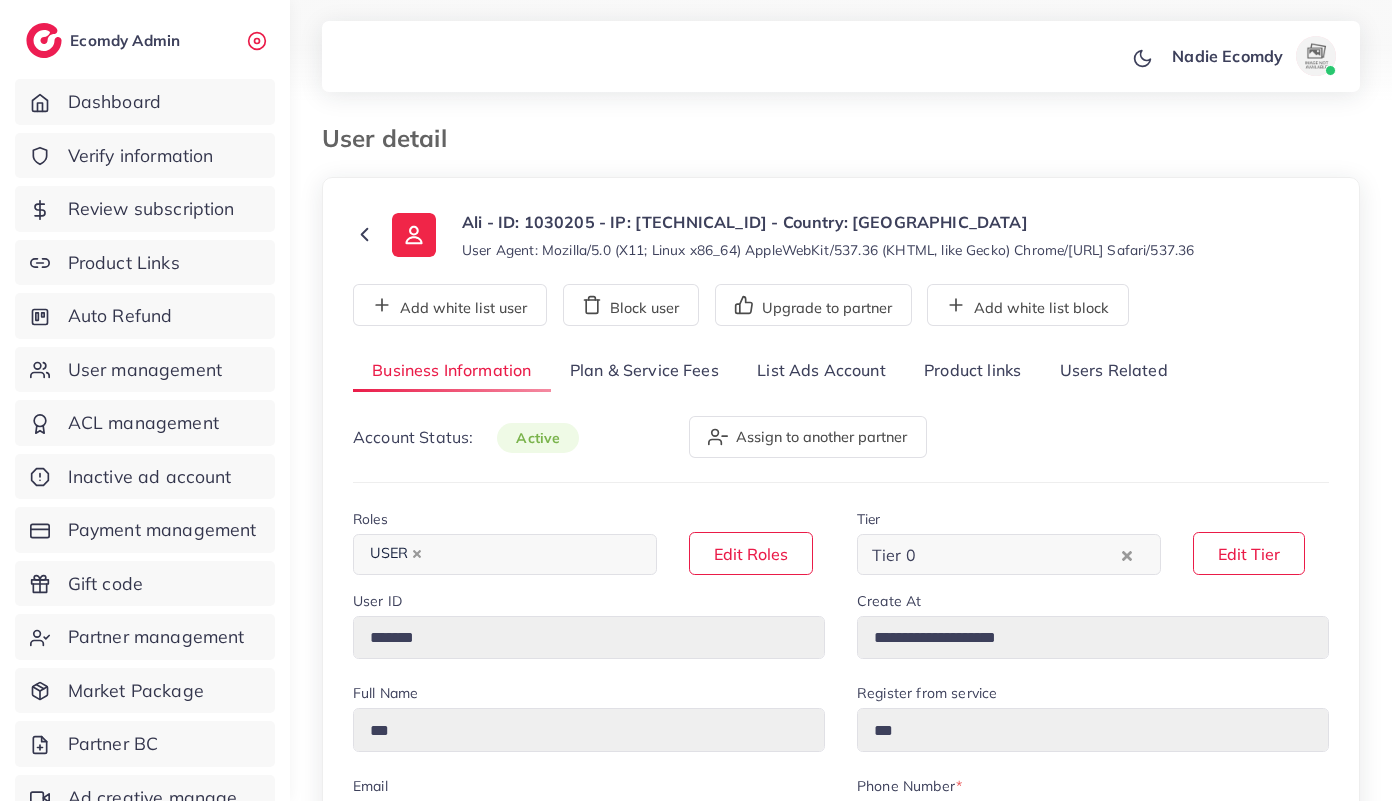 select on "*******" 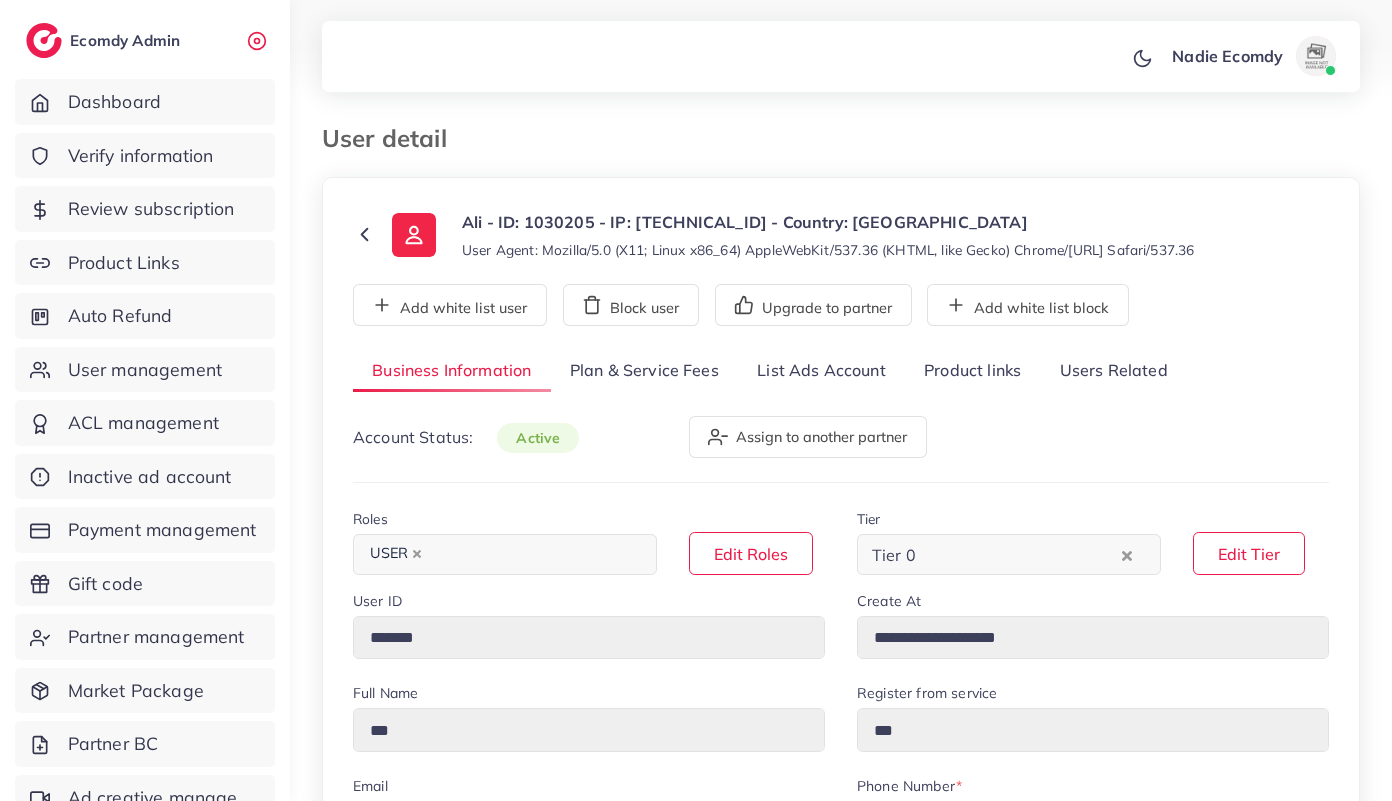 click on "Ali - ID: 1030205 - IP: [TECHNICAL_ID] - Country: [GEOGRAPHIC_DATA]" at bounding box center [828, 222] 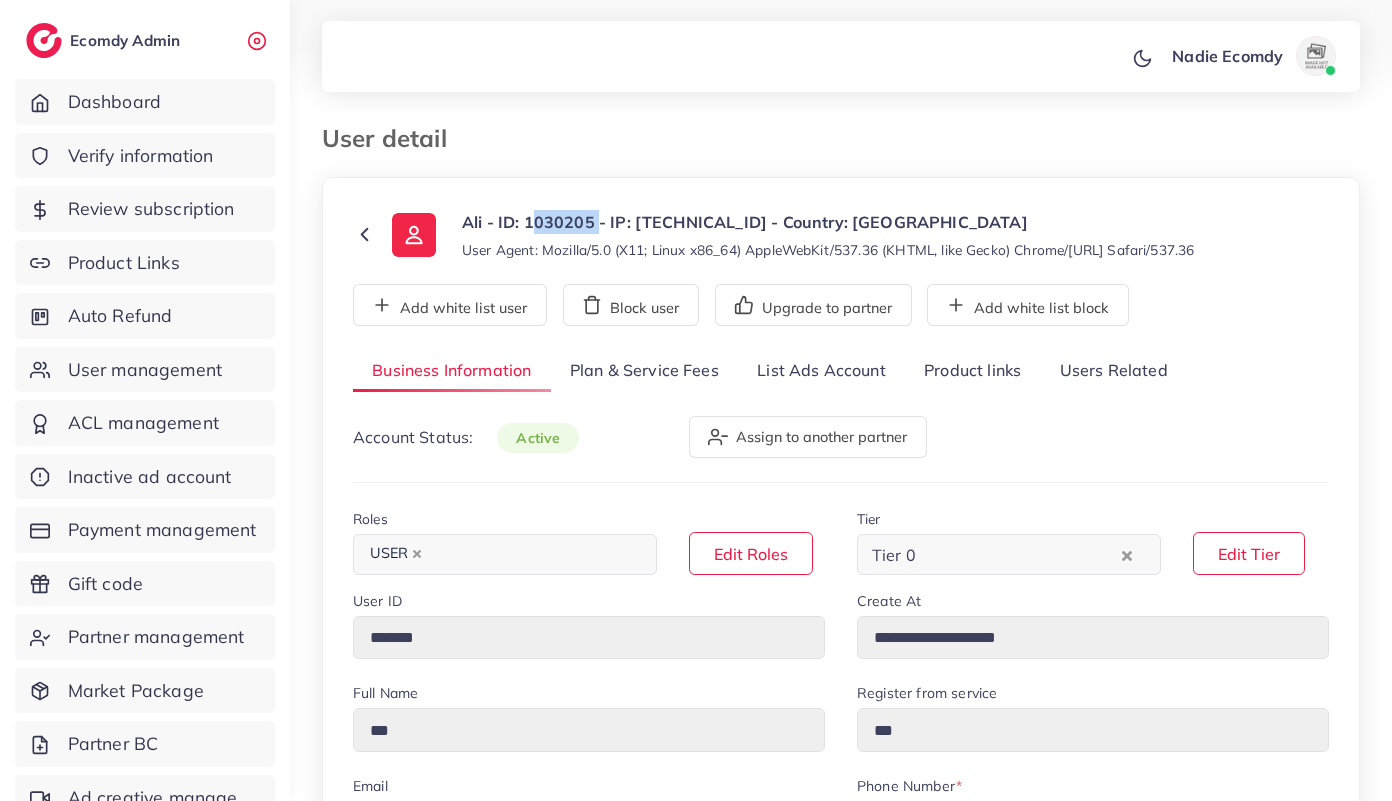 copy on "1030205" 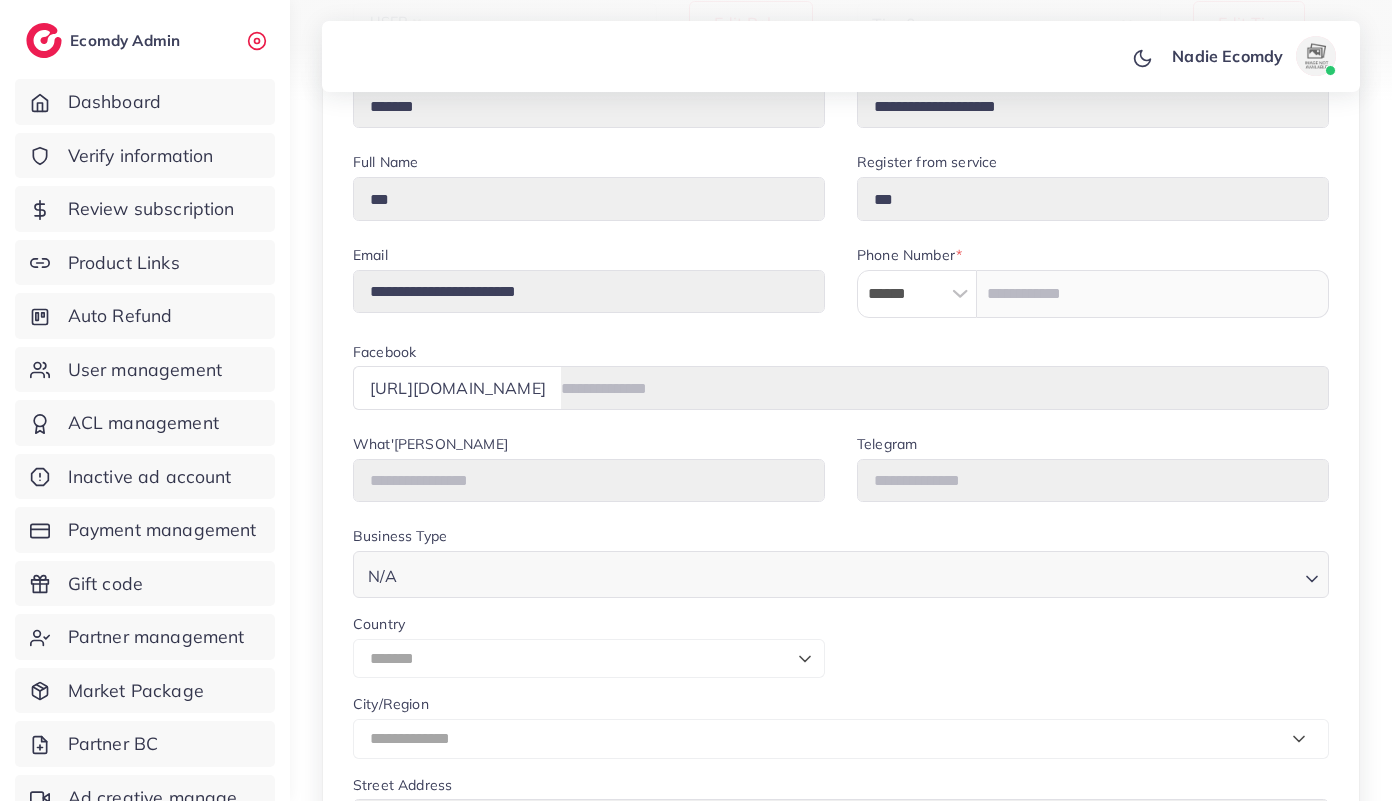 scroll, scrollTop: 168, scrollLeft: 0, axis: vertical 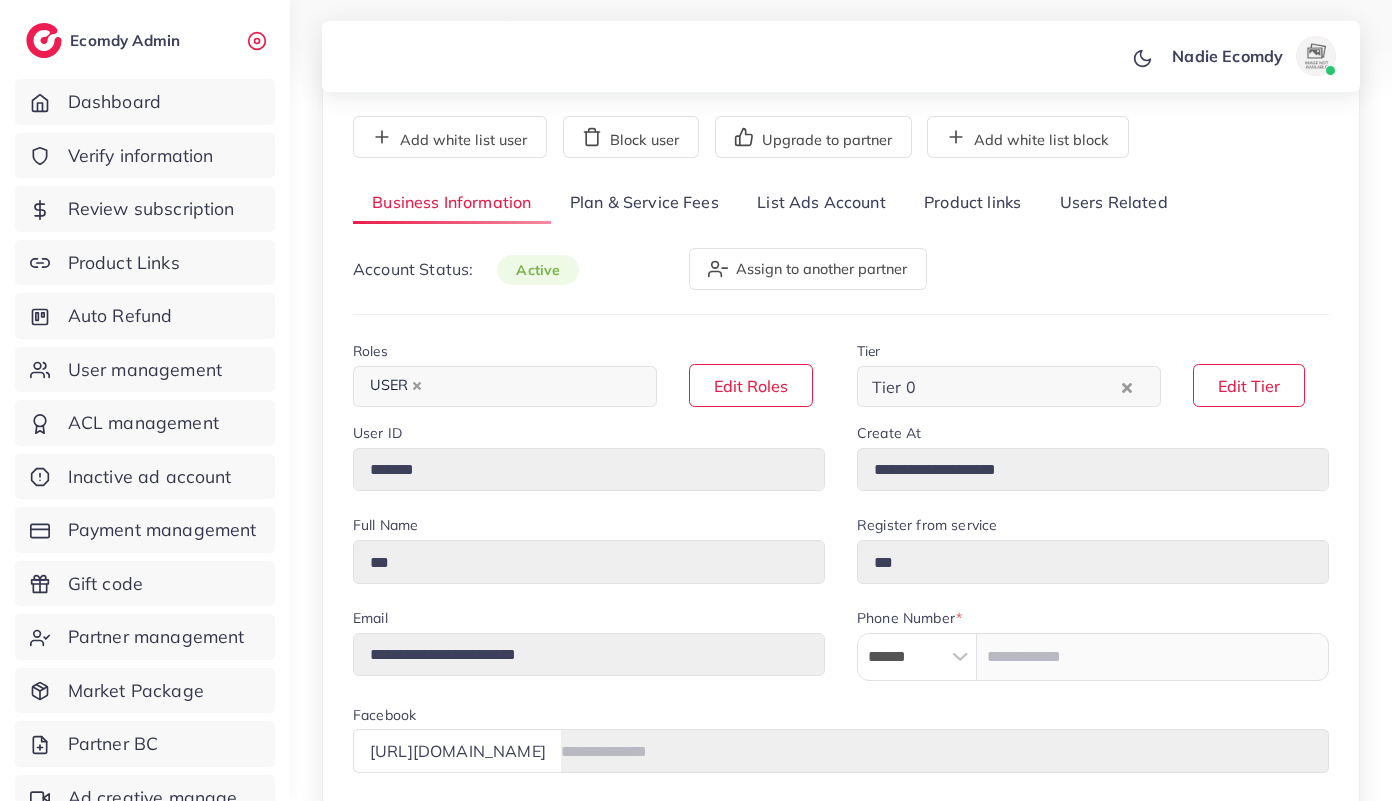 click on "List Ads Account" at bounding box center (821, 203) 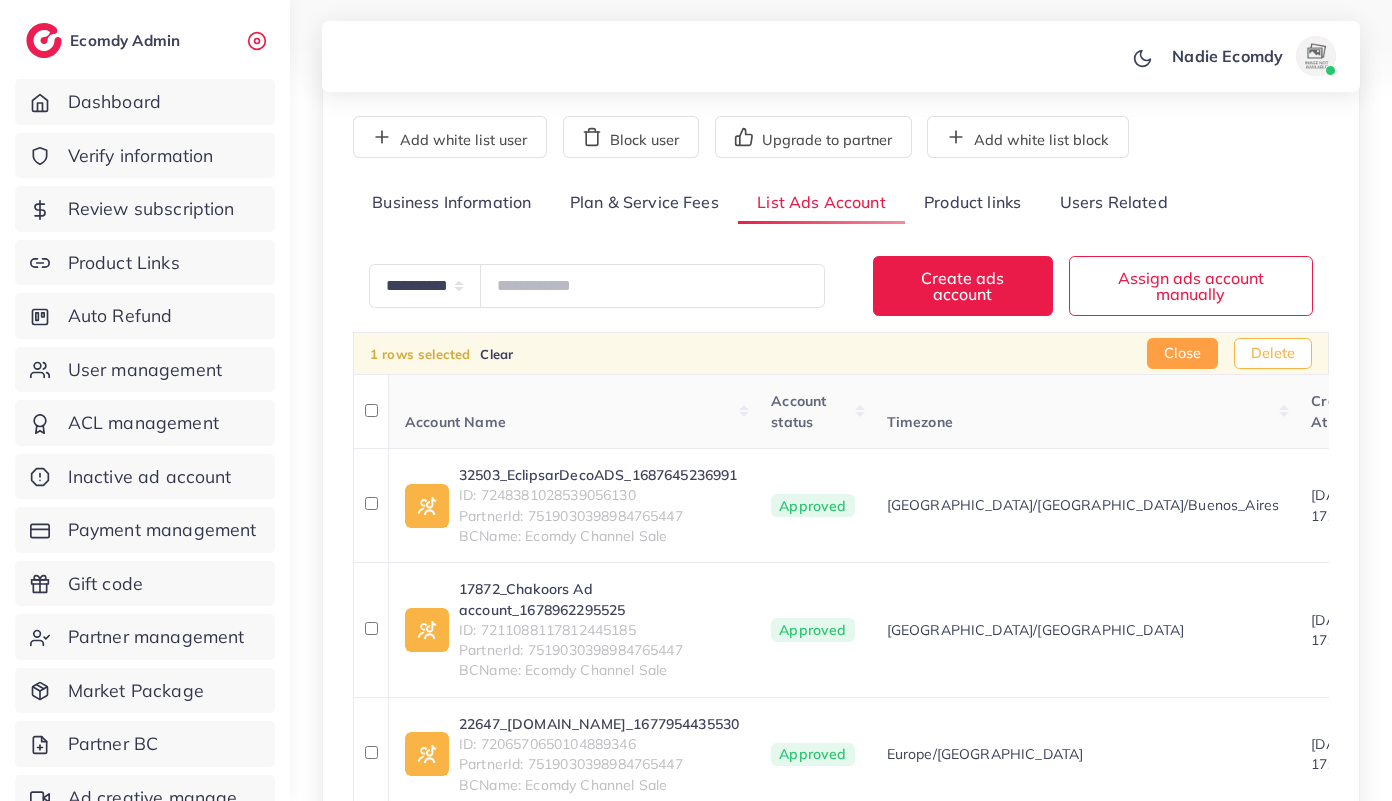 click on "Delete" at bounding box center (1273, 354) 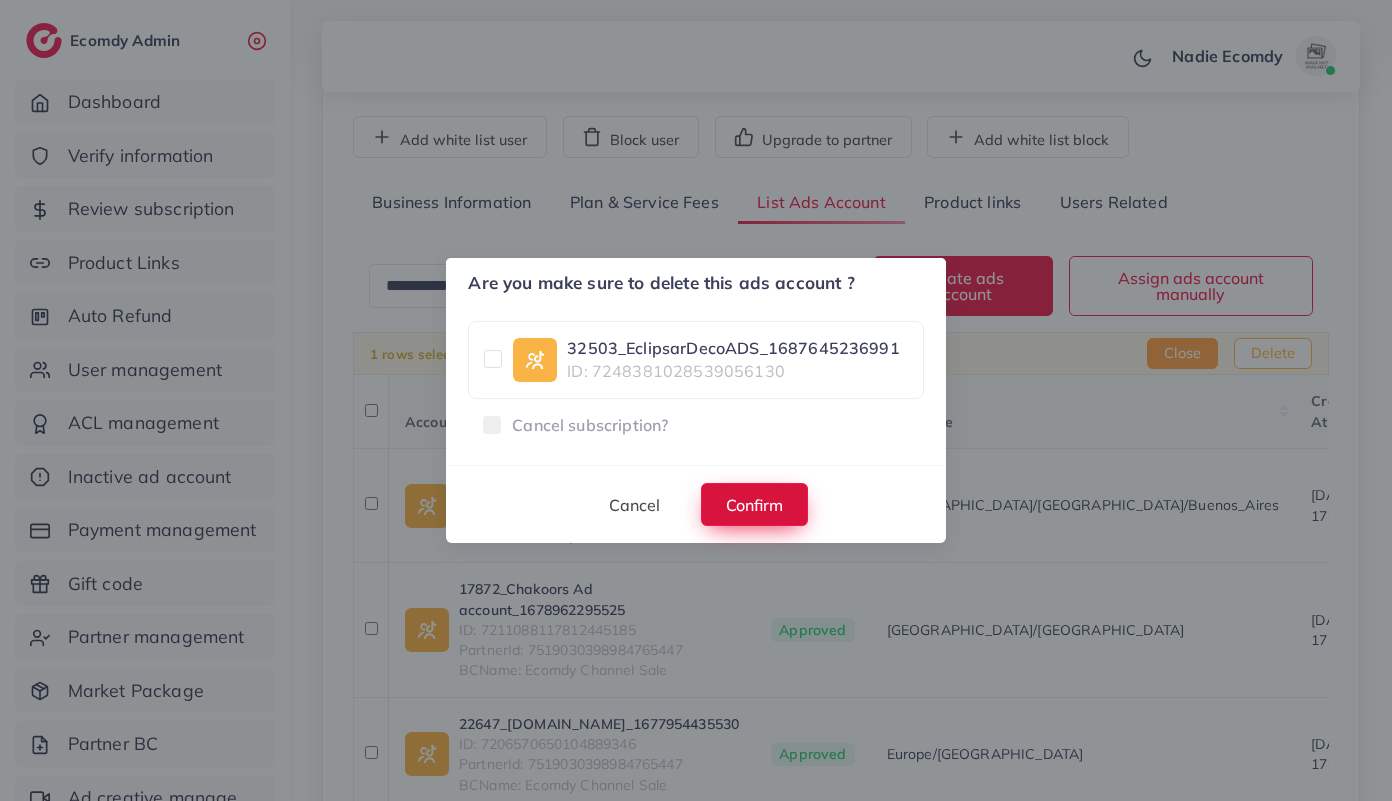 click on "Confirm" at bounding box center (754, 505) 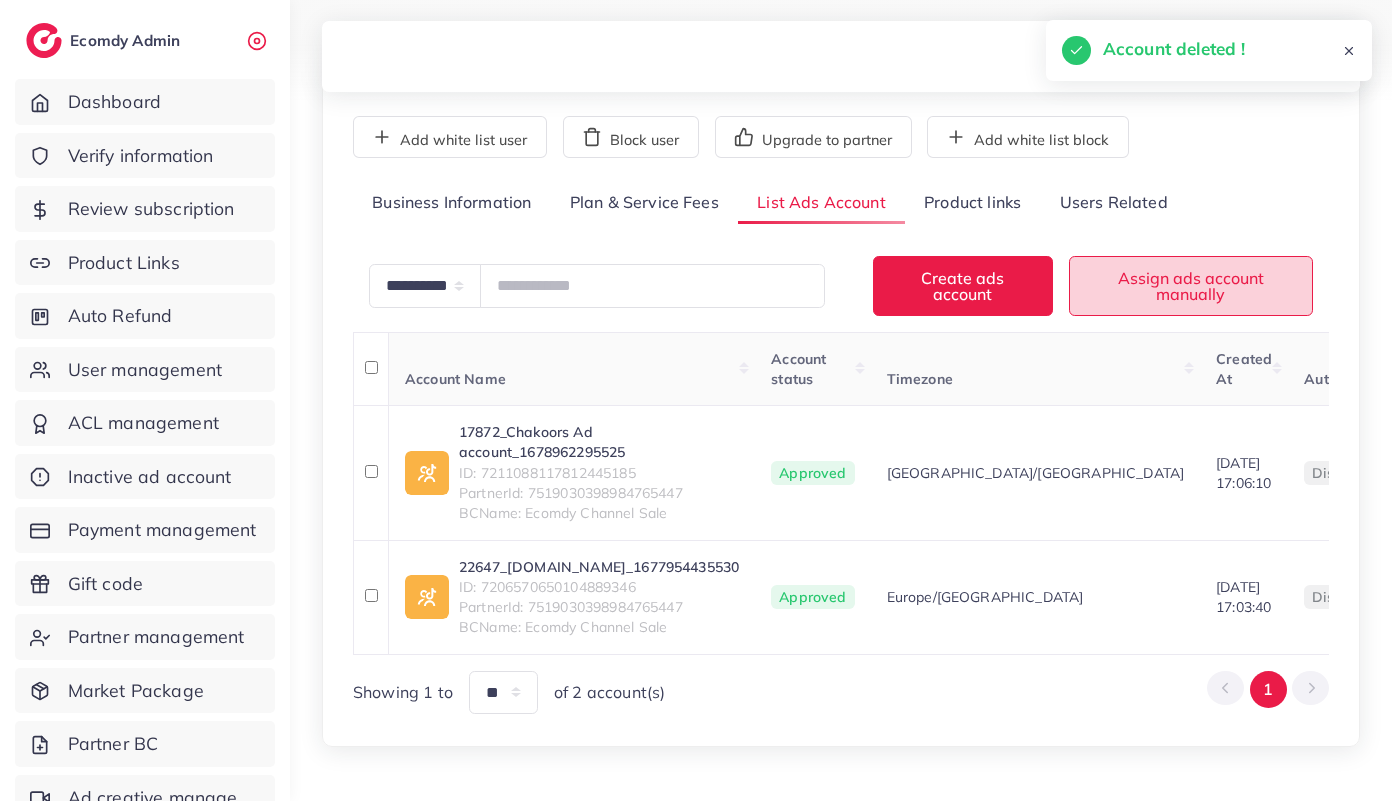 click on "Assign ads account manually" at bounding box center [1191, 285] 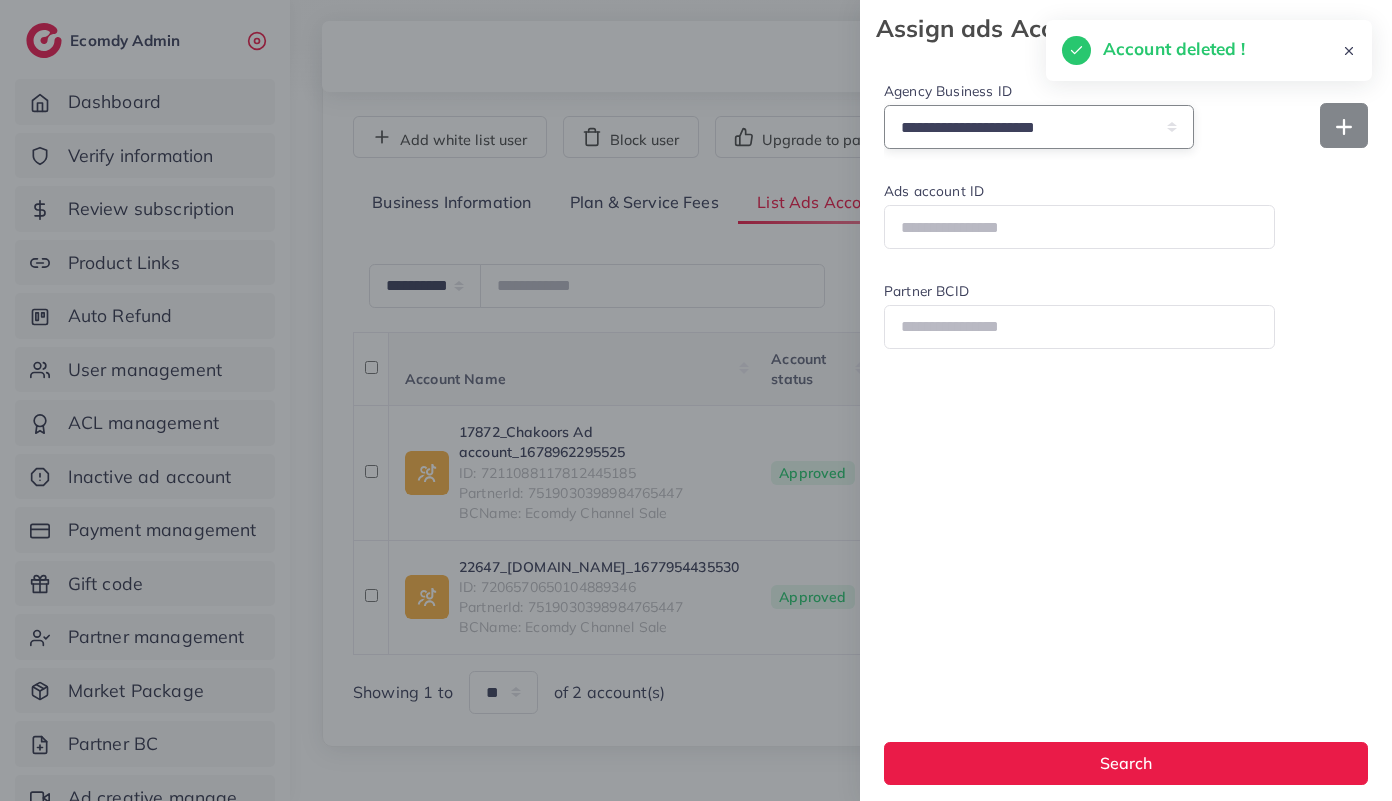 click on "**********" at bounding box center [1039, 126] 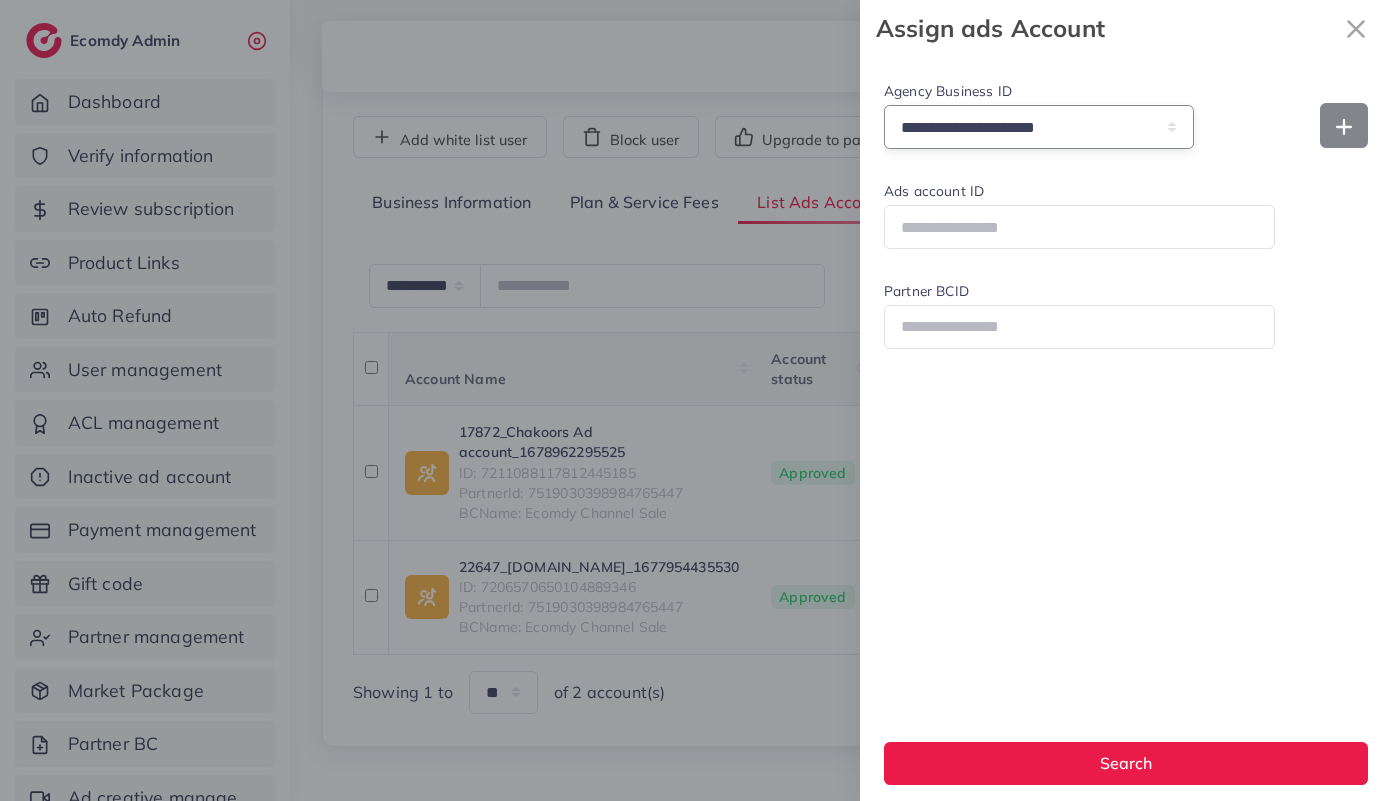 select on "**********" 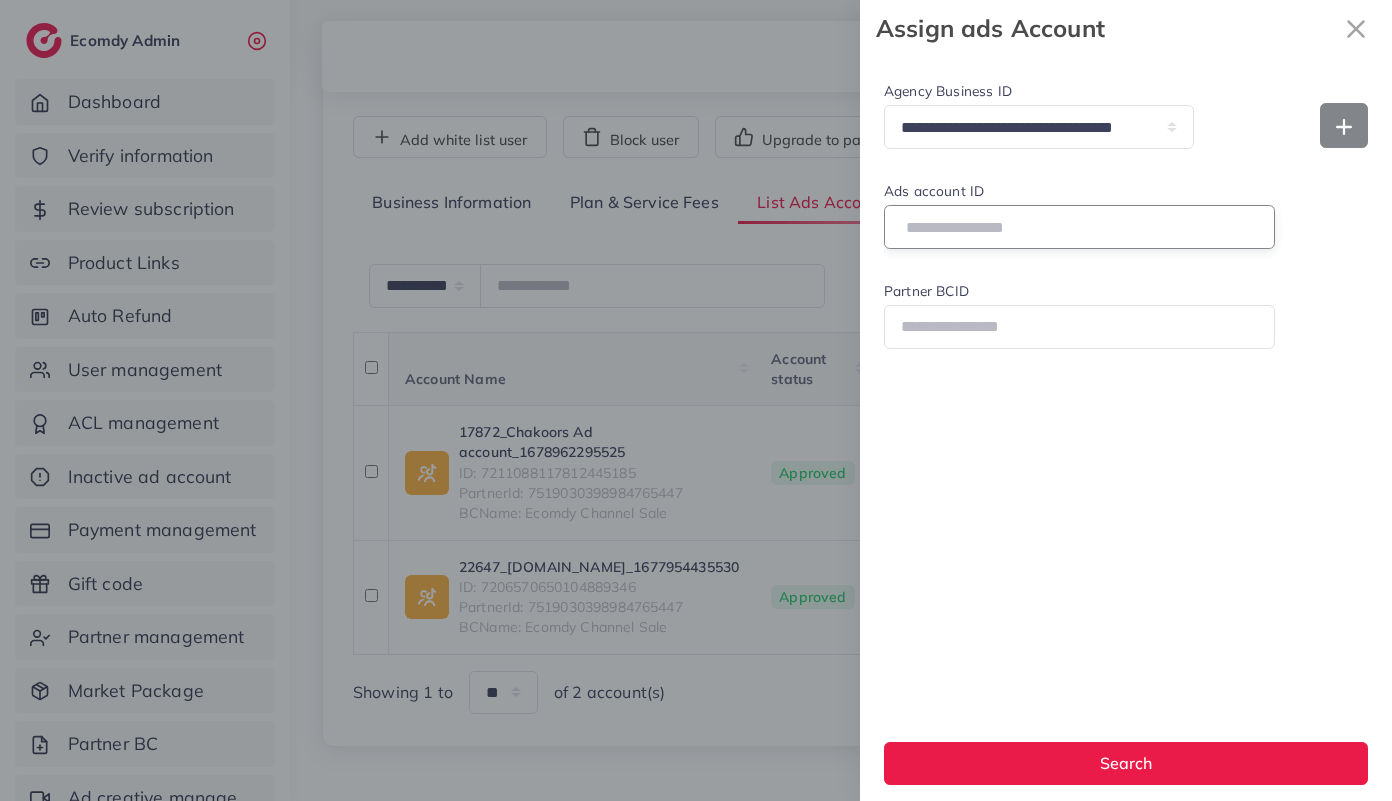 click on "Ads account ID" at bounding box center [1079, 226] 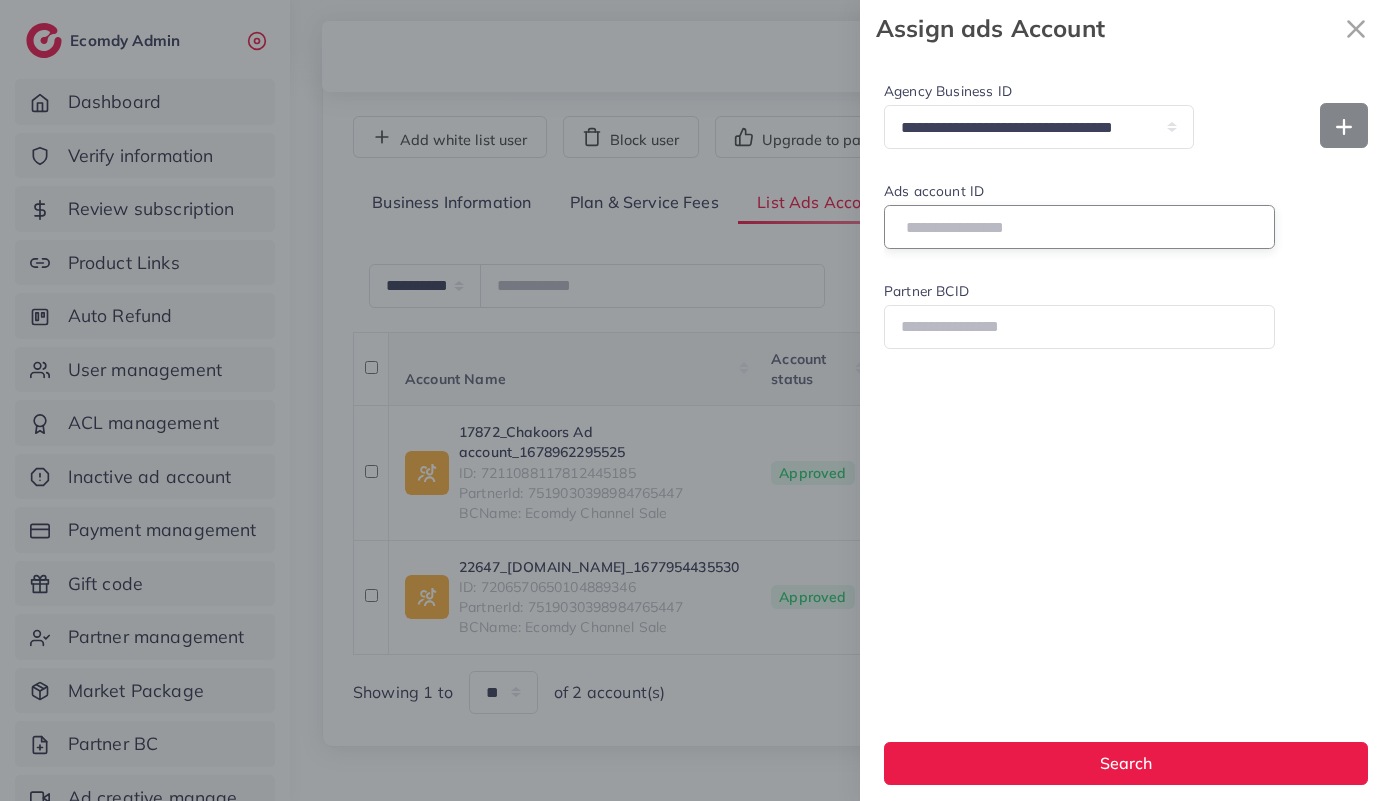 type on "**********" 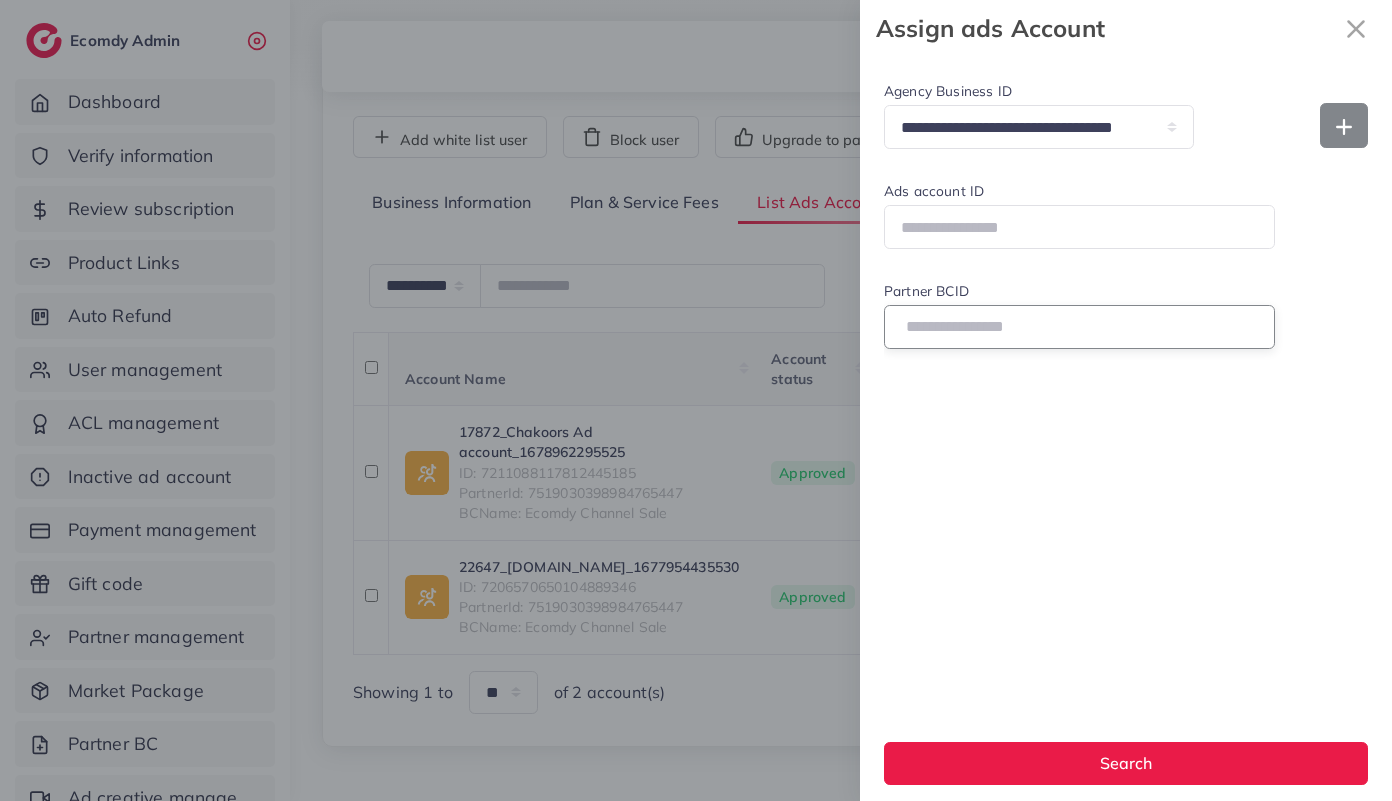 click on "Partner BCID" at bounding box center (1079, 326) 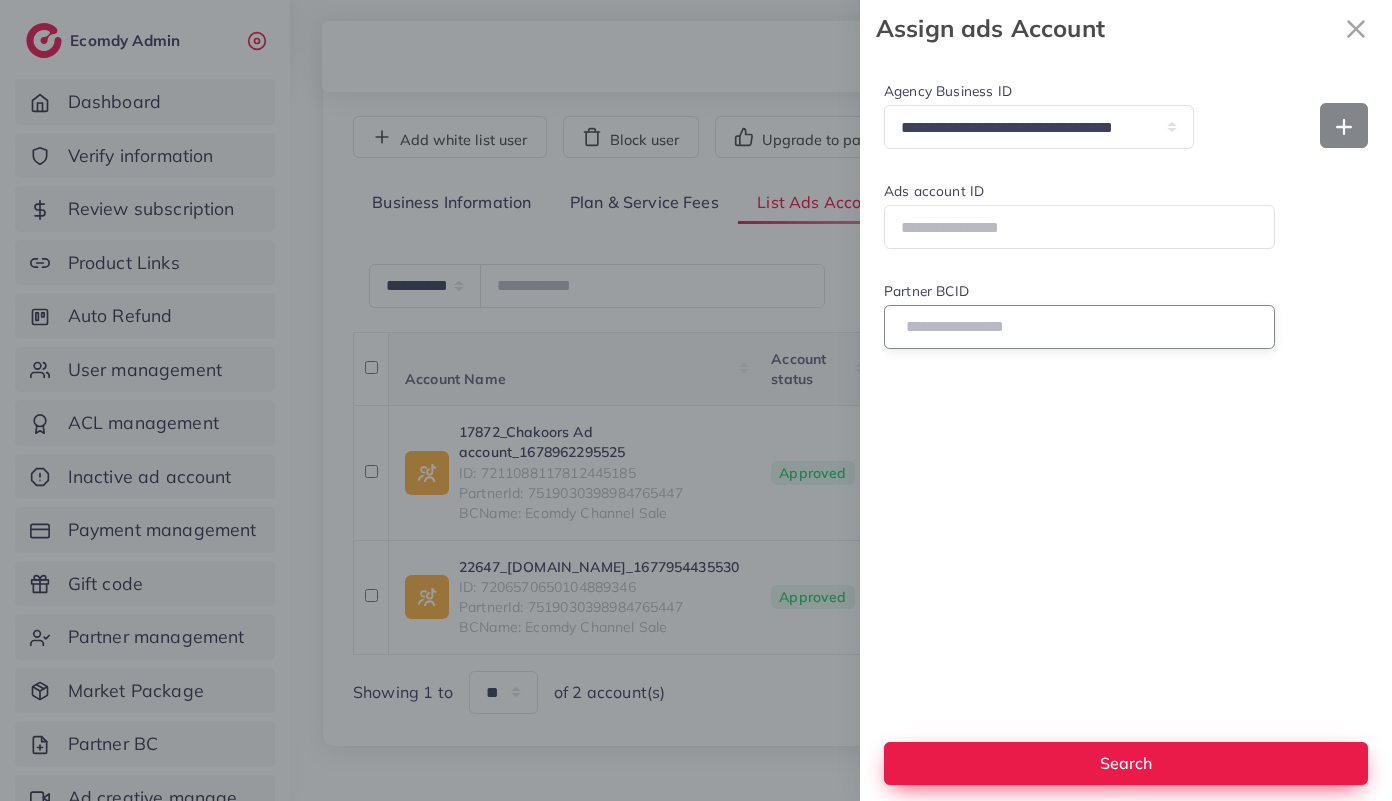 type on "**********" 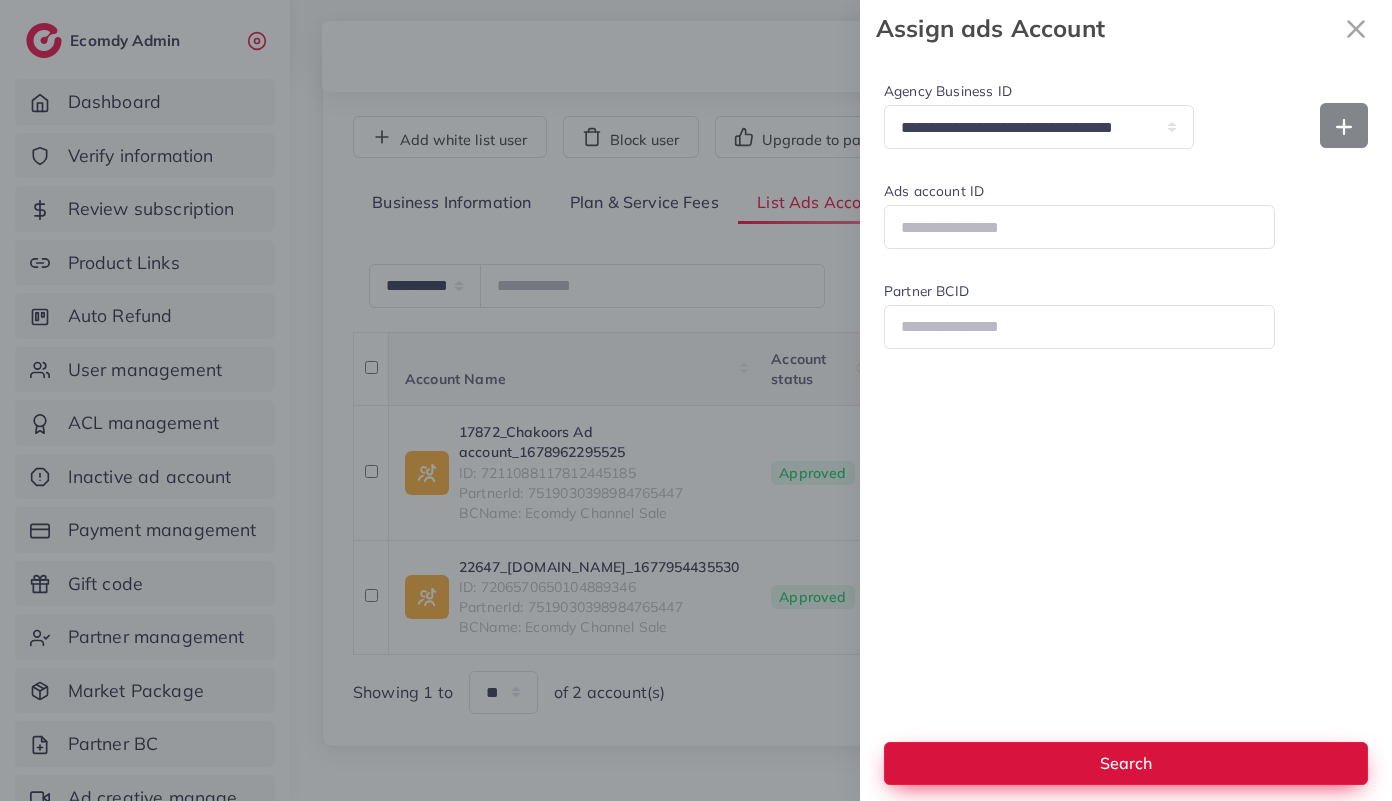 click on "Search" at bounding box center (1126, 763) 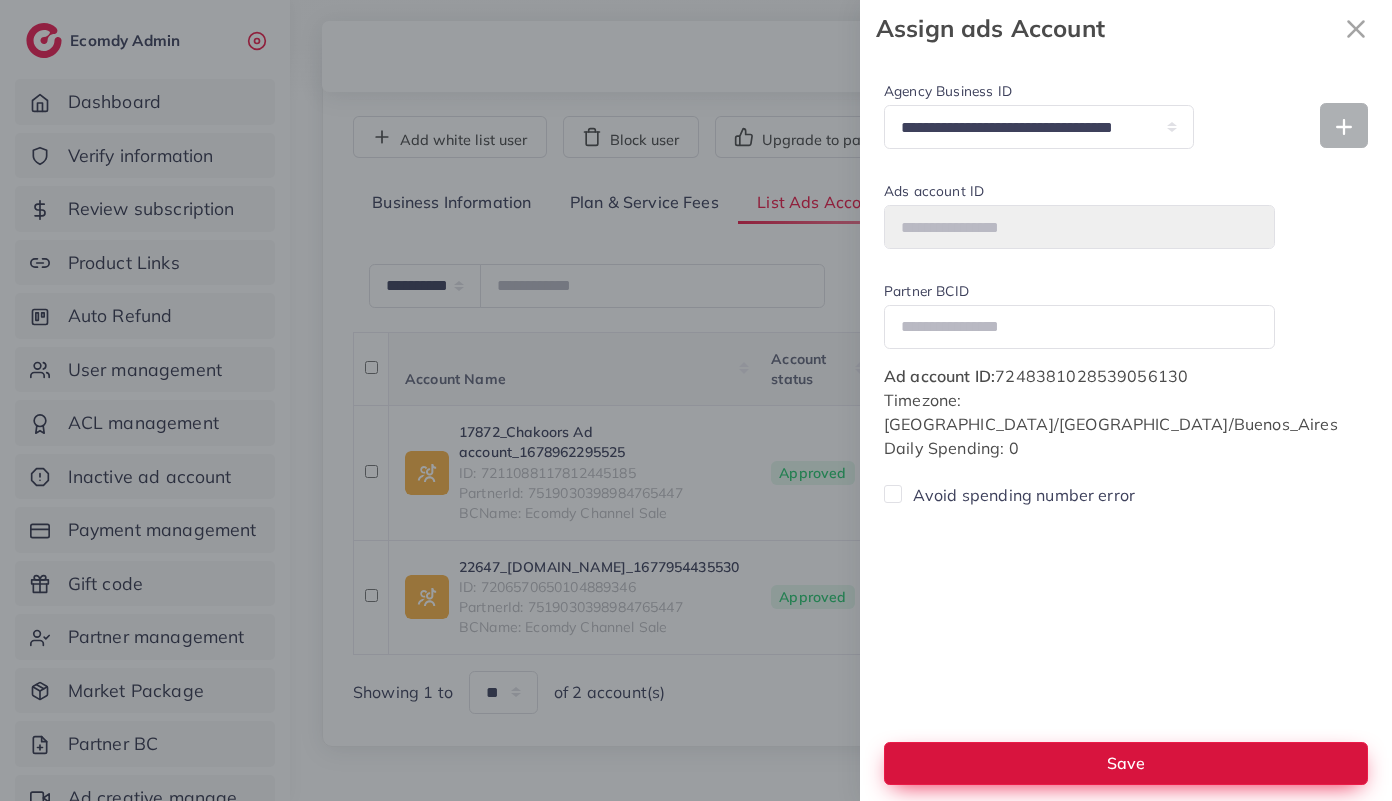 click on "Save" at bounding box center [1126, 763] 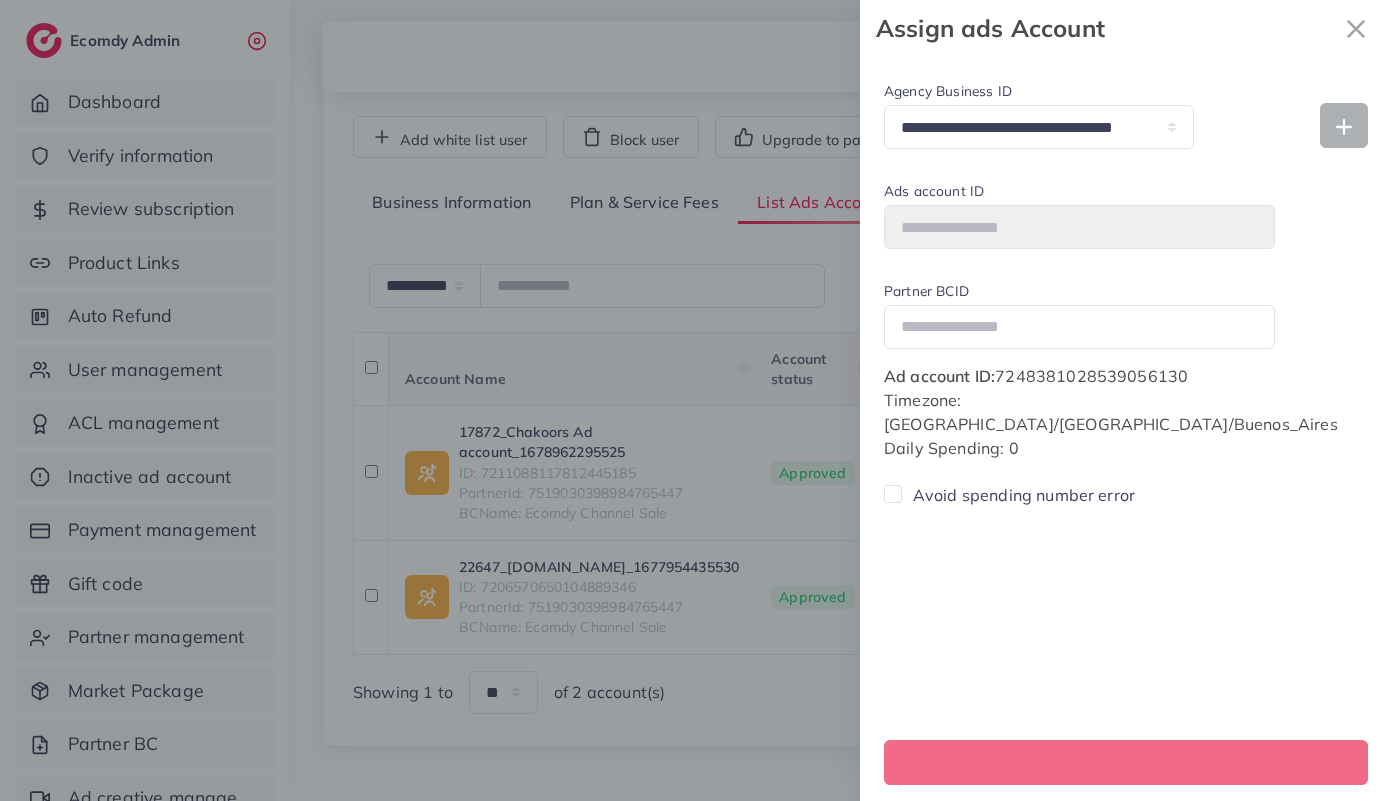 select 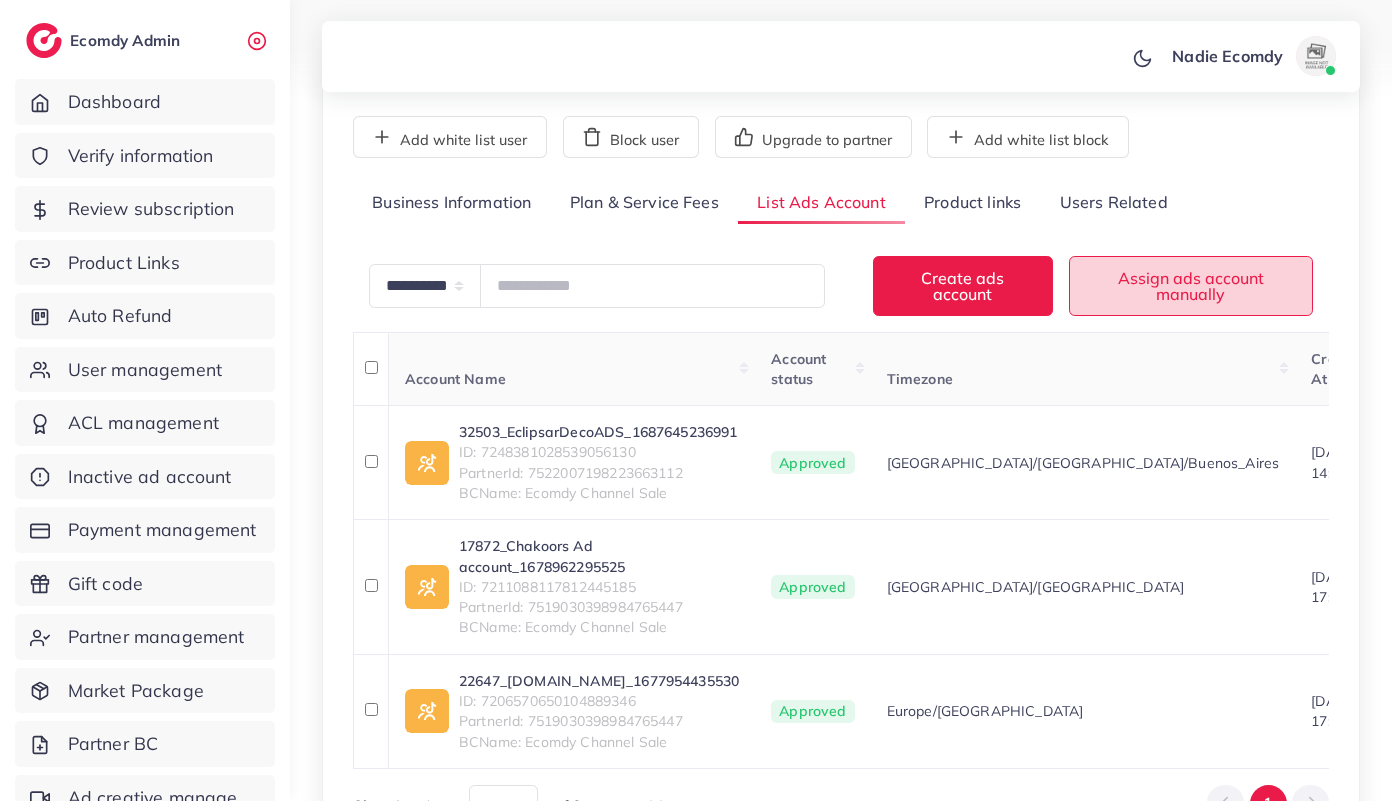 type 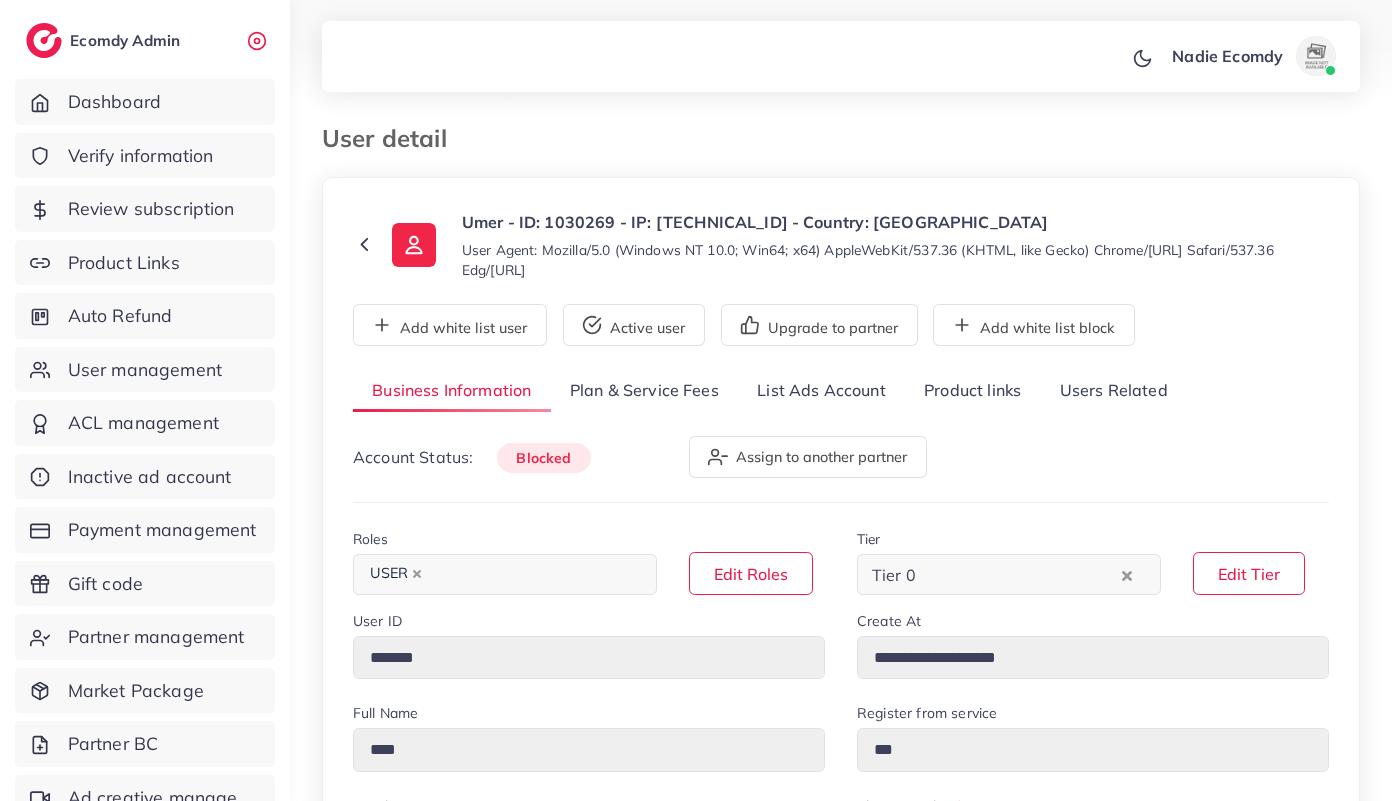 select on "********" 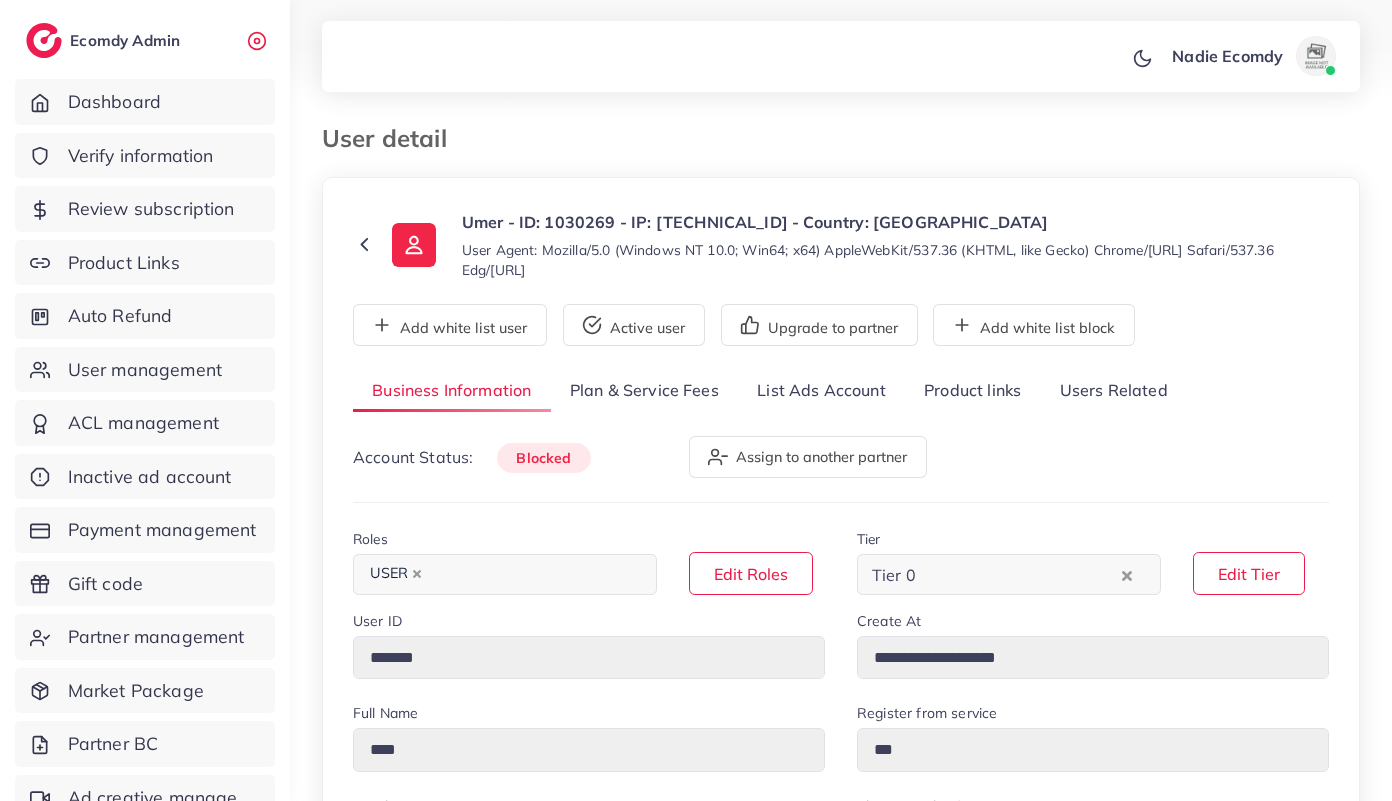 scroll, scrollTop: 6, scrollLeft: 0, axis: vertical 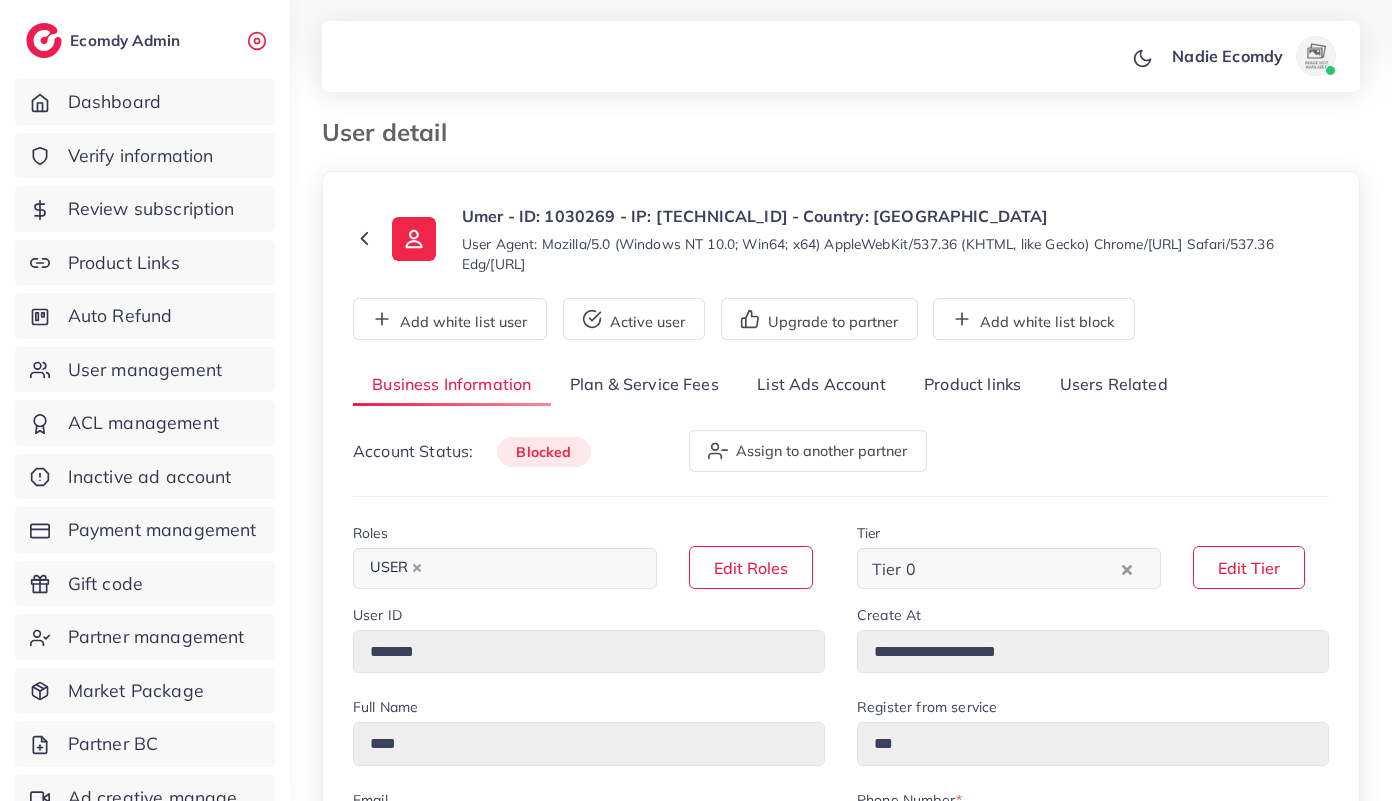 click on "Users Related" at bounding box center (1113, 385) 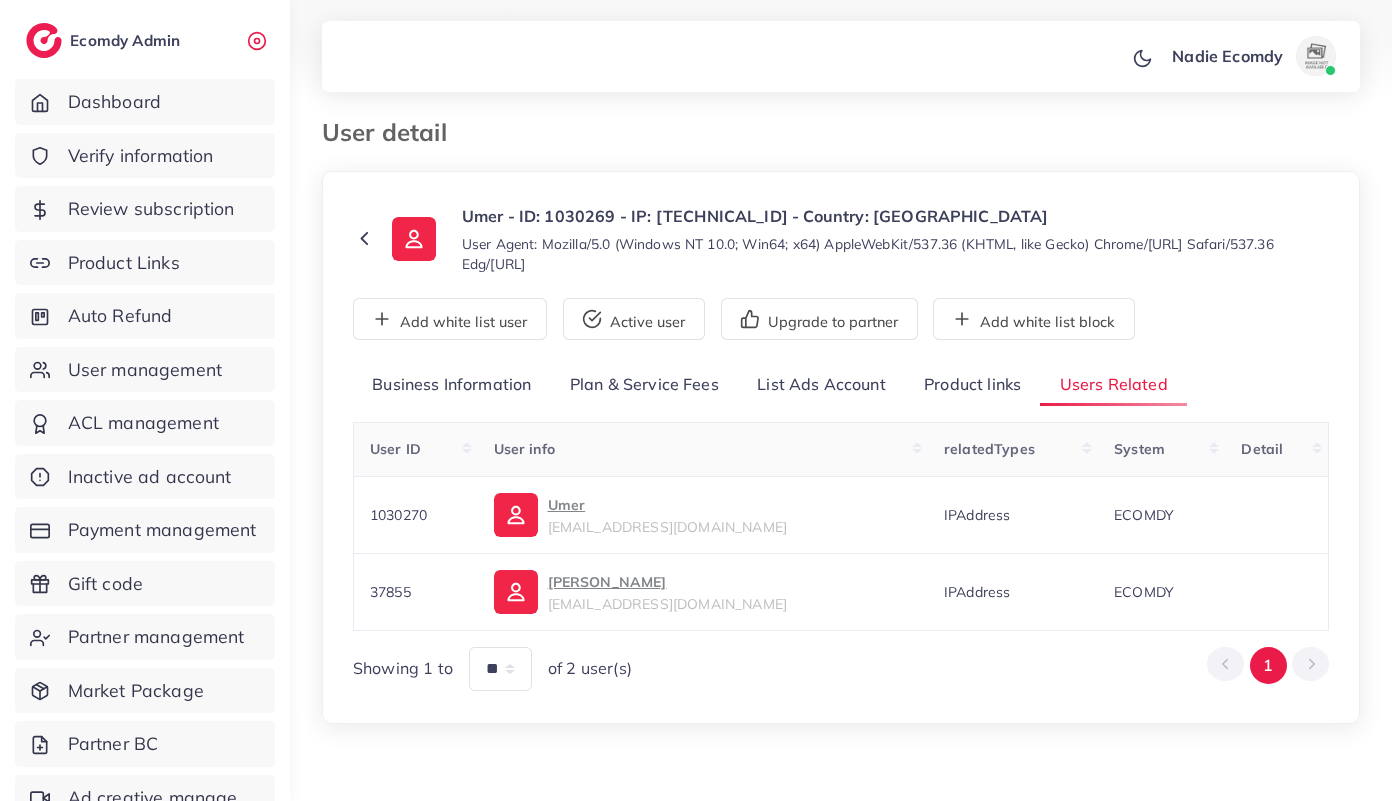 click 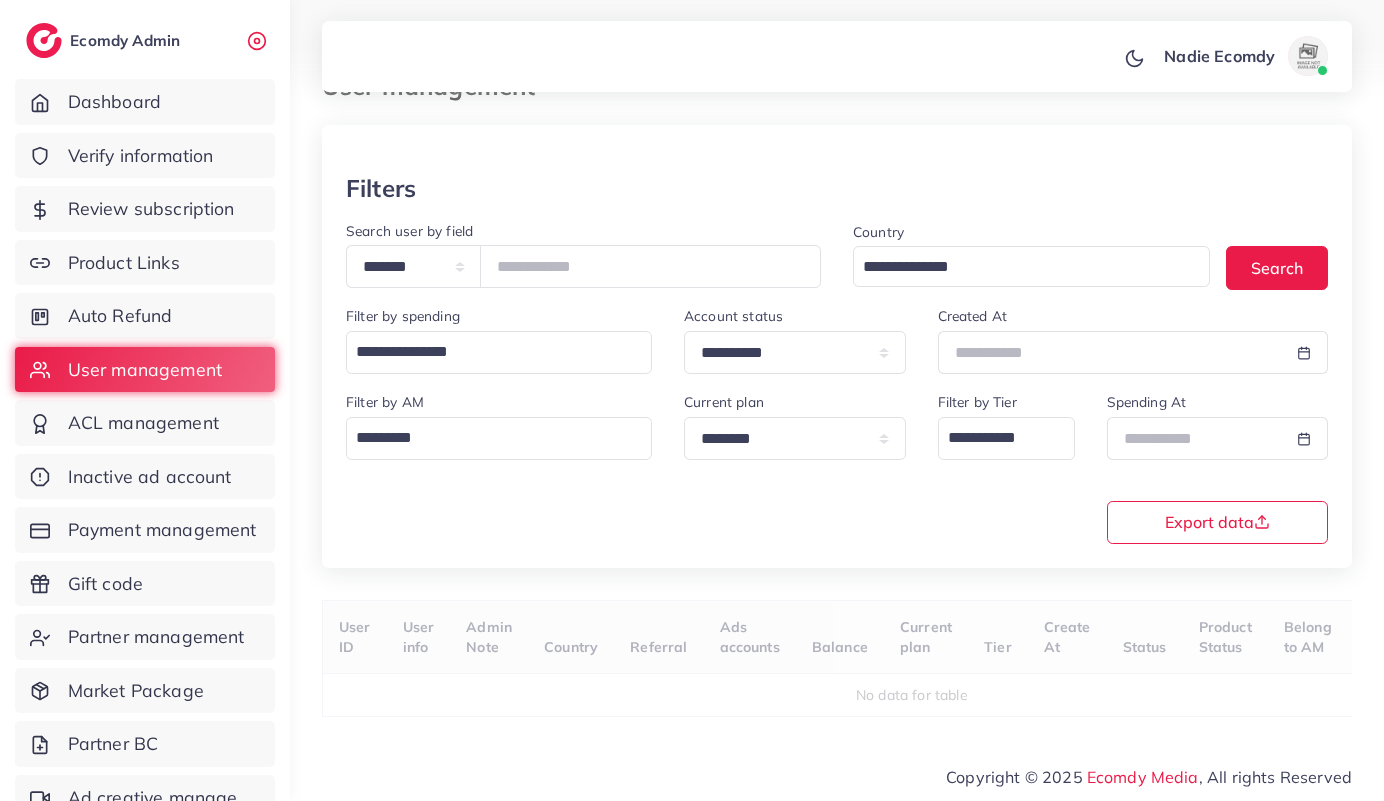 scroll, scrollTop: 62, scrollLeft: 0, axis: vertical 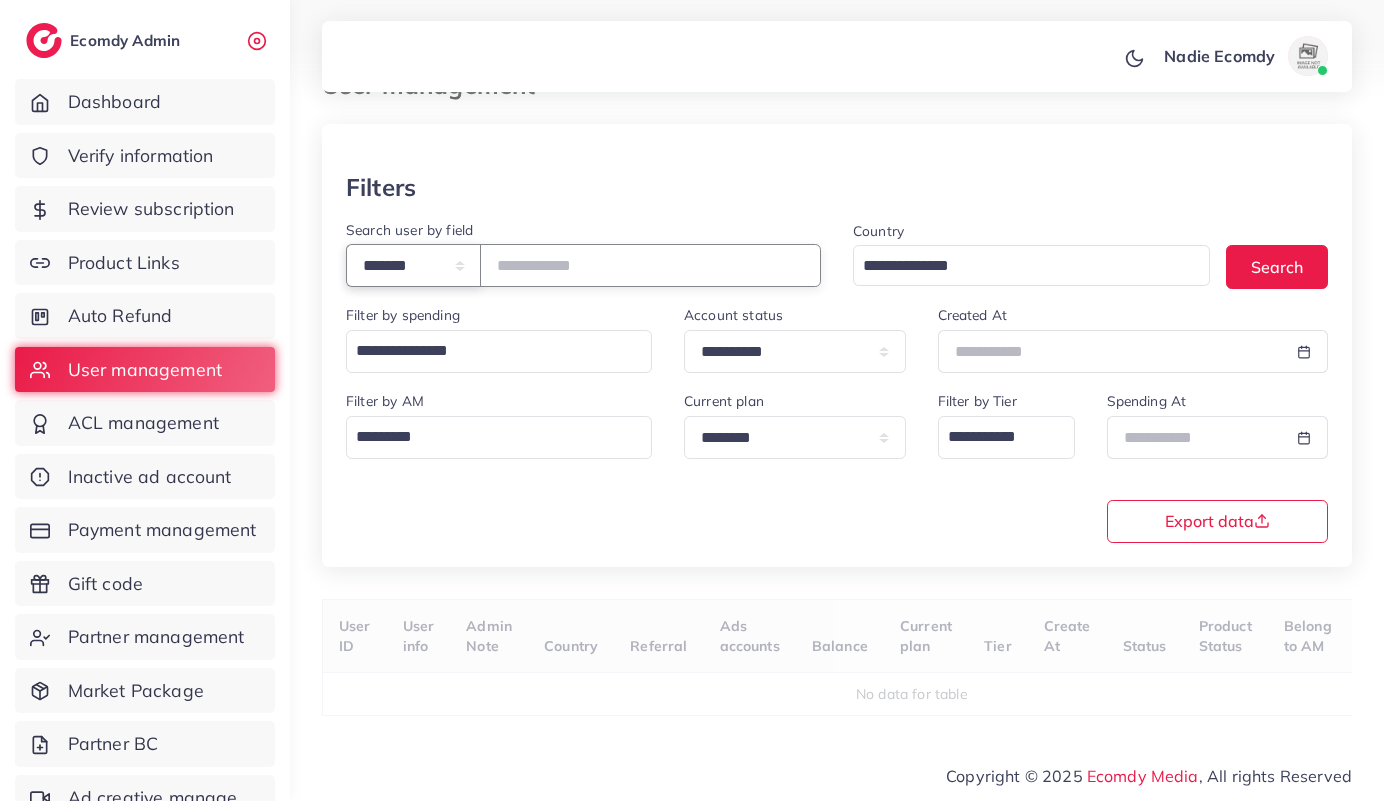 click on "**********" at bounding box center (413, 265) 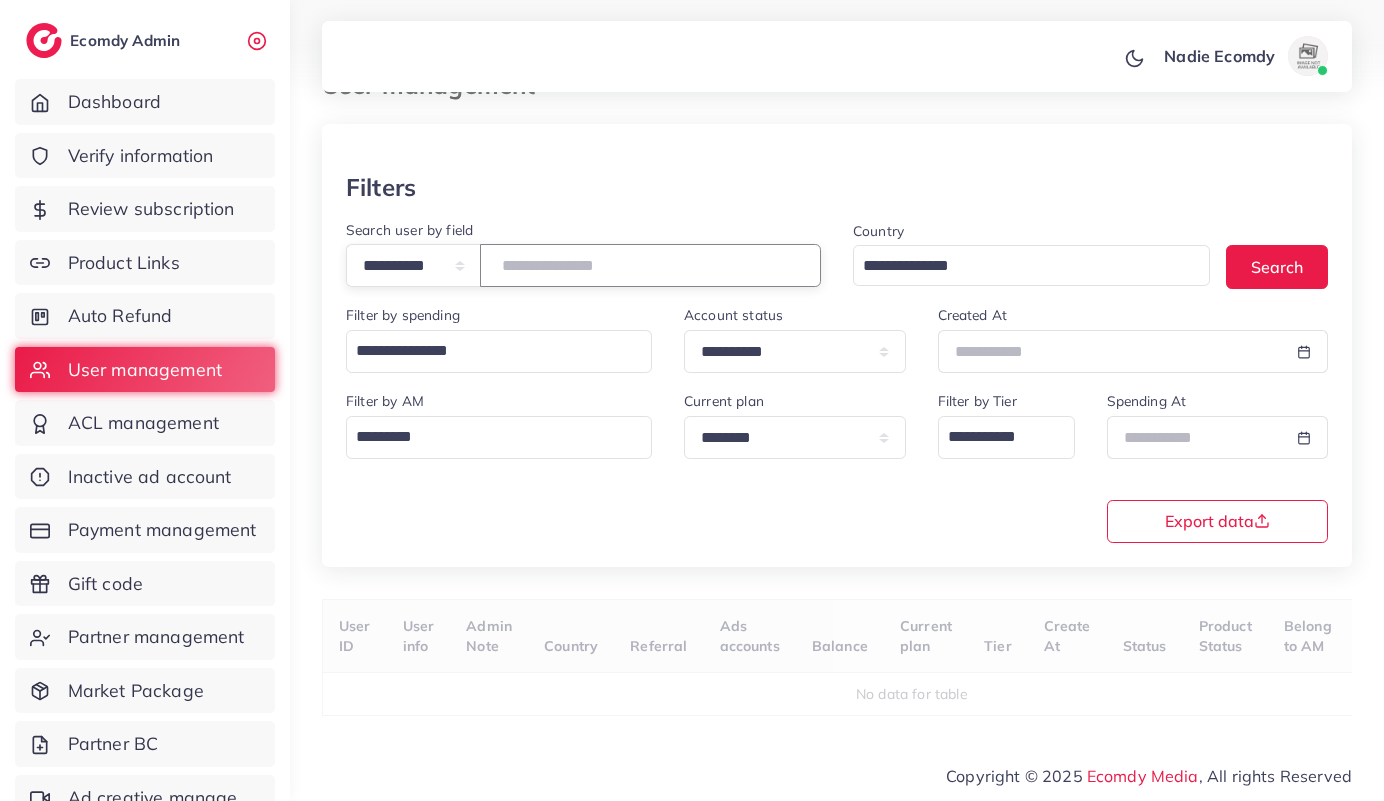 click at bounding box center (650, 265) 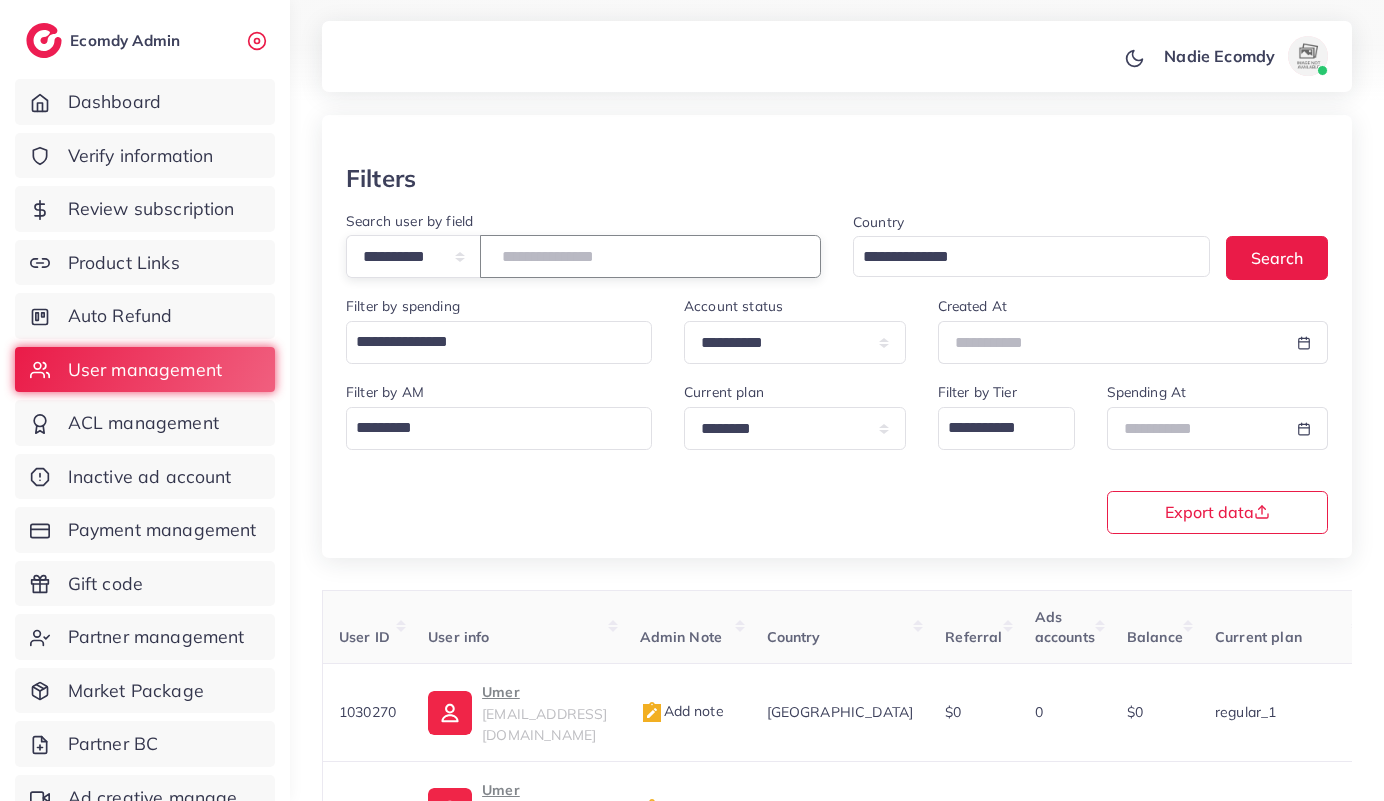 paste on "**********" 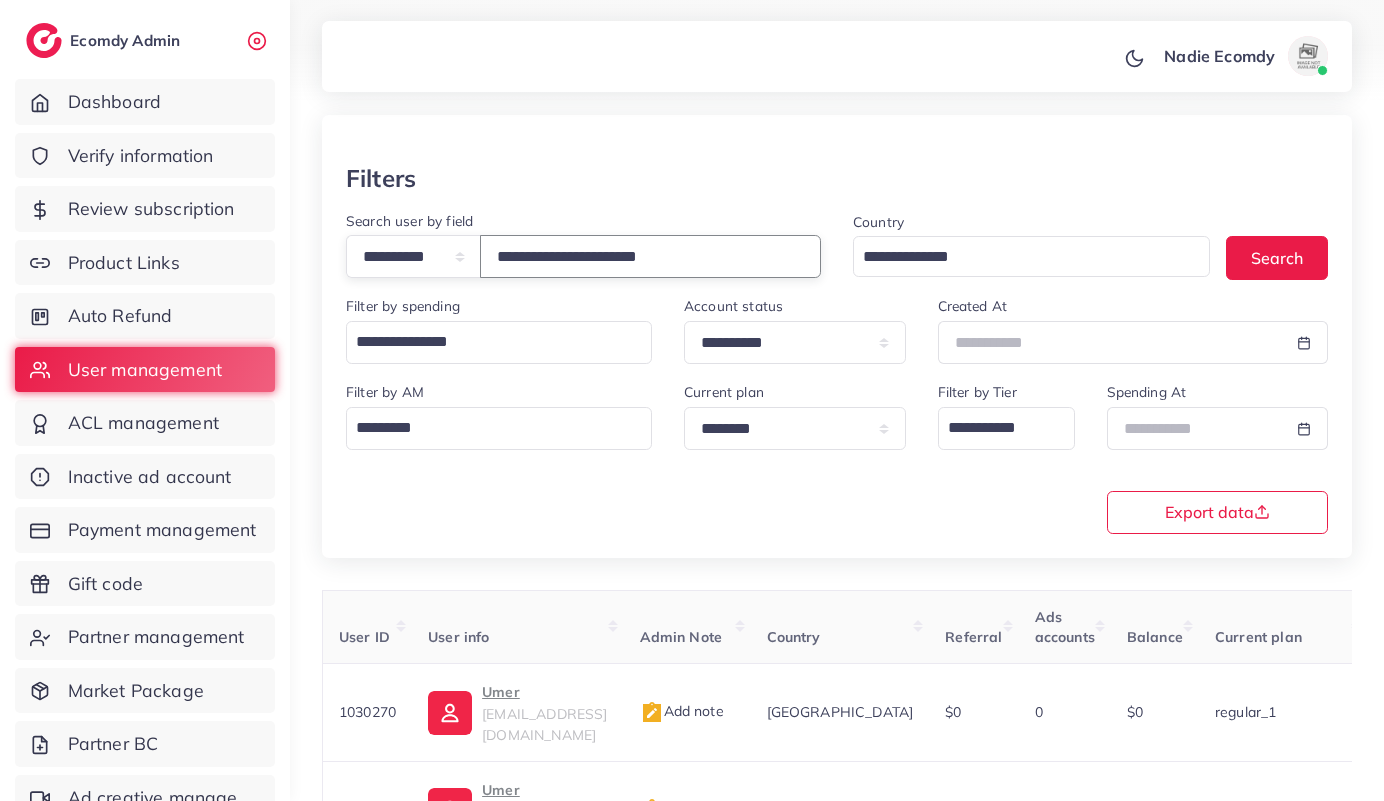 type on "**********" 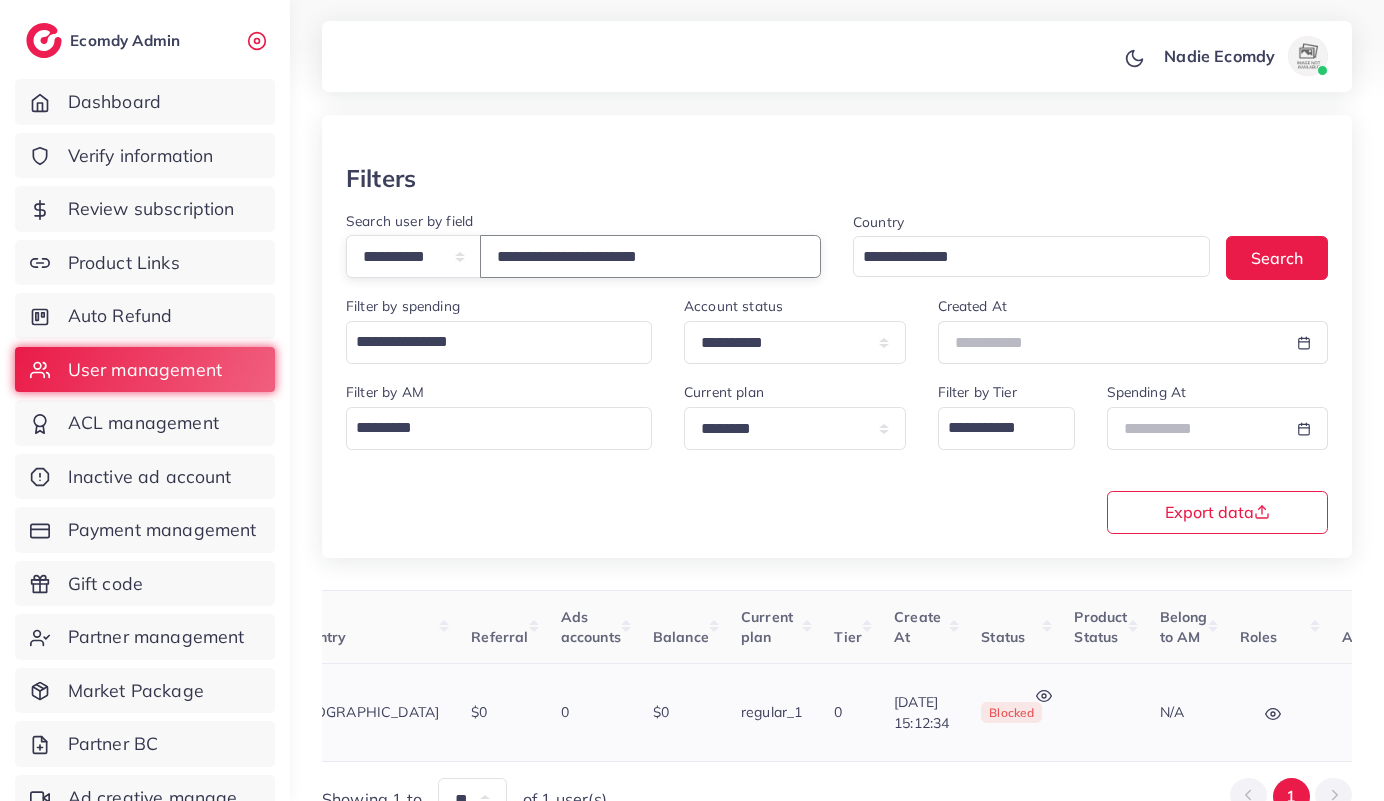 scroll, scrollTop: 0, scrollLeft: 549, axis: horizontal 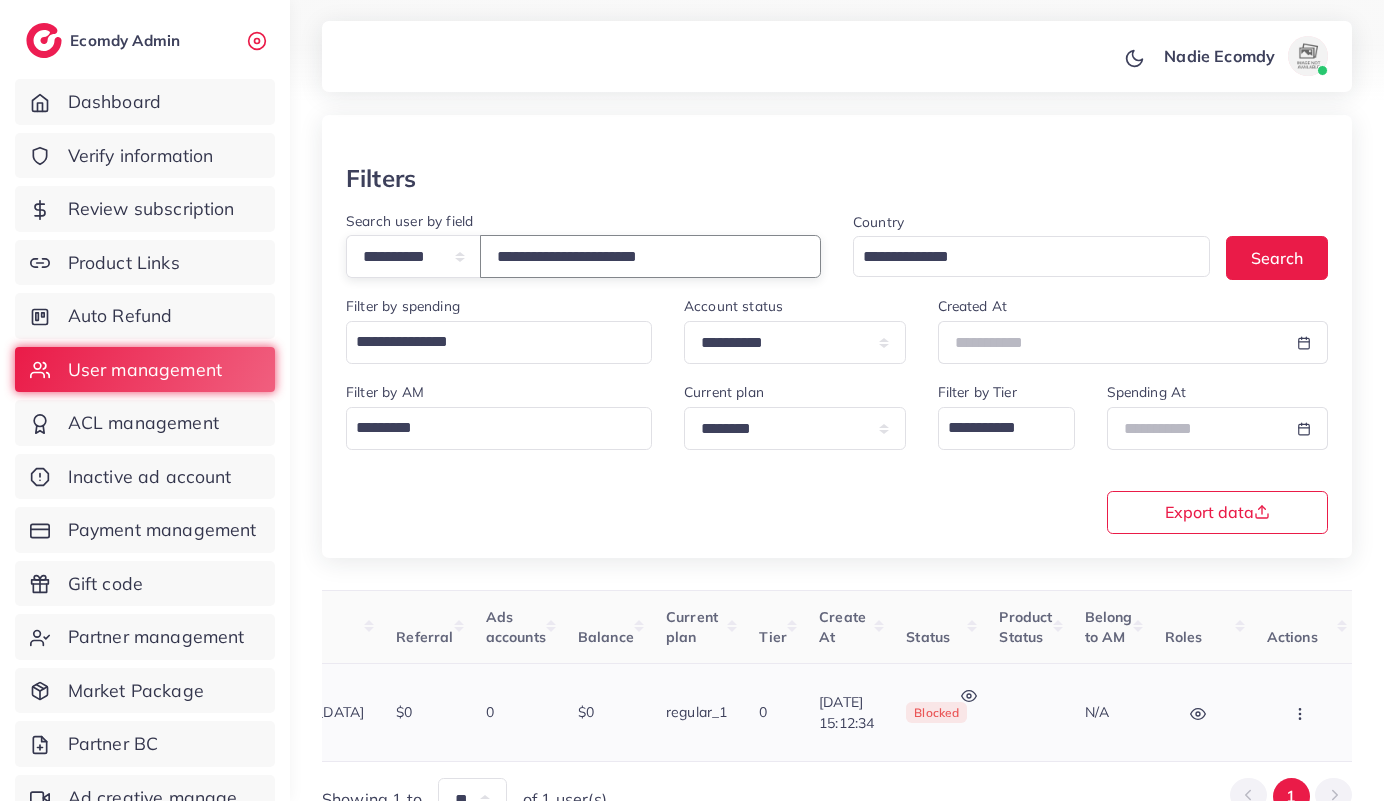 click 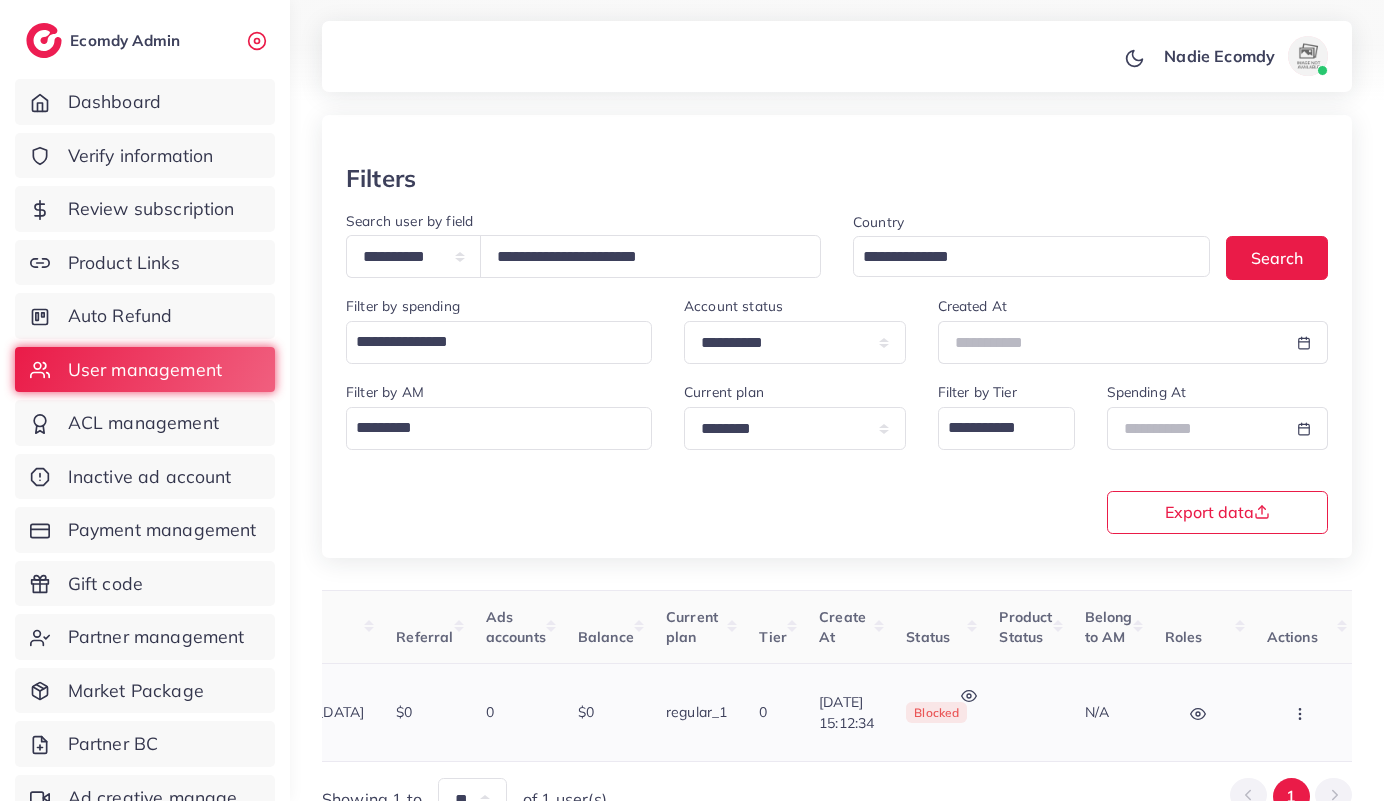 scroll, scrollTop: 4, scrollLeft: 549, axis: both 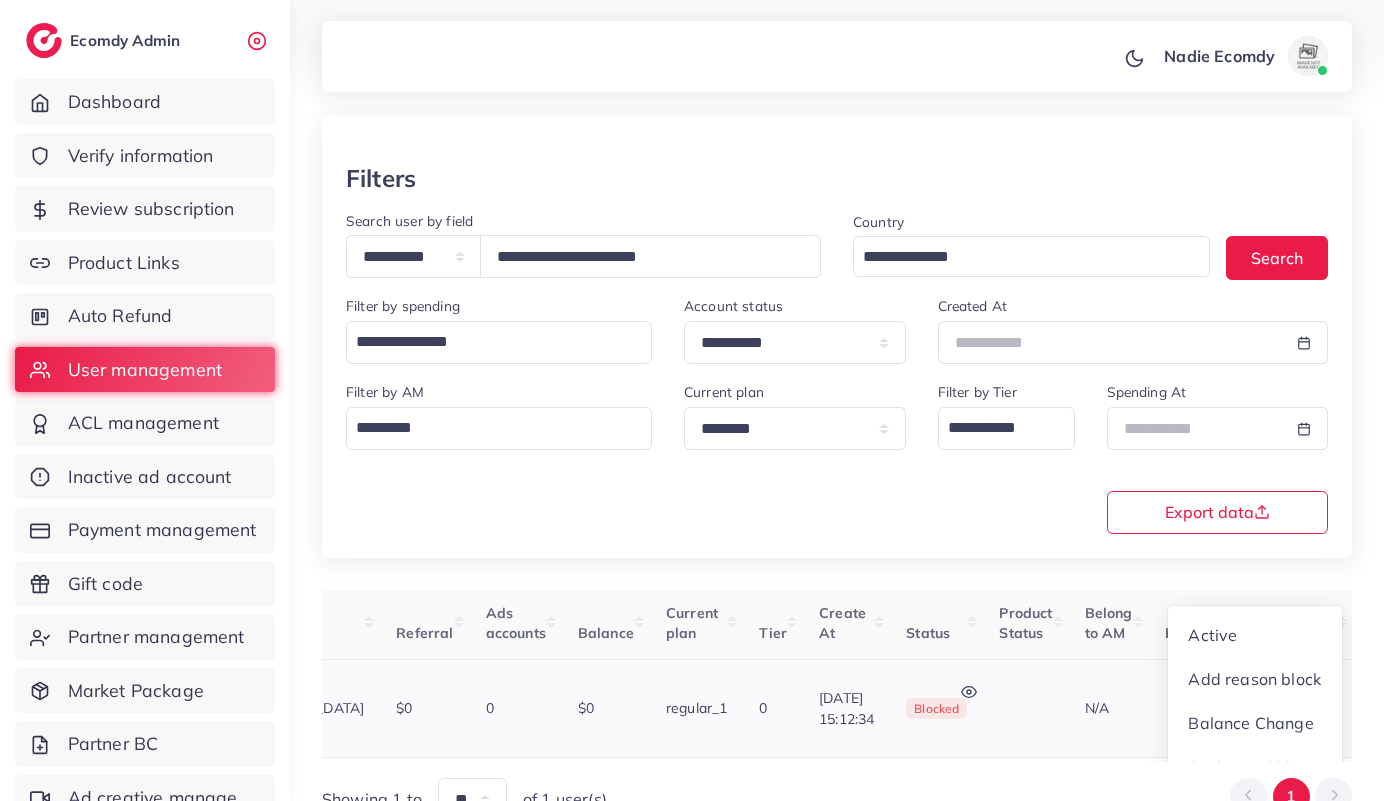 click on "blocked" at bounding box center (936, 709) 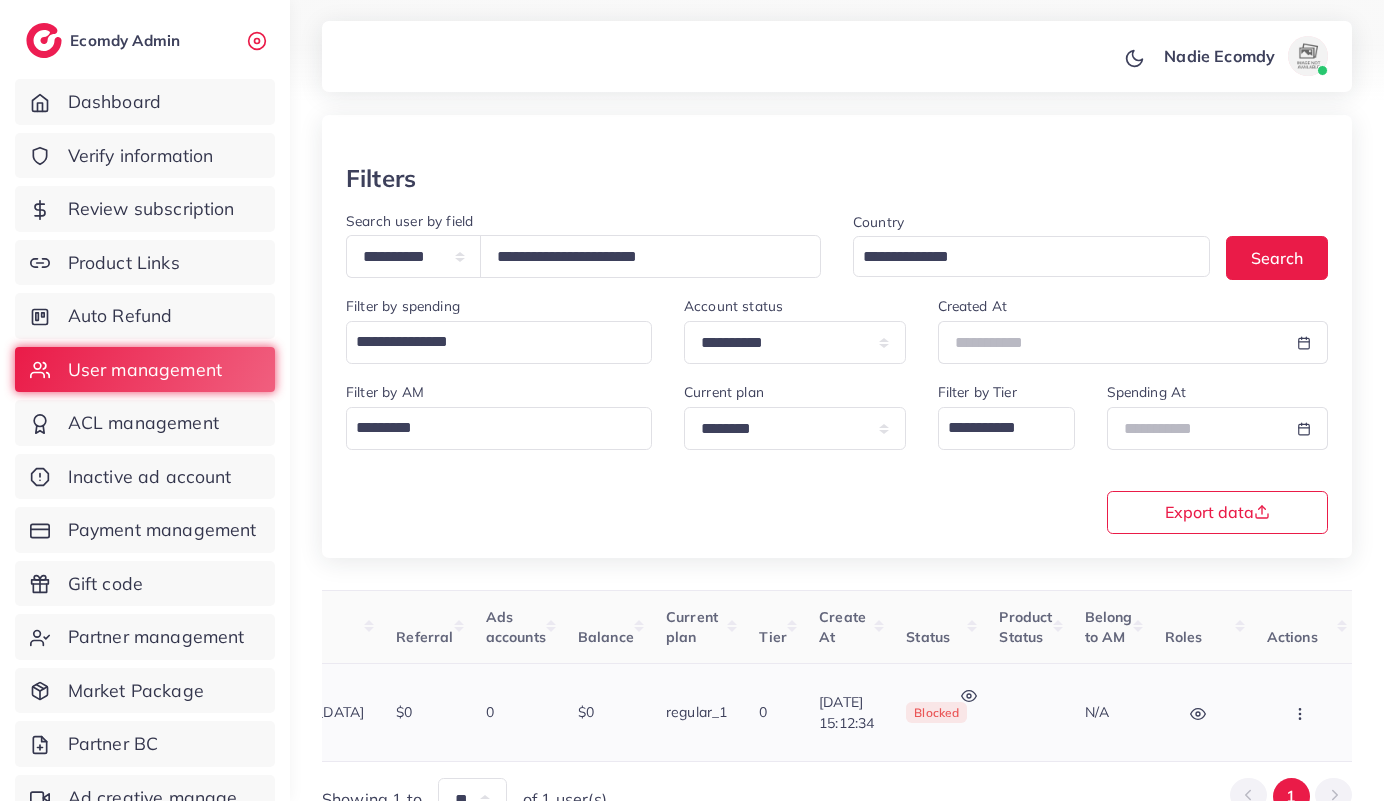 scroll, scrollTop: 0, scrollLeft: 549, axis: horizontal 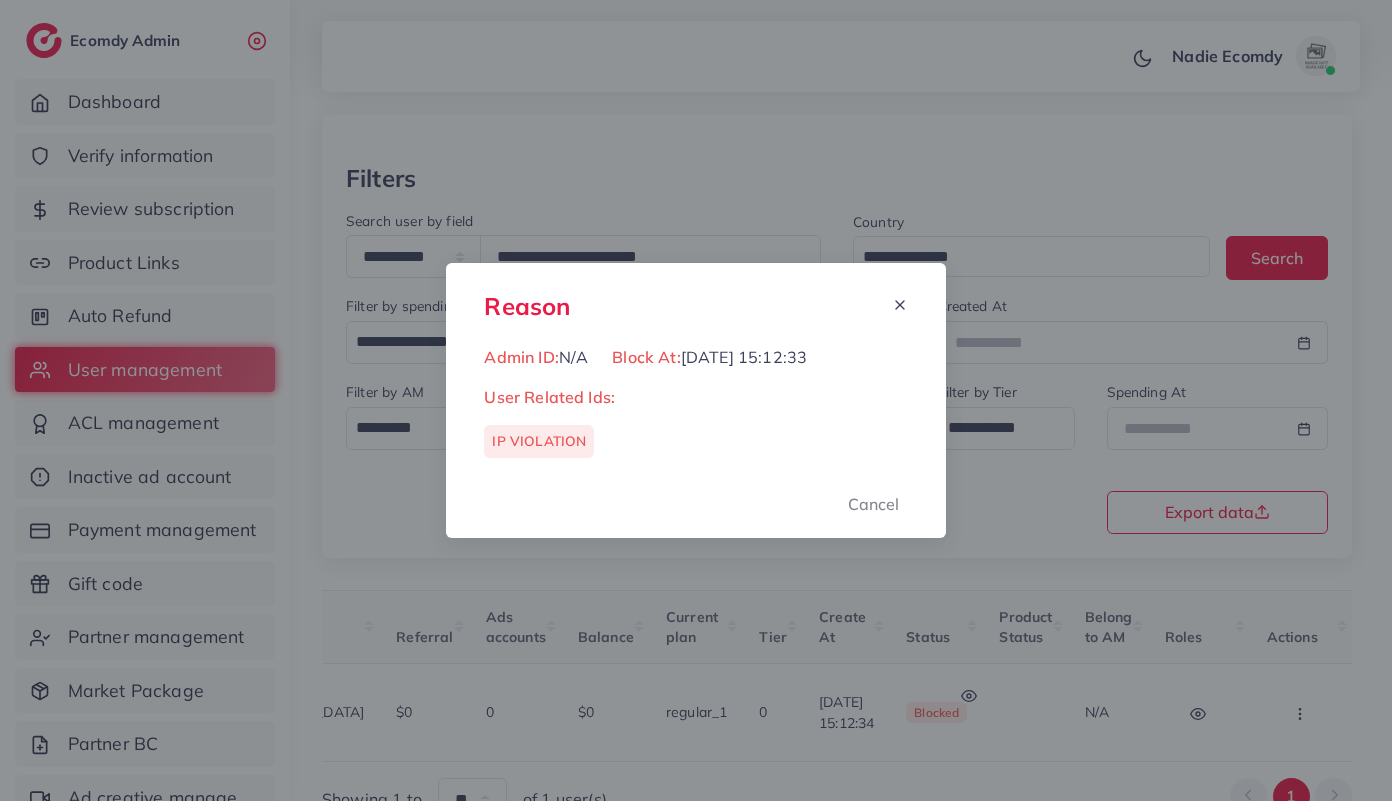 click 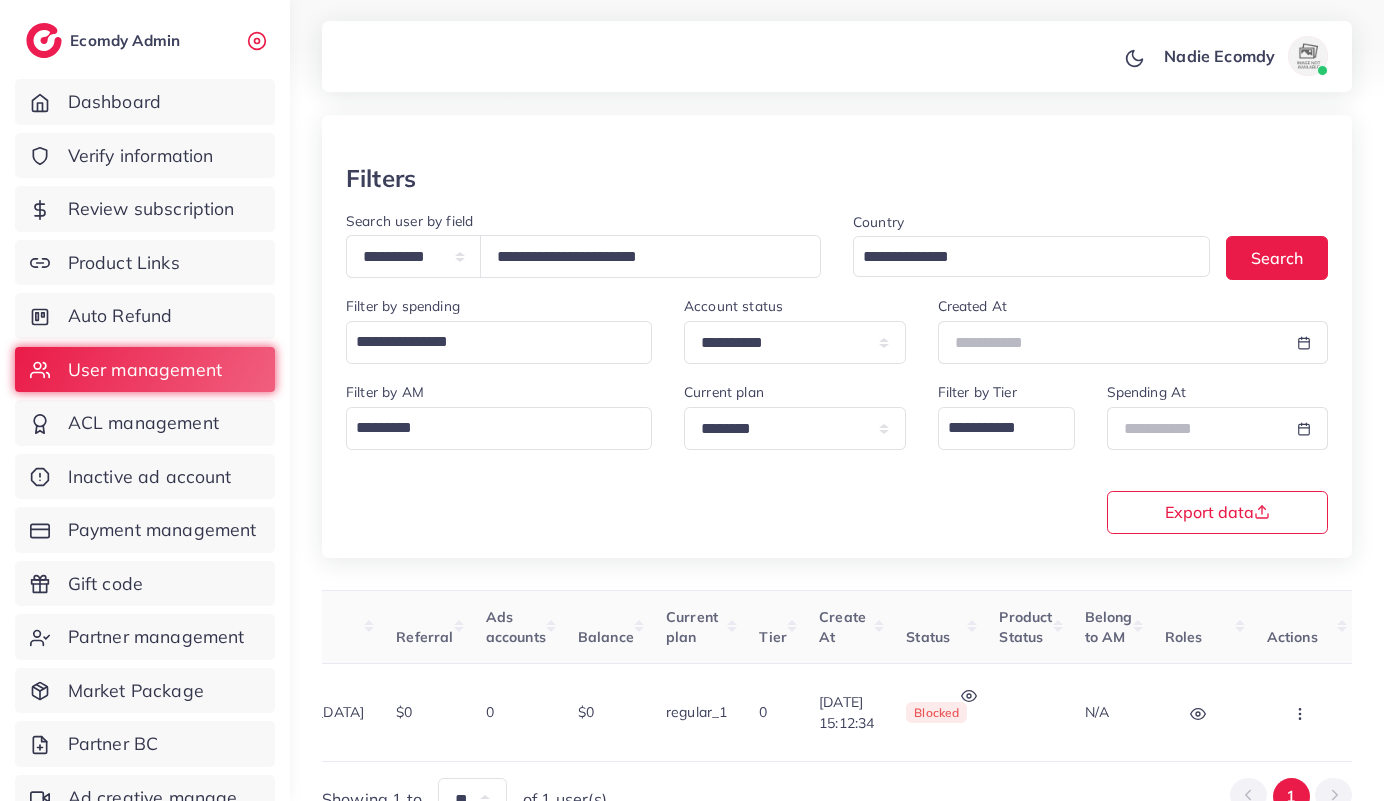 scroll, scrollTop: 0, scrollLeft: 541, axis: horizontal 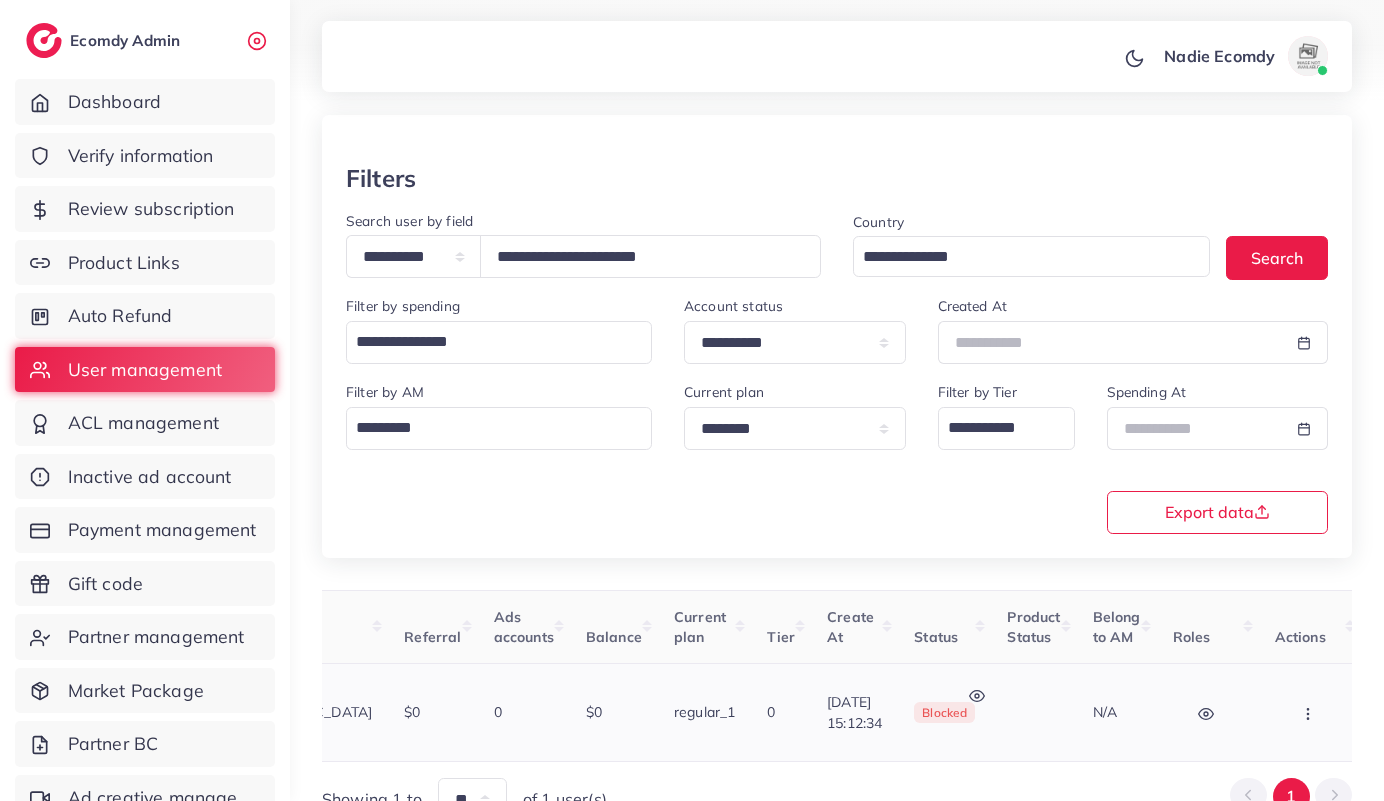 click 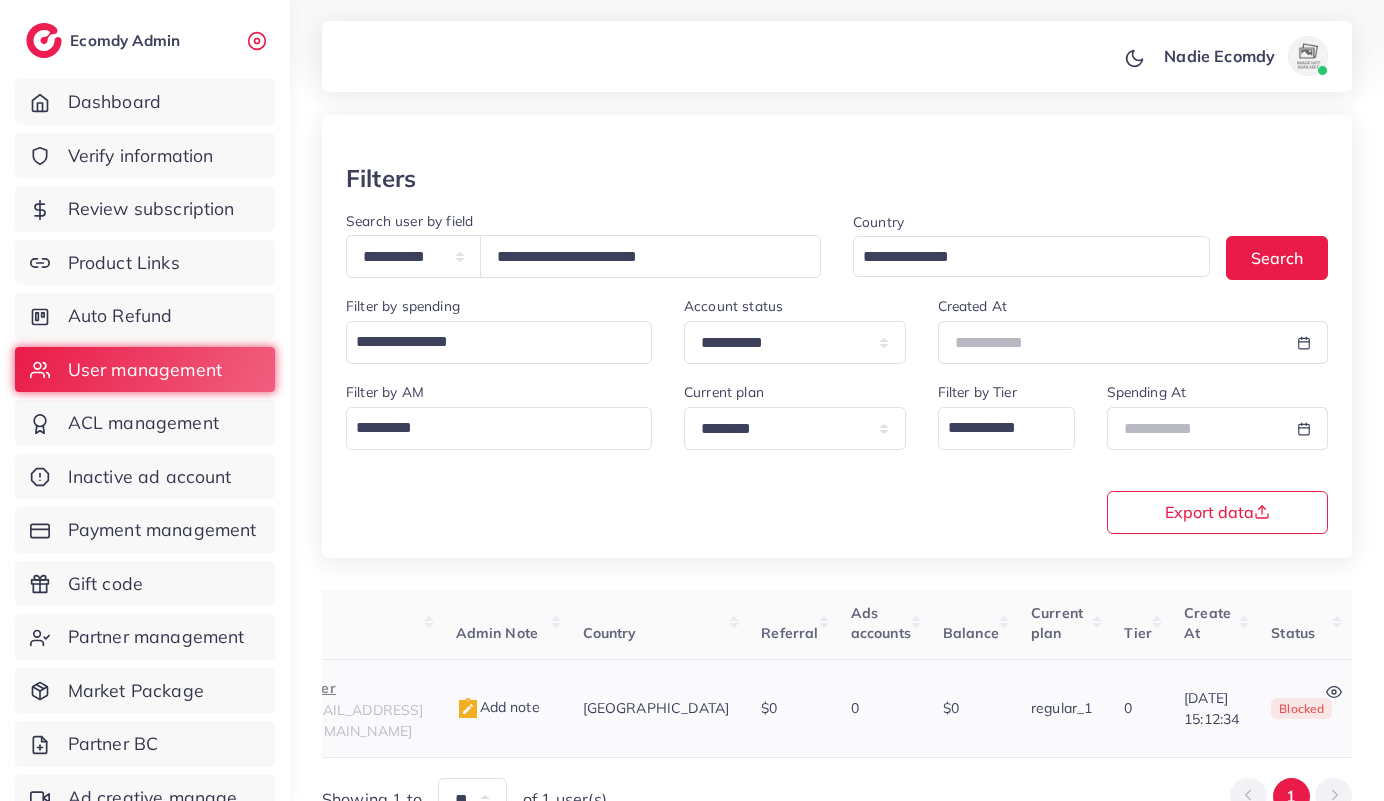 scroll, scrollTop: 4, scrollLeft: 0, axis: vertical 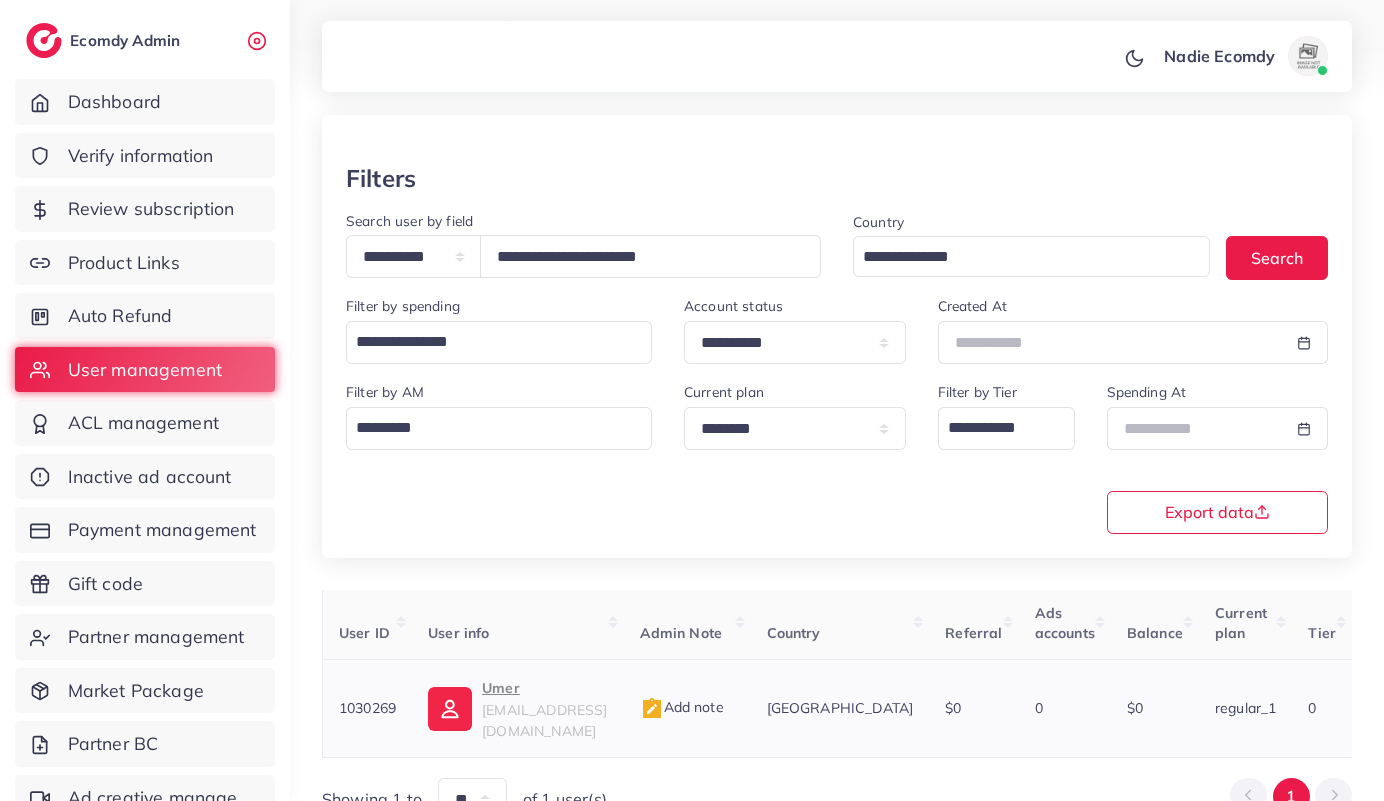 click on "1030269" at bounding box center (367, 708) 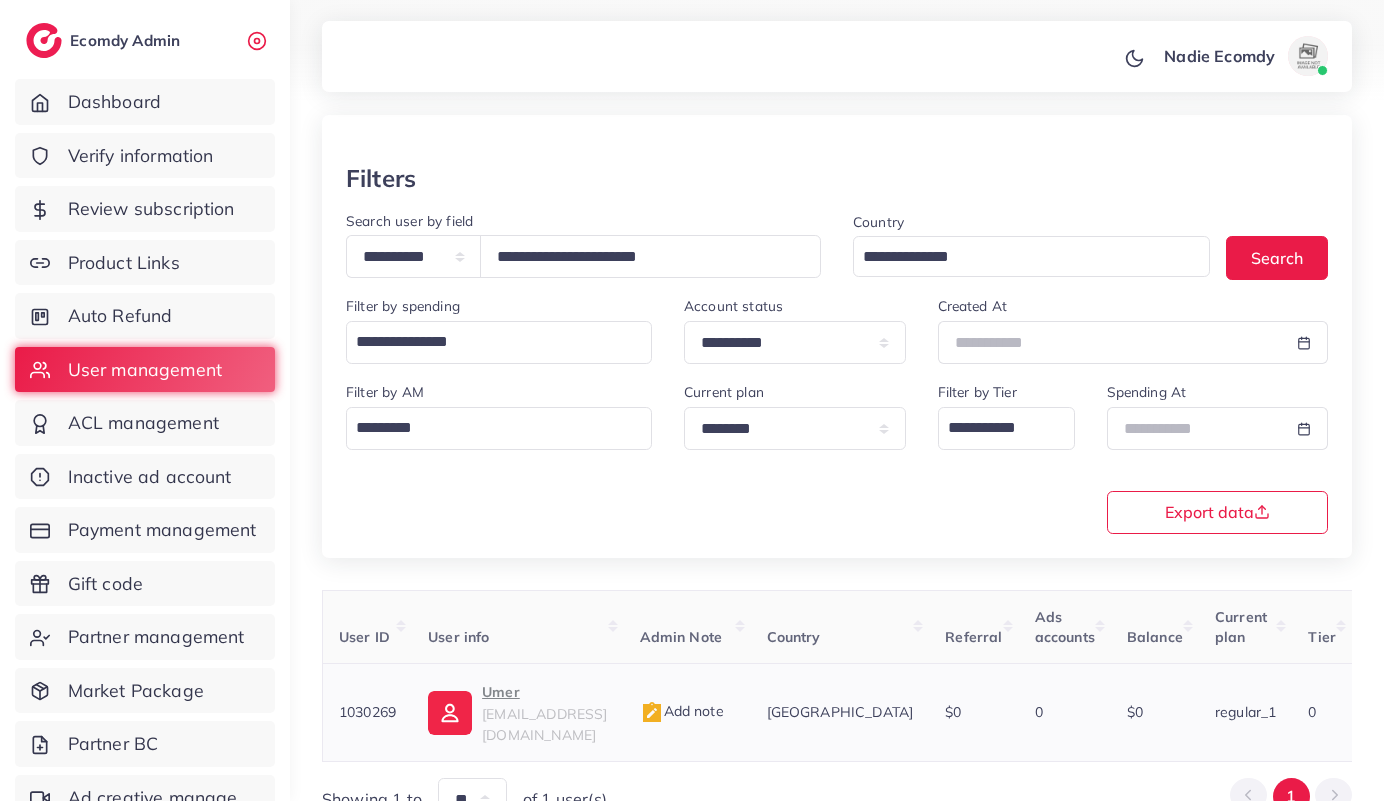 copy on "1030269" 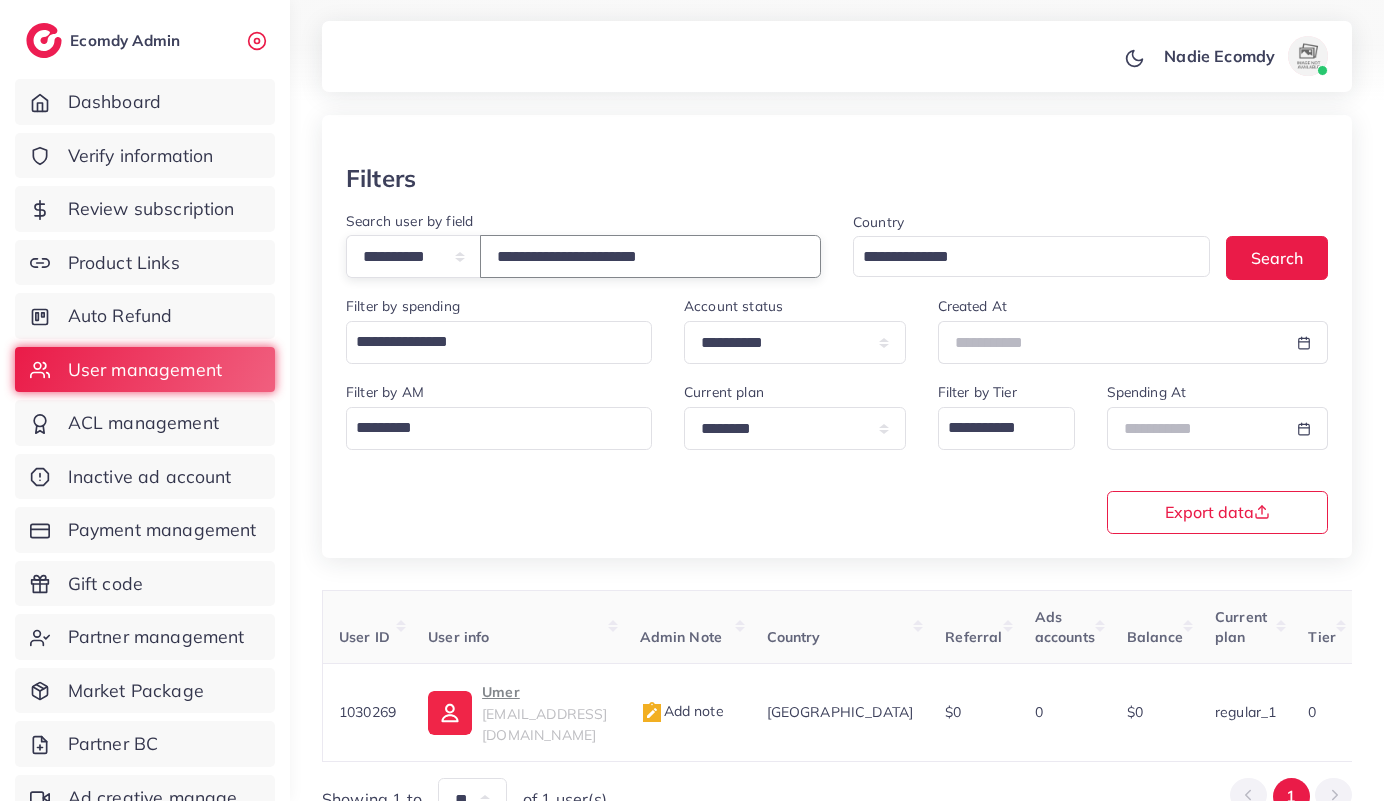 click on "**********" at bounding box center [650, 256] 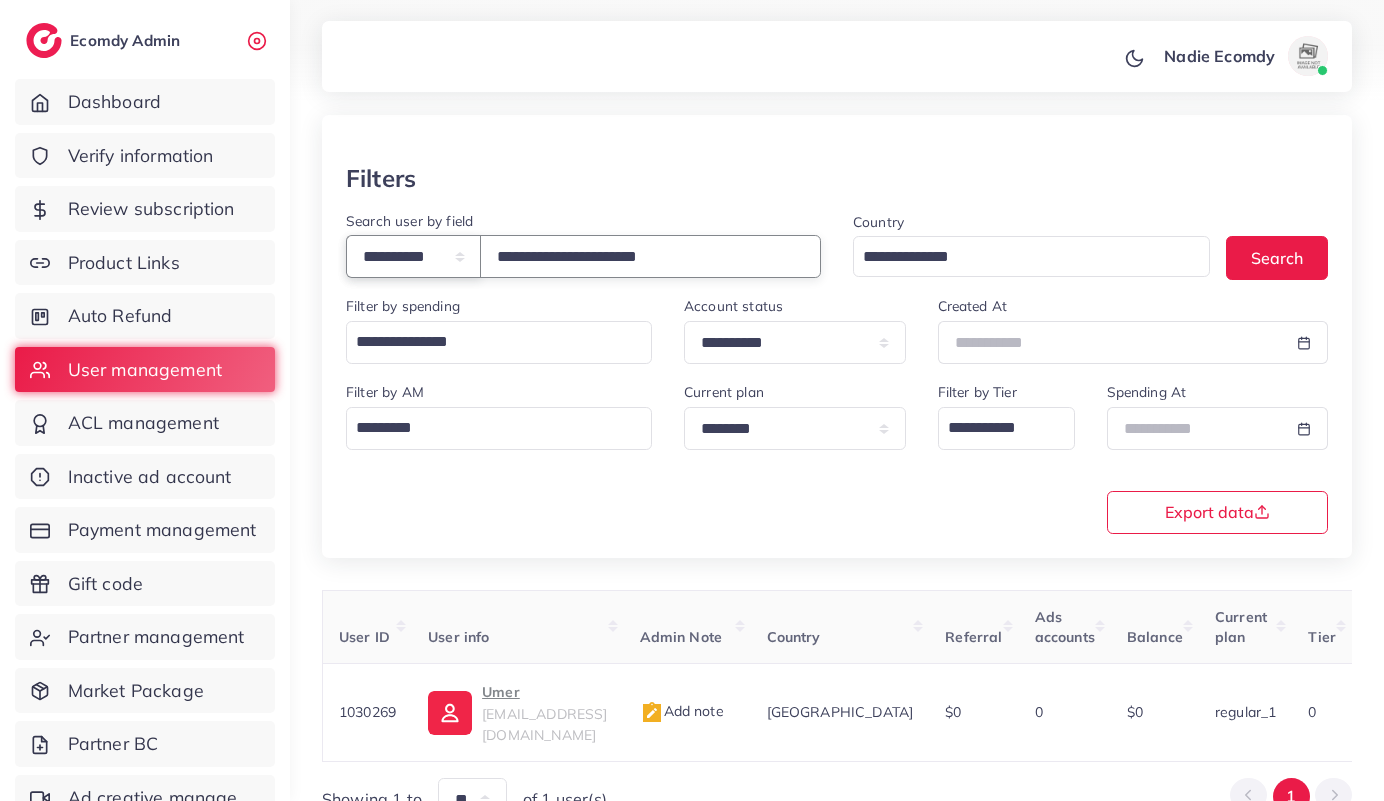 click on "**********" at bounding box center (413, 256) 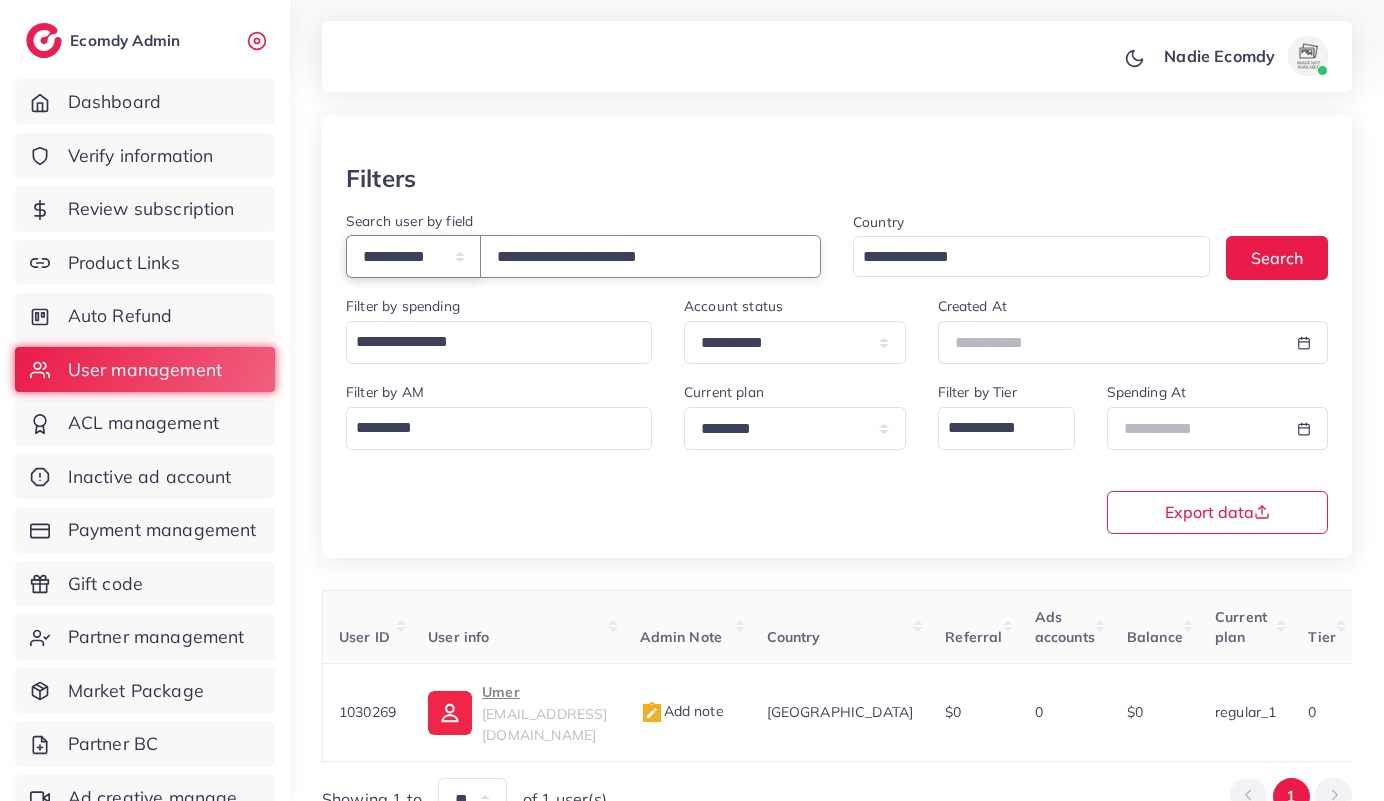 select on "**********" 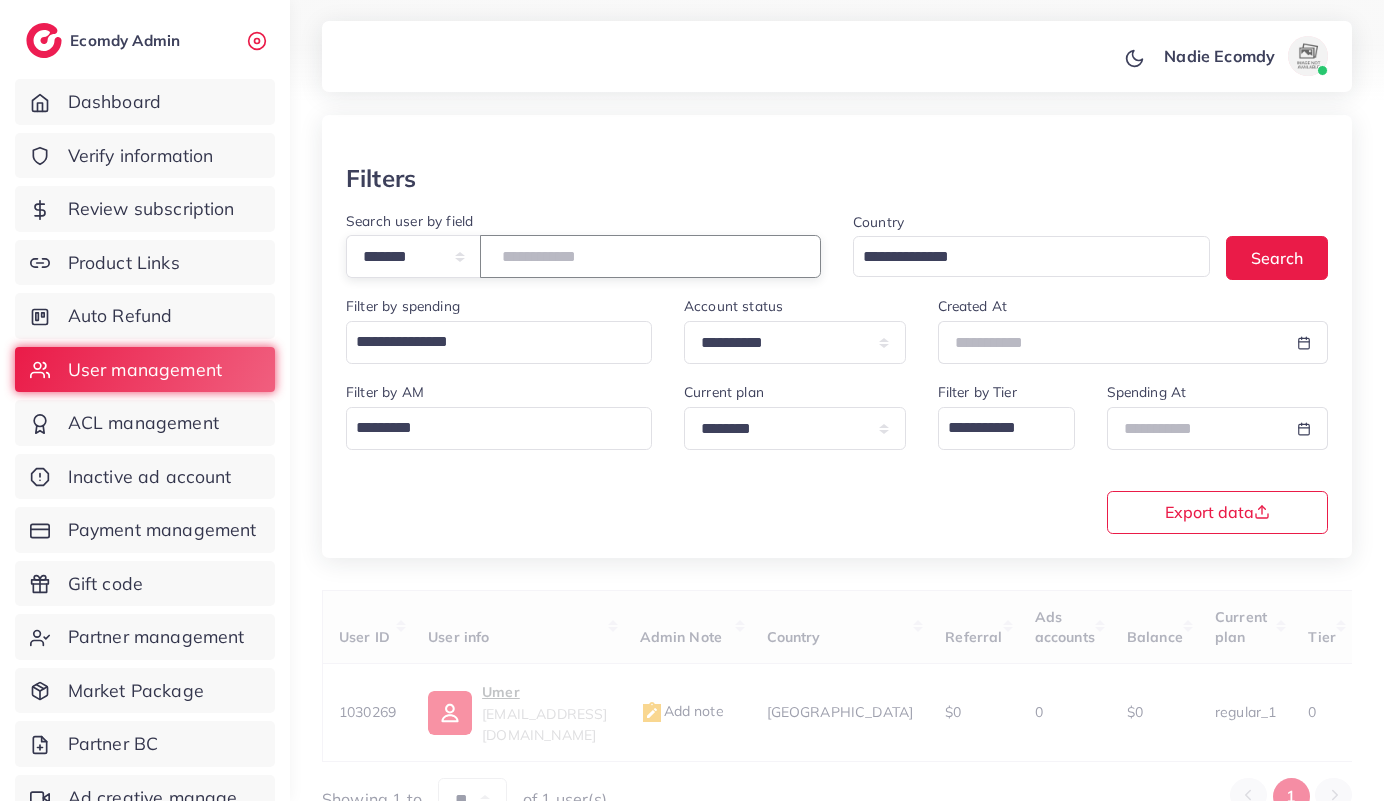 click on "**********" at bounding box center [650, 256] 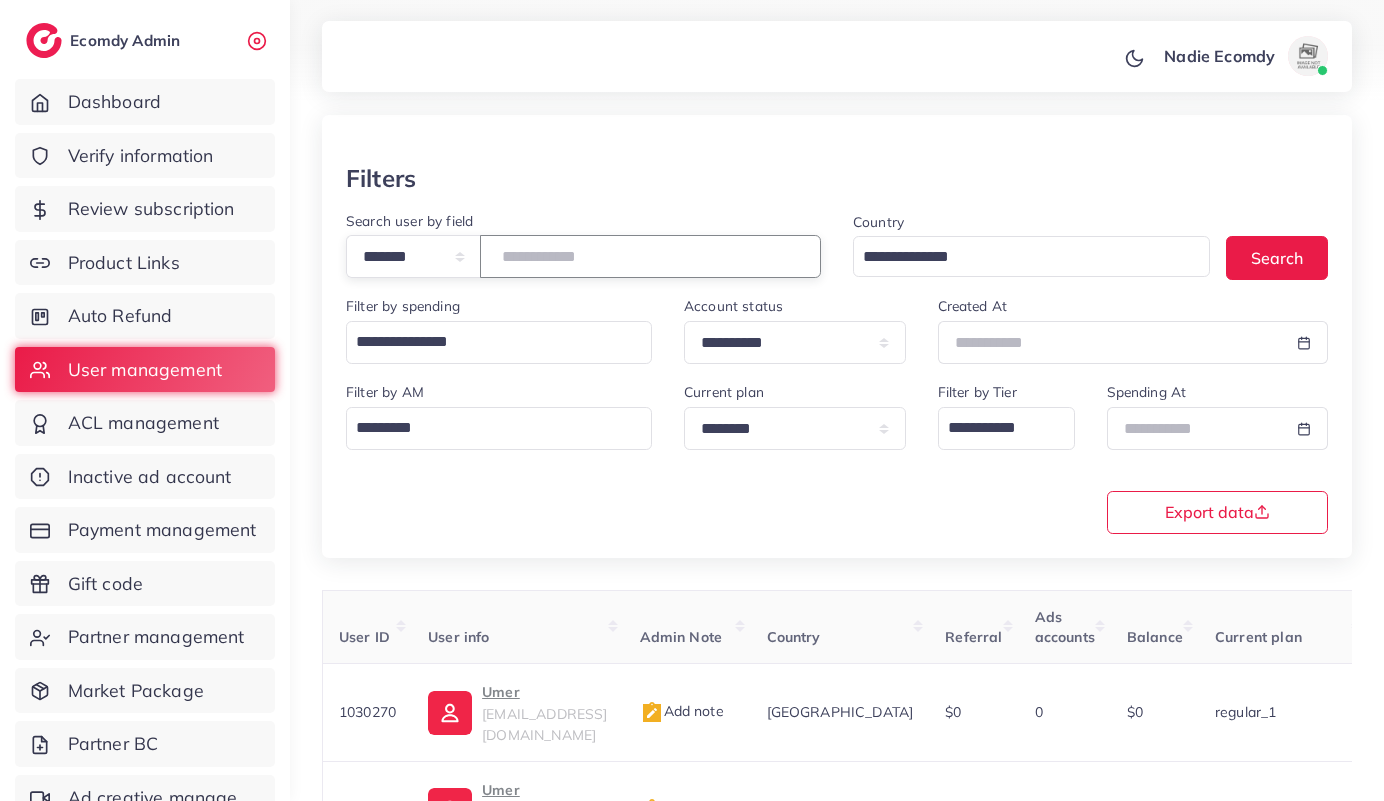 paste on "*******" 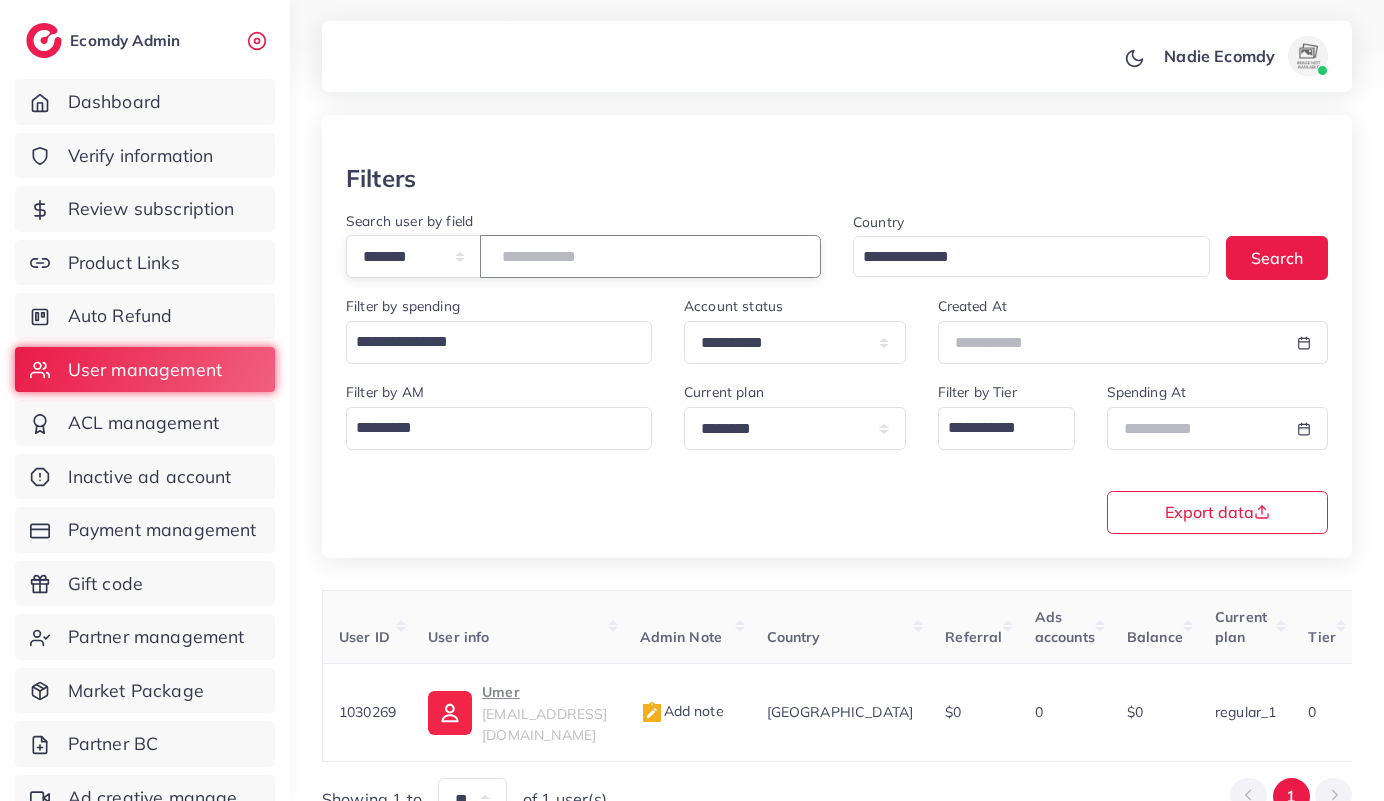 click on "*******" at bounding box center [650, 256] 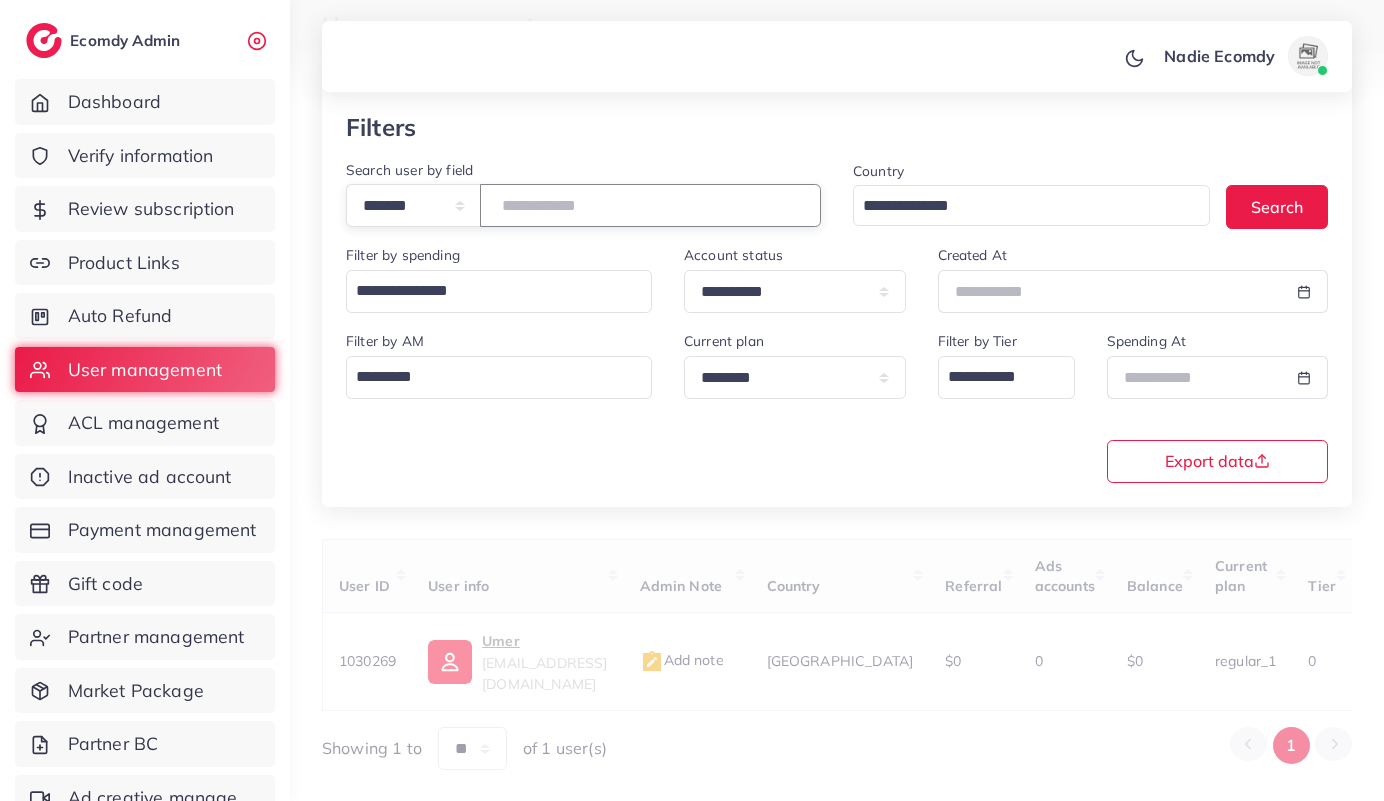 scroll, scrollTop: 116, scrollLeft: 0, axis: vertical 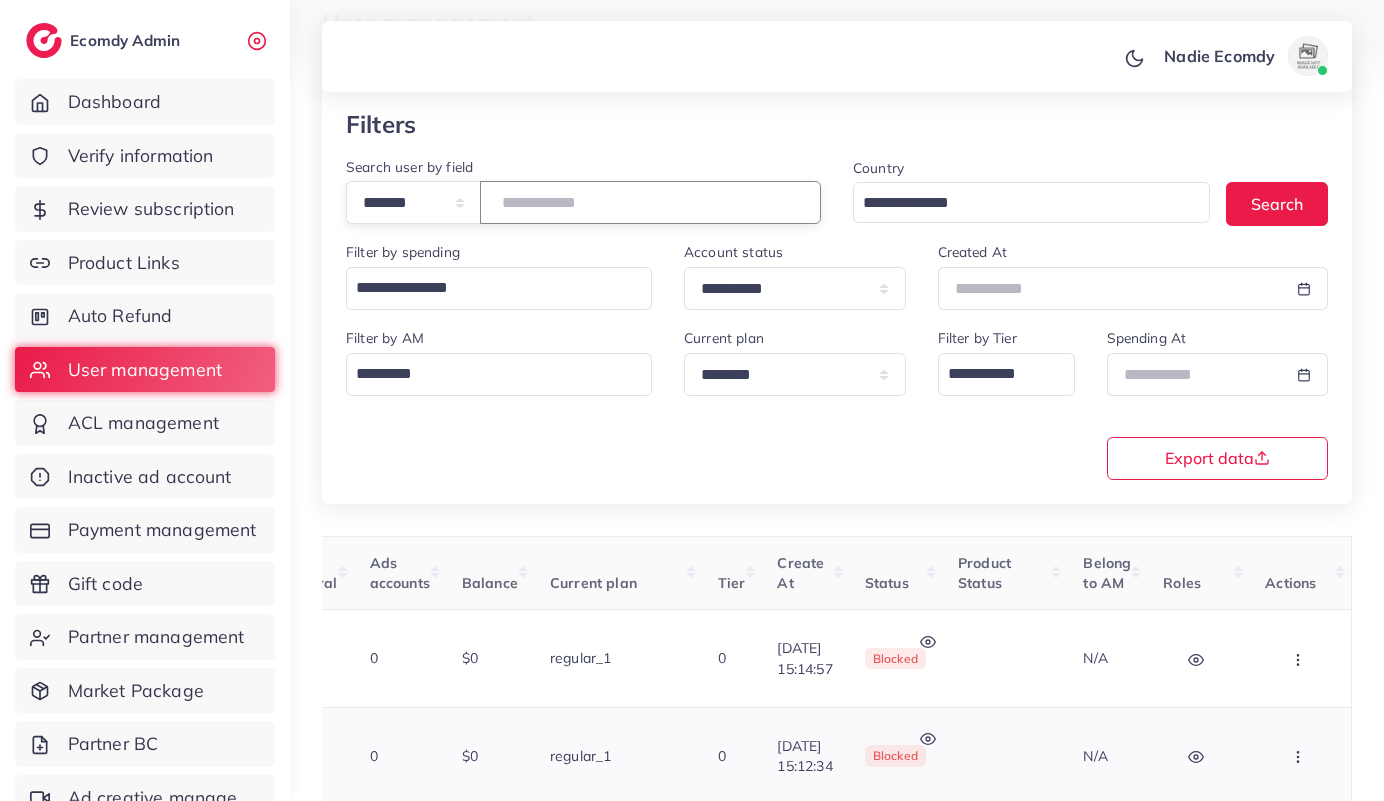 click 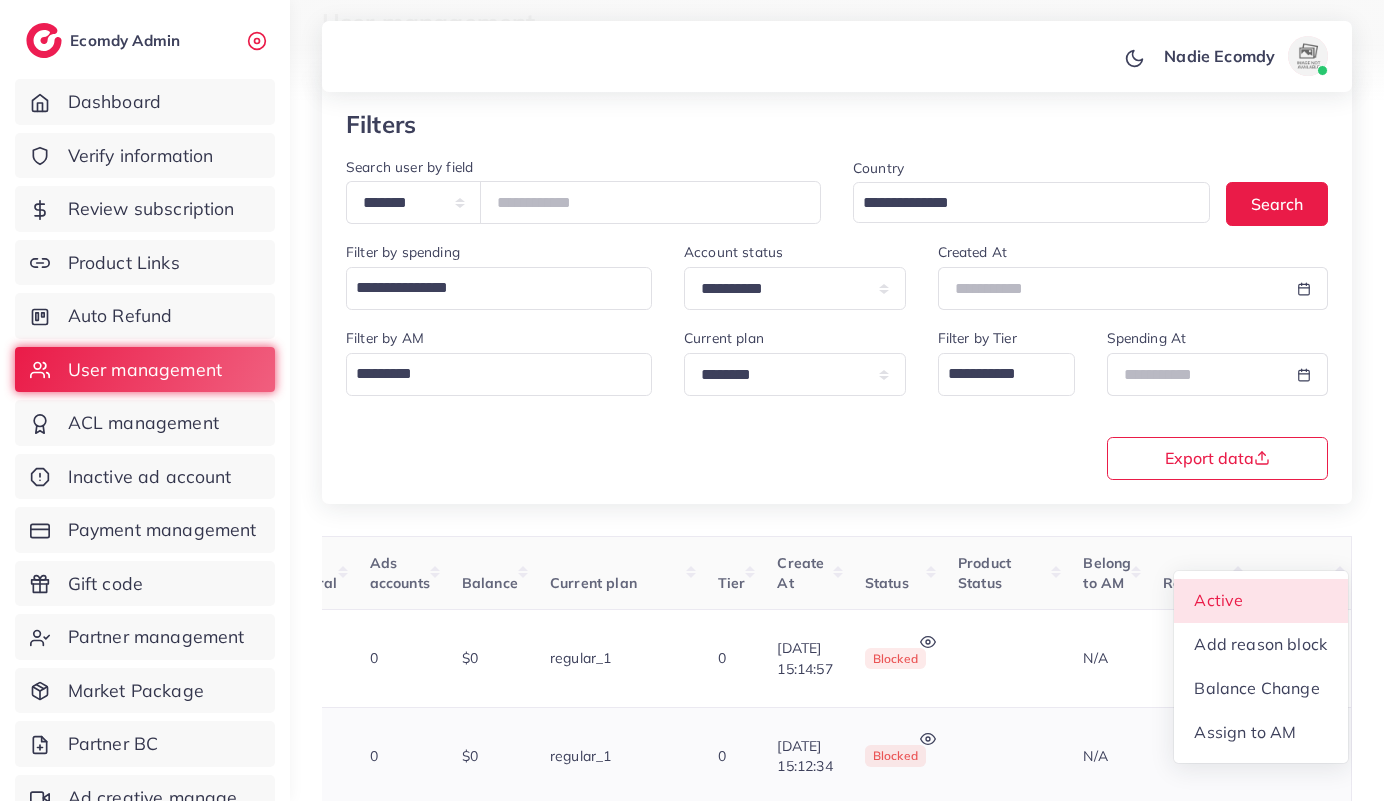 click on "Active" at bounding box center (1219, 600) 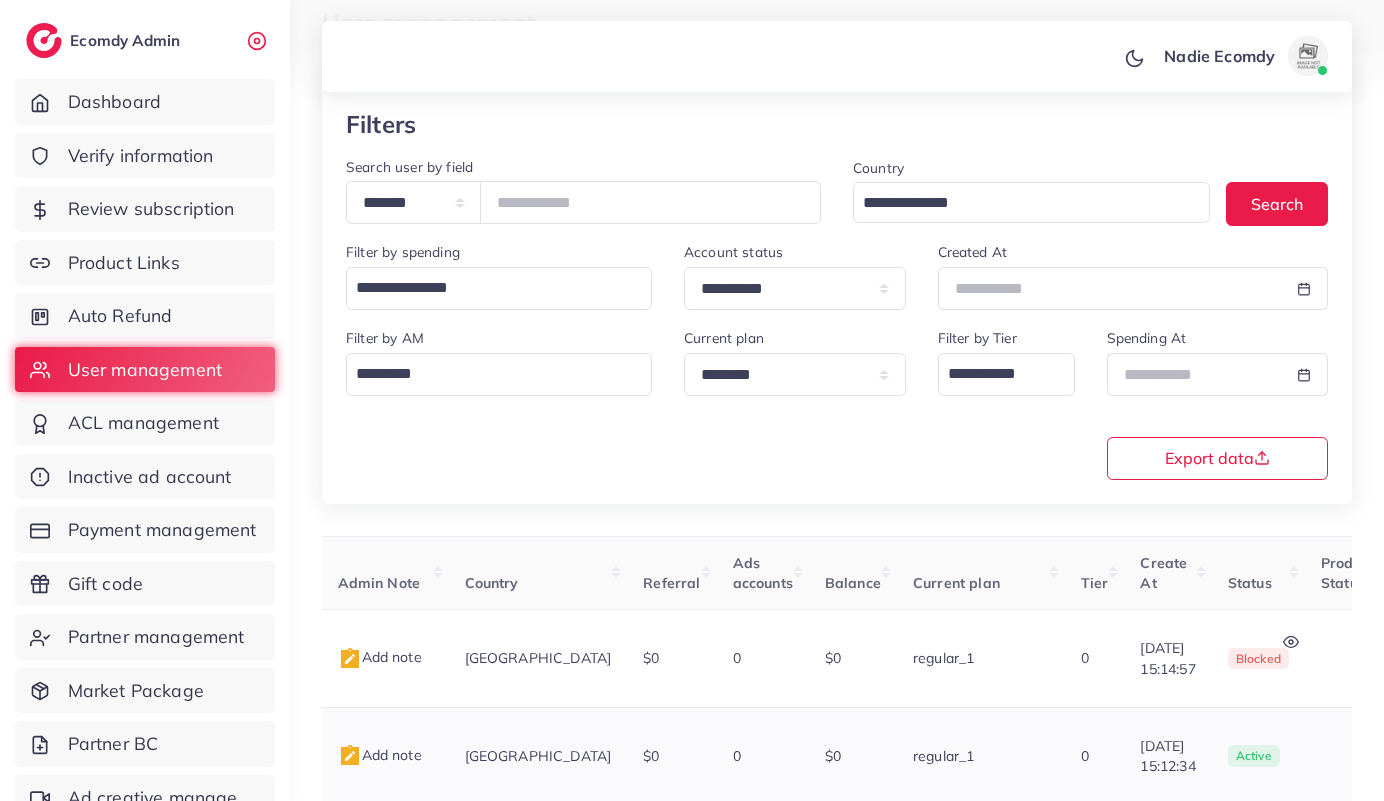 scroll, scrollTop: 0, scrollLeft: 617, axis: horizontal 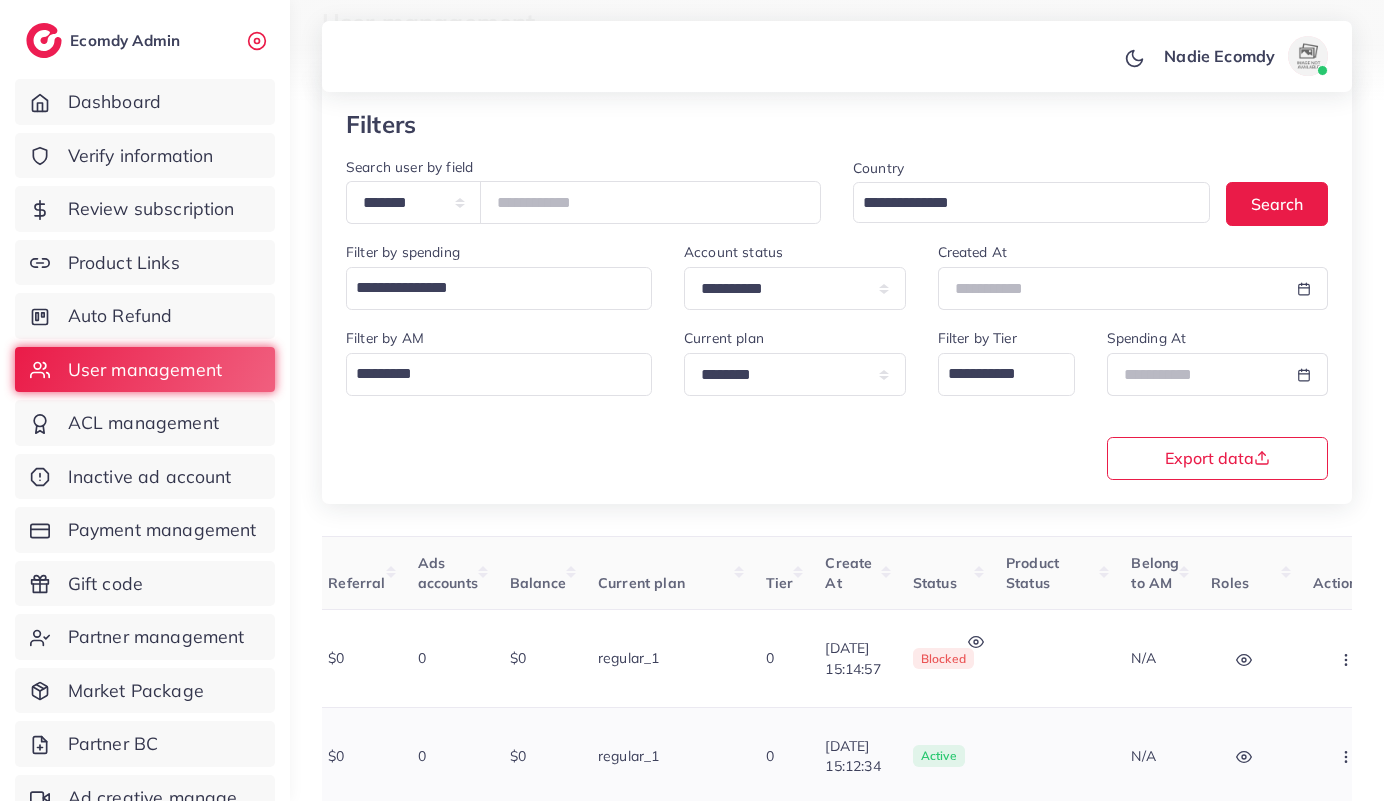 click 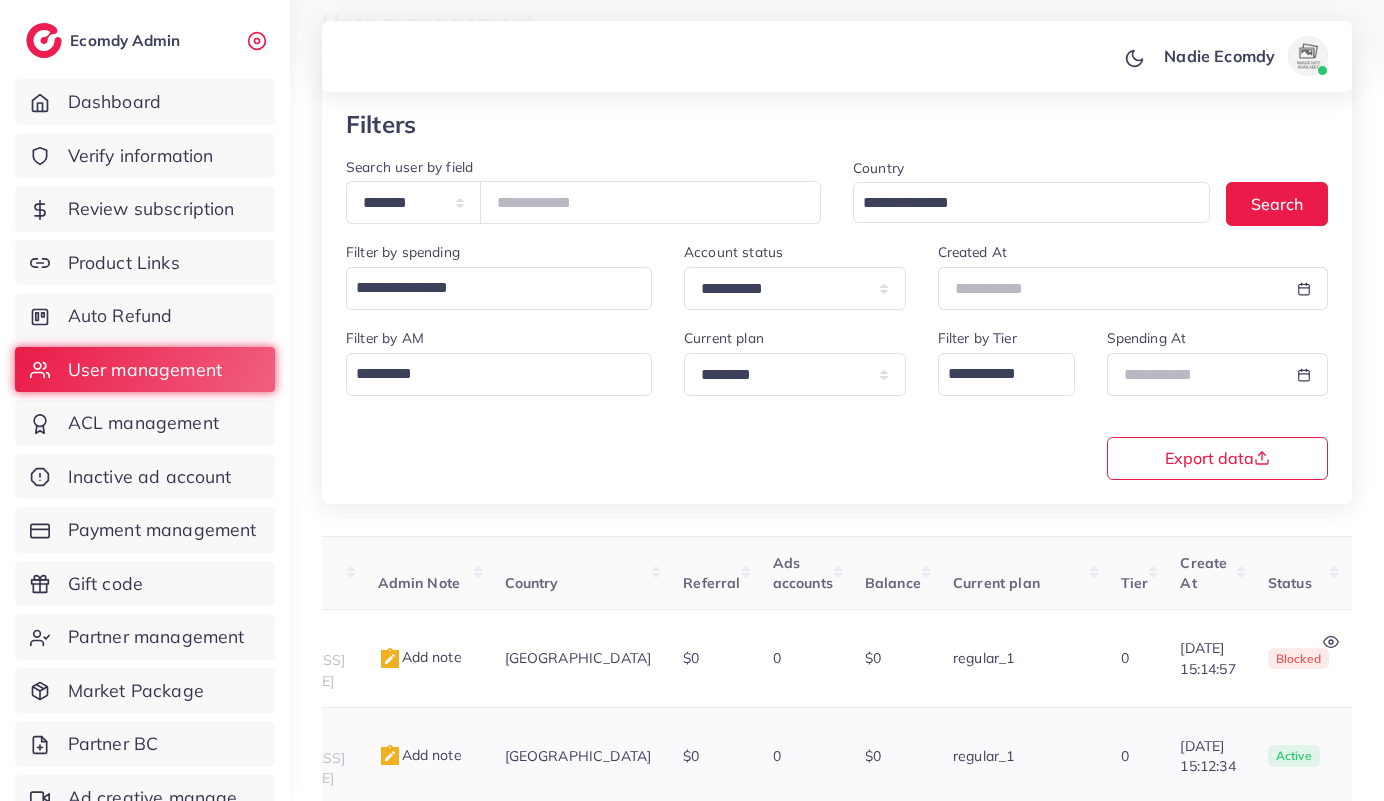 scroll, scrollTop: 0, scrollLeft: 0, axis: both 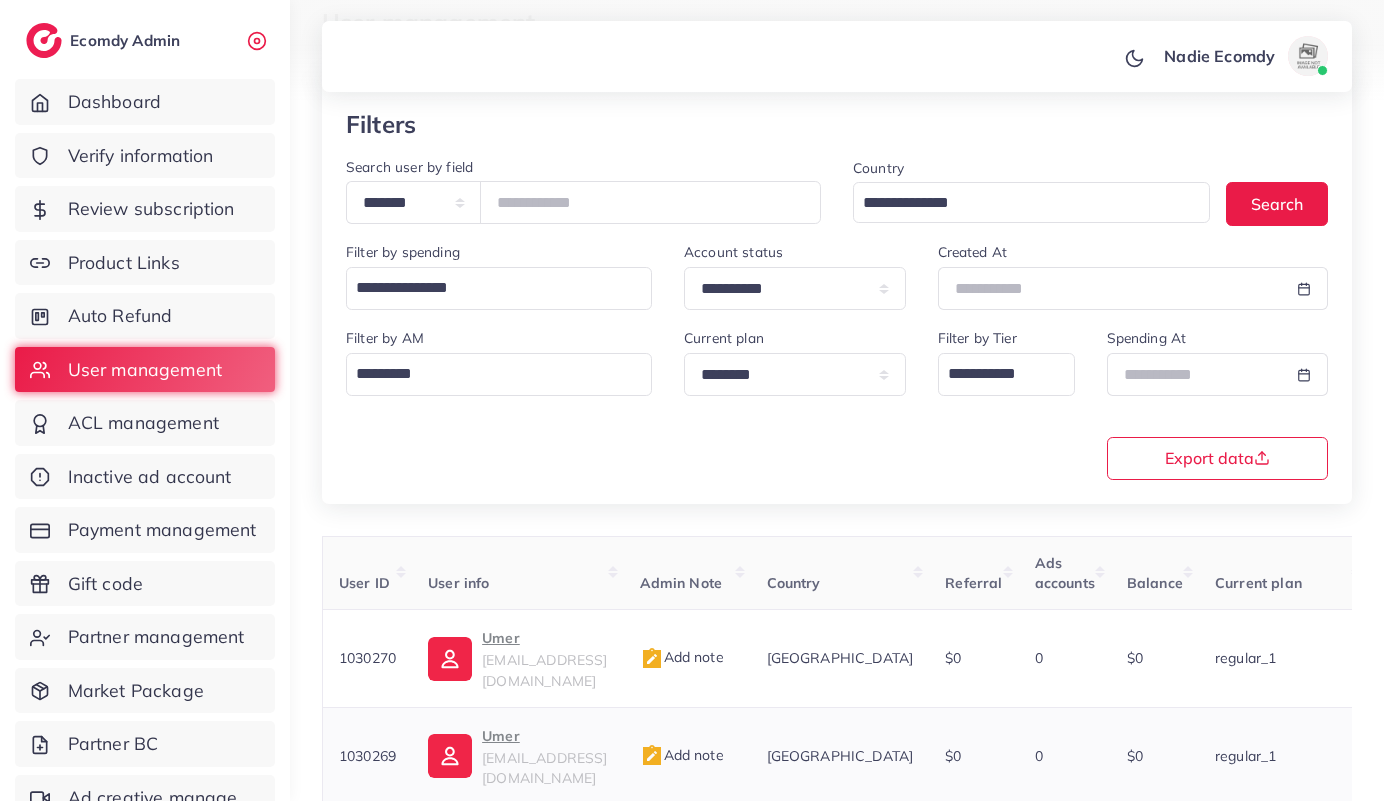 click on "1030269" at bounding box center (367, 756) 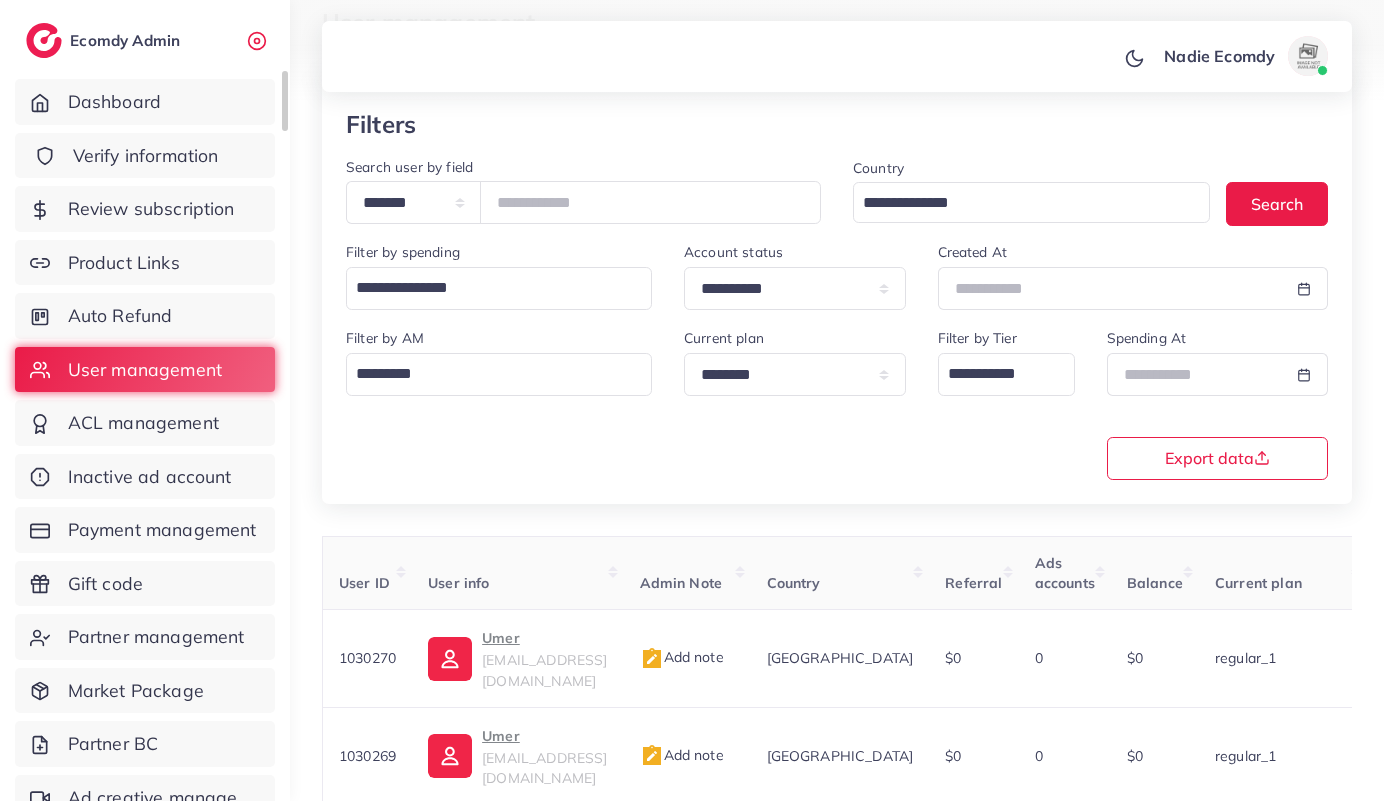click on "Verify information" at bounding box center [146, 156] 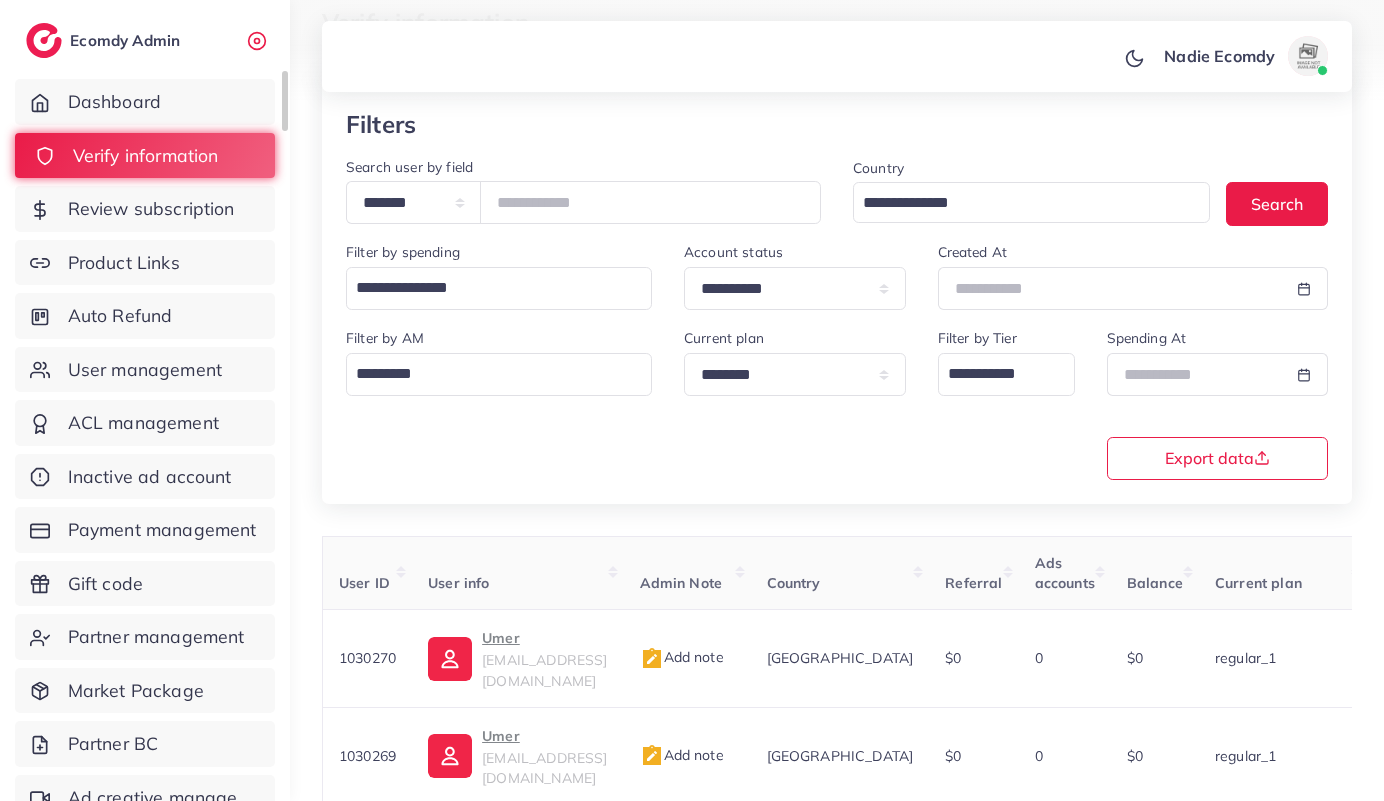 scroll, scrollTop: 0, scrollLeft: 0, axis: both 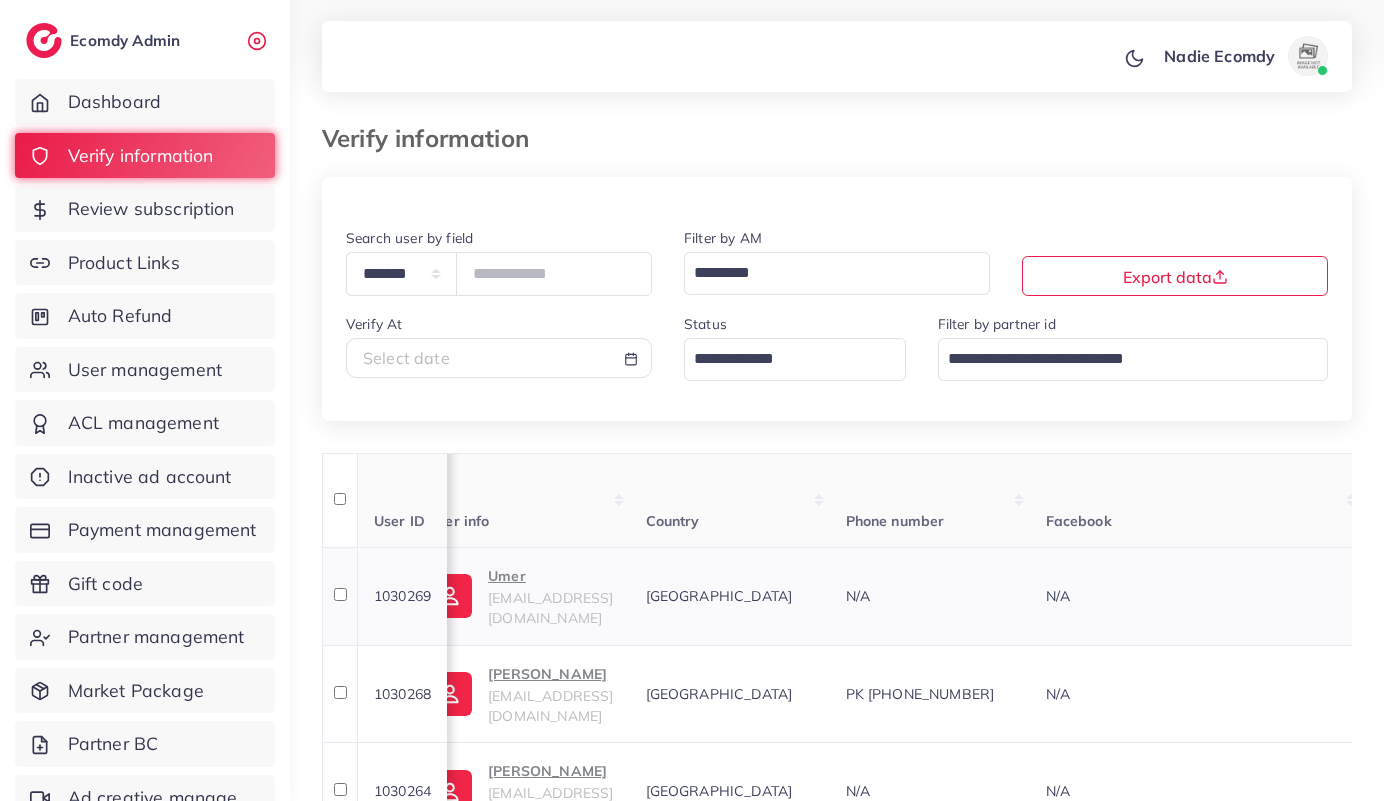 click on "mughalumer068@gmail.com" at bounding box center [550, 608] 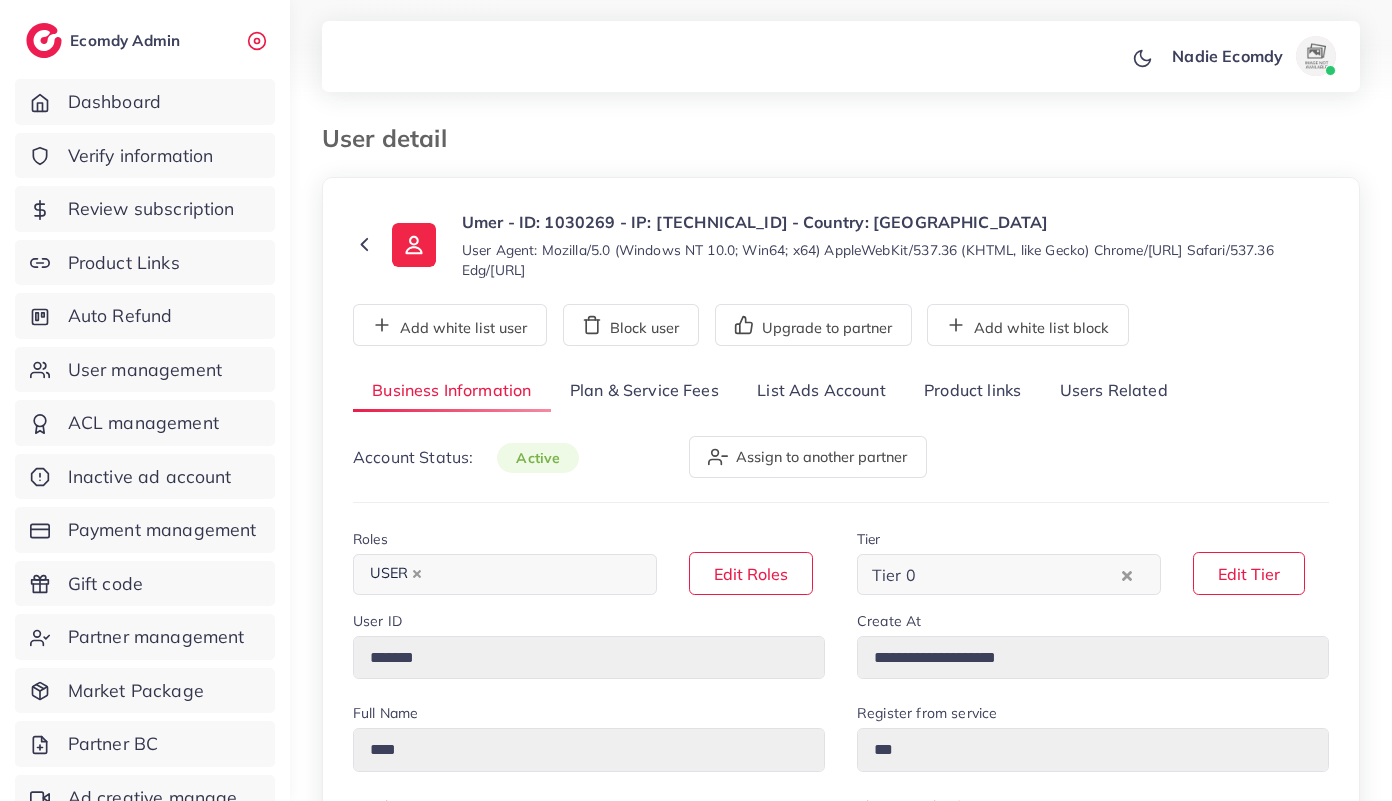 select on "********" 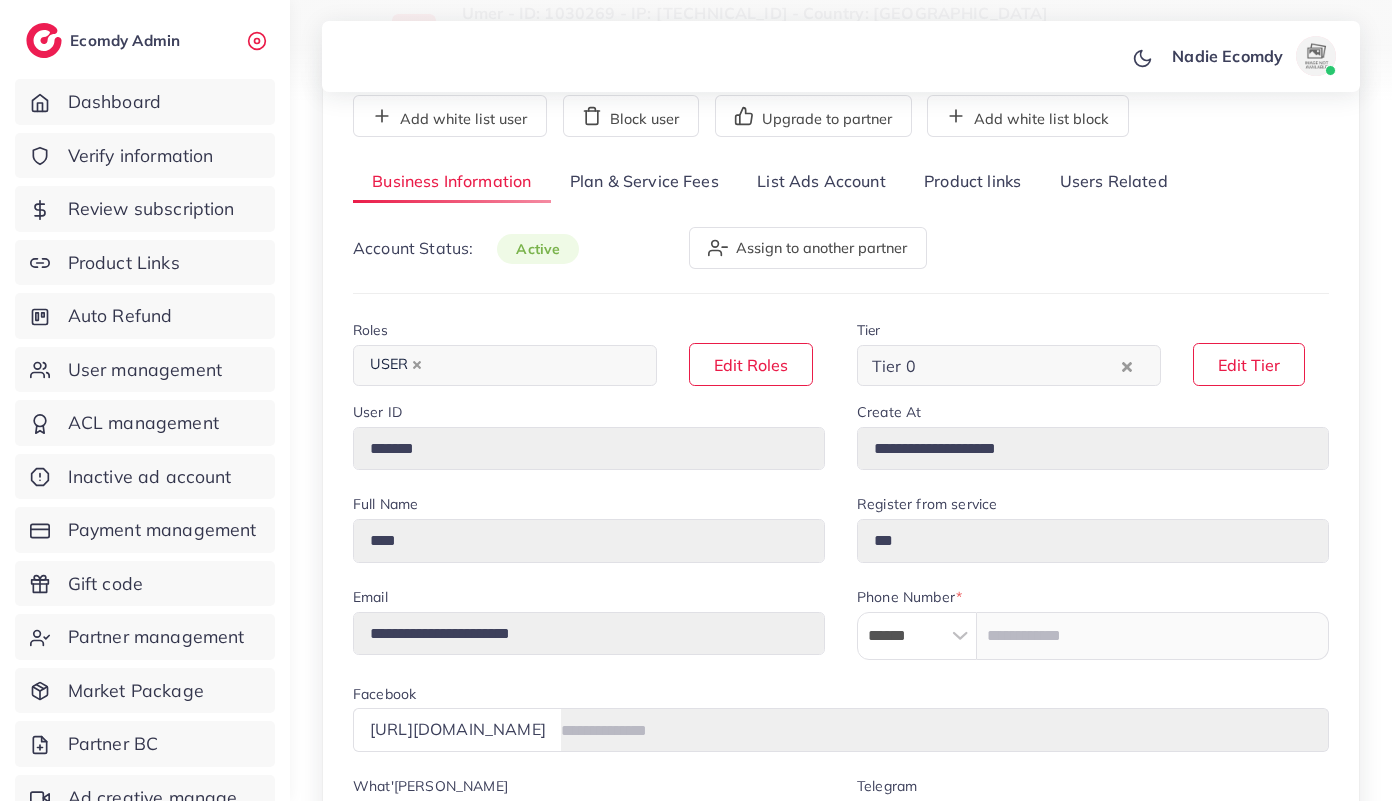 scroll, scrollTop: 217, scrollLeft: 0, axis: vertical 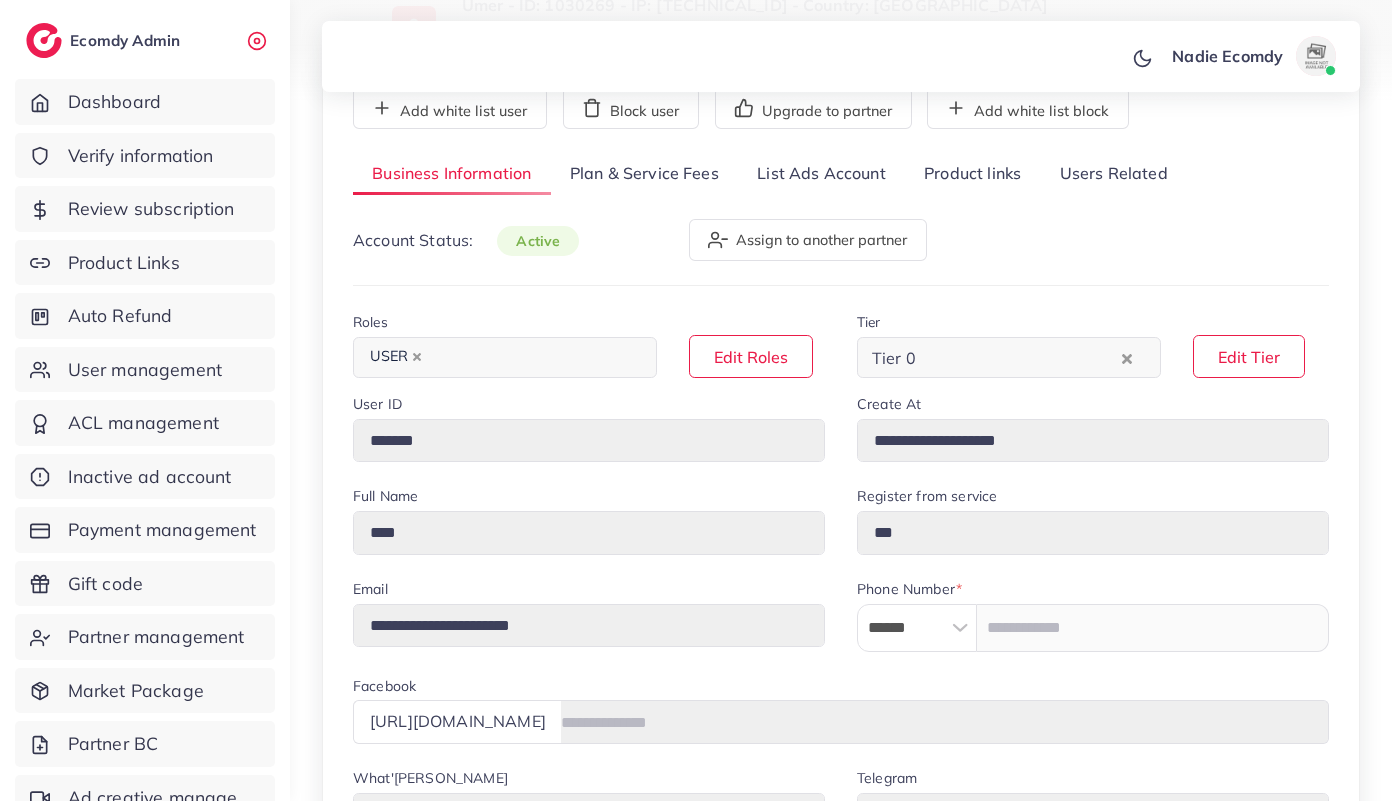 click on "**********" at bounding box center [589, 627] 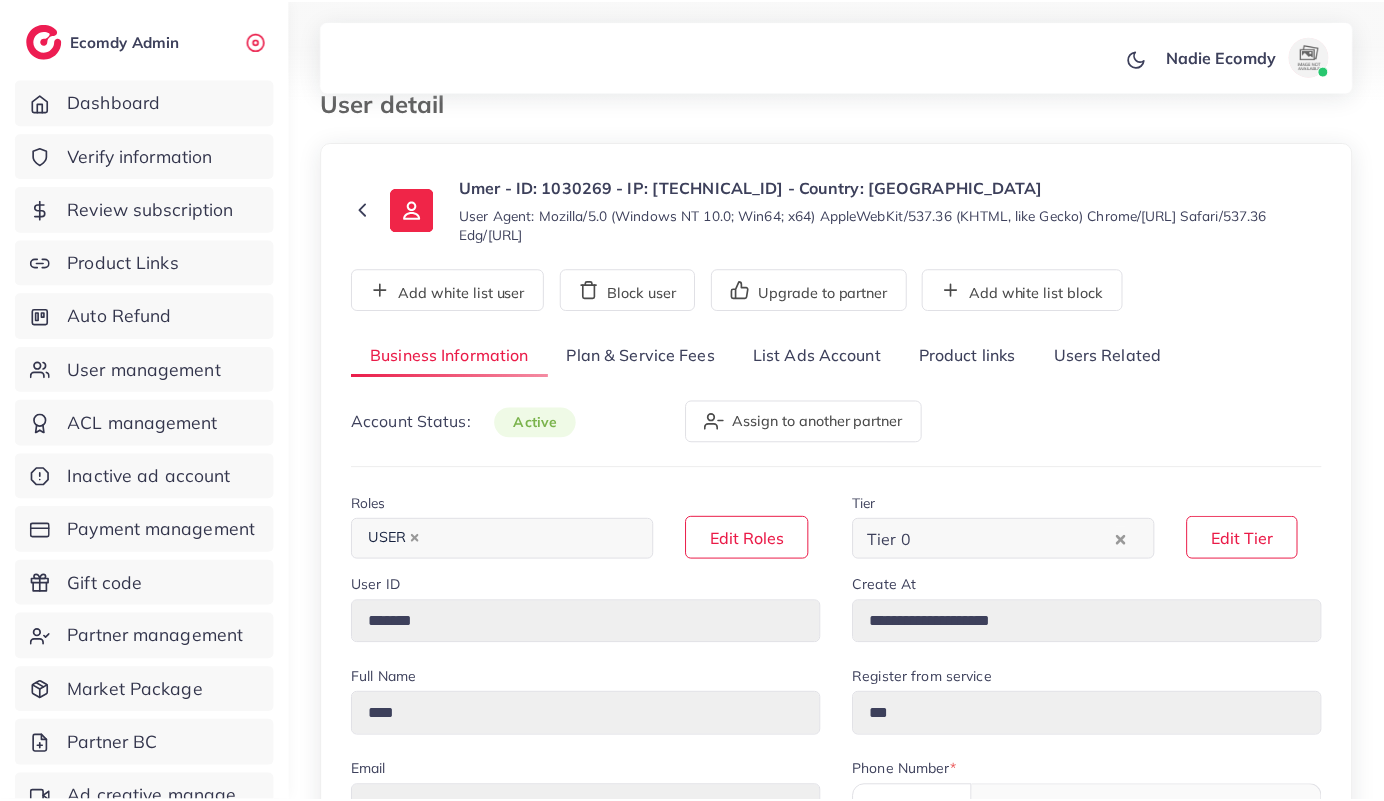 scroll, scrollTop: 0, scrollLeft: 0, axis: both 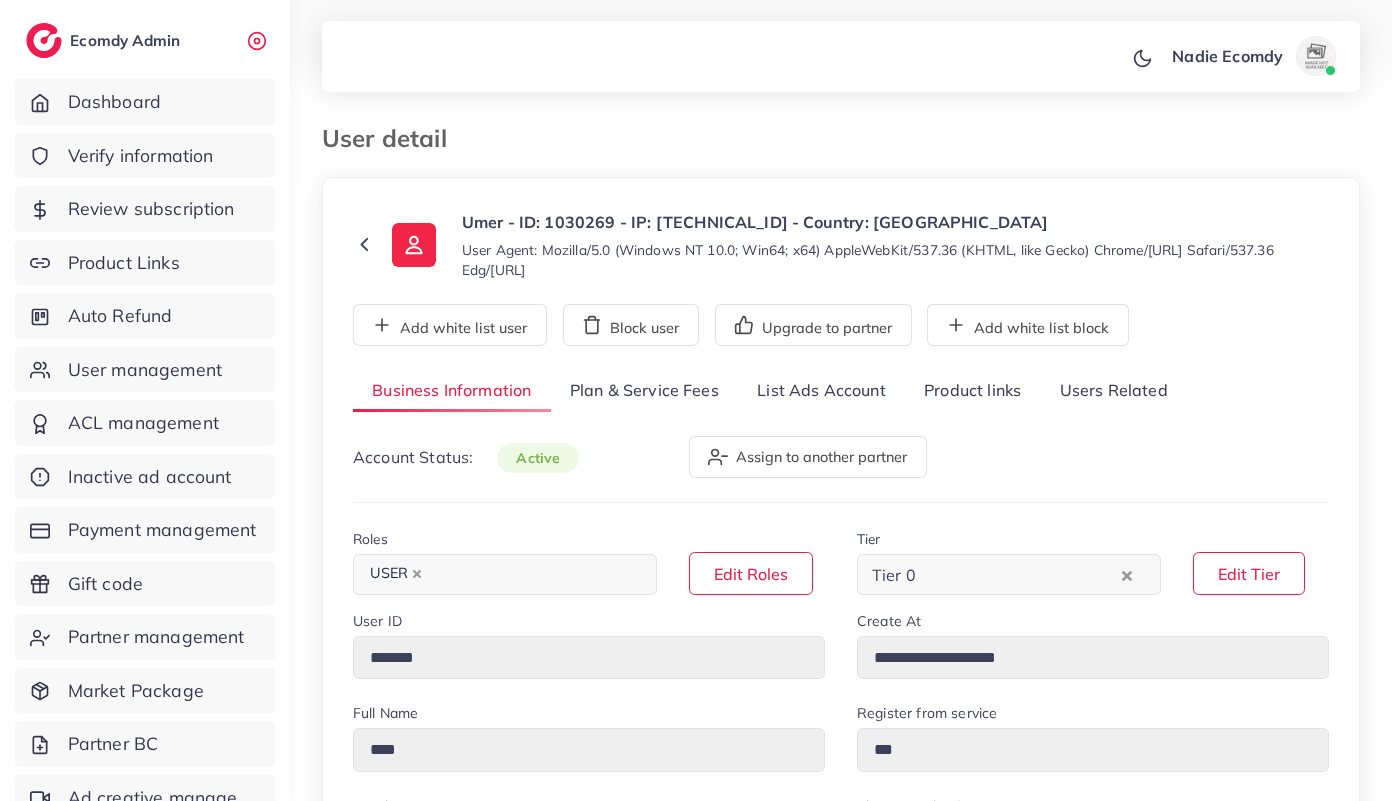 click on "Umer - ID: 1030269 - IP: 223.123.90.10 - Country: Pakistan" at bounding box center (895, 222) 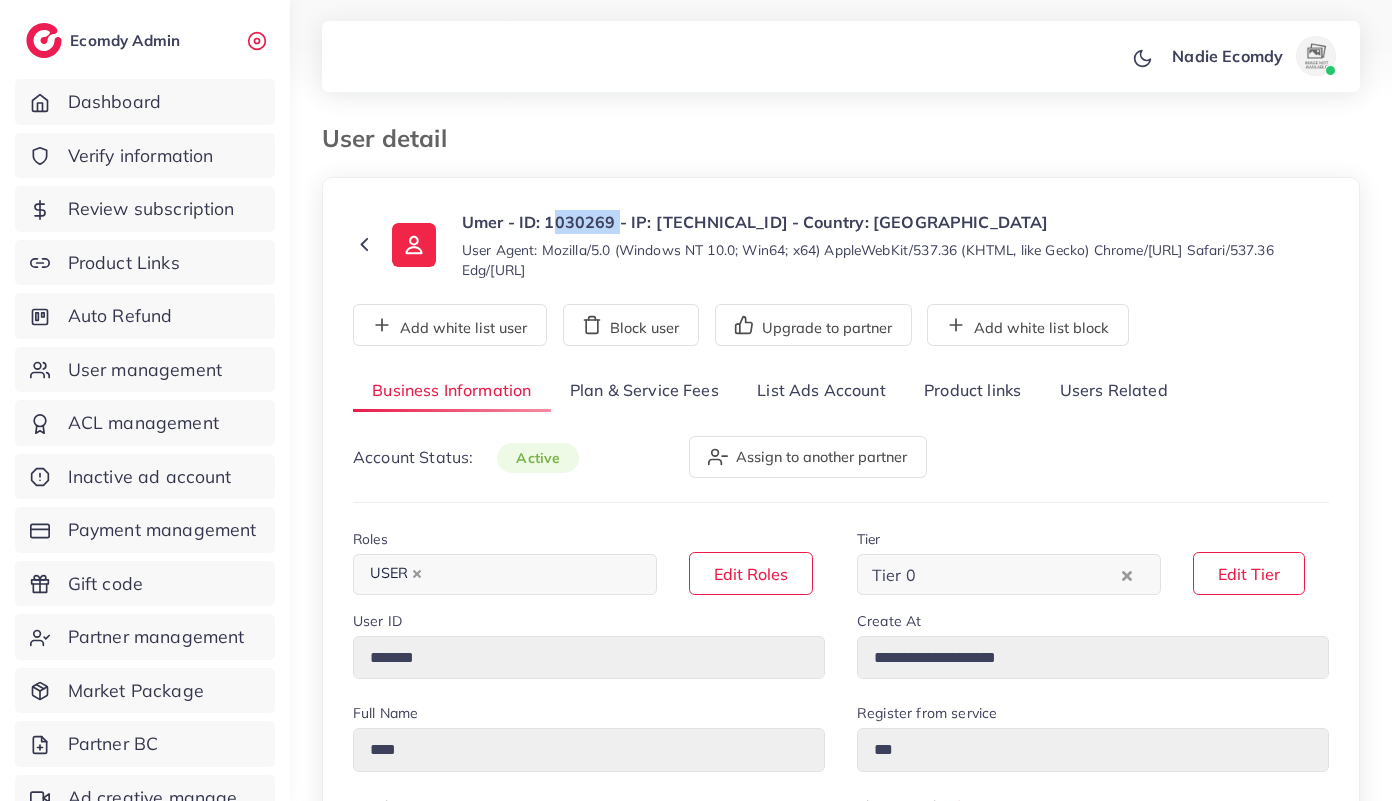 copy on "1030269" 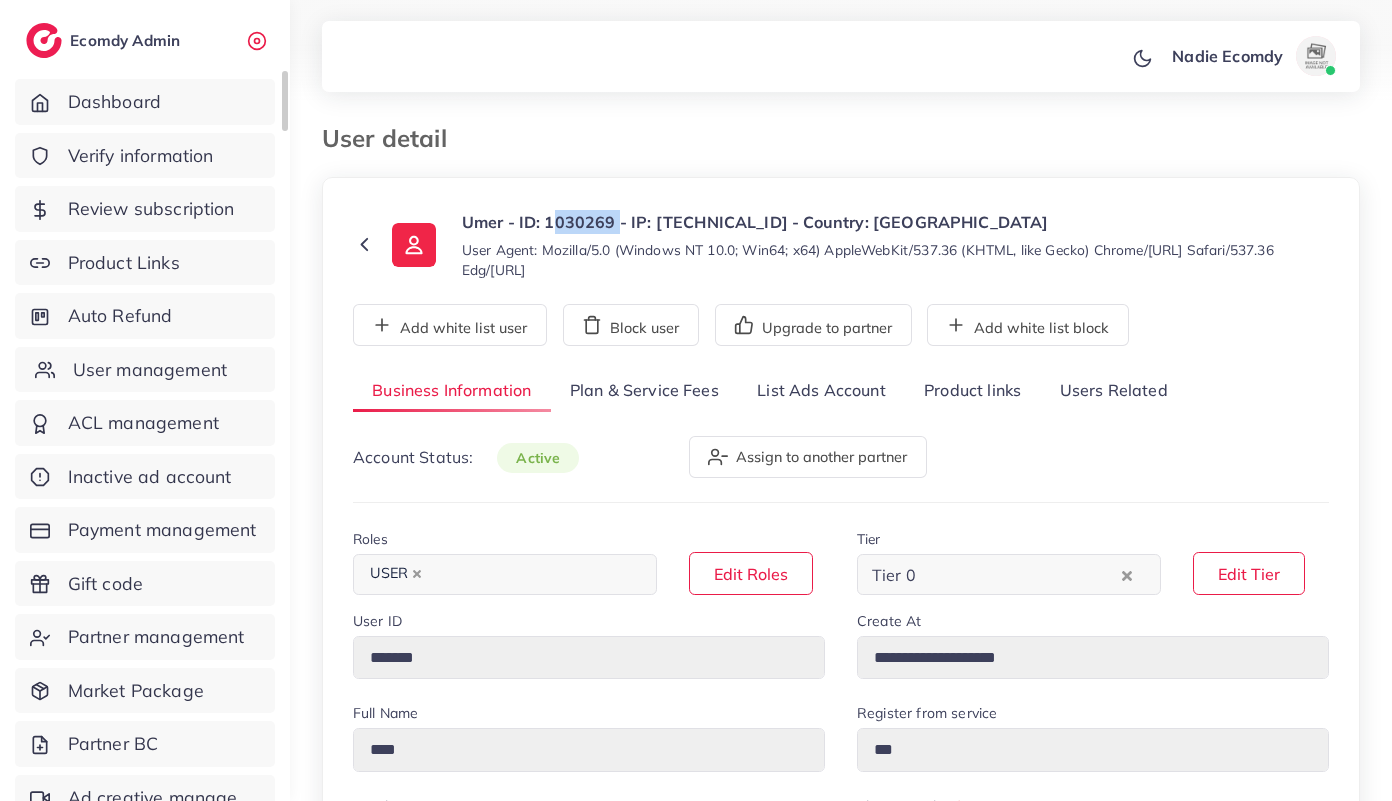 click on "User management" at bounding box center [150, 370] 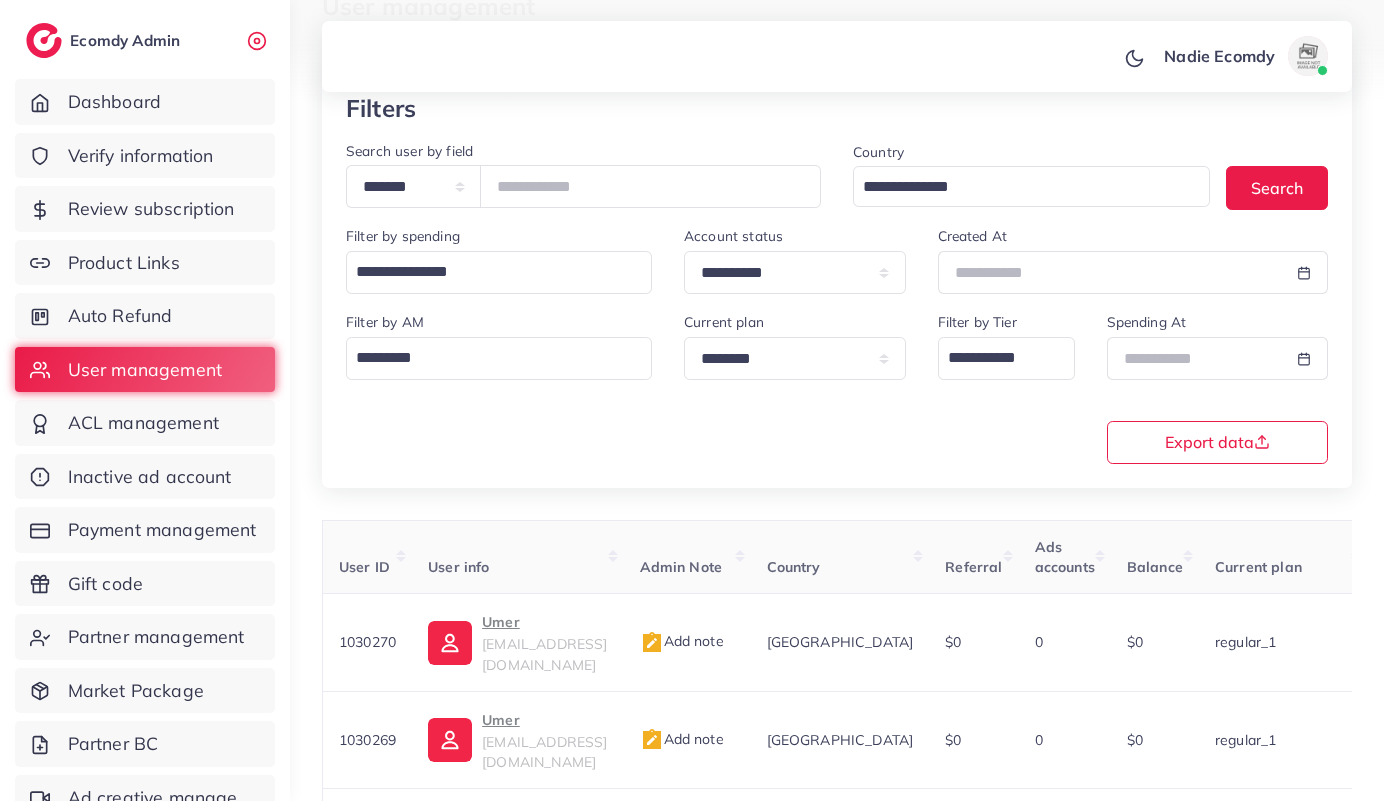 scroll, scrollTop: 137, scrollLeft: 0, axis: vertical 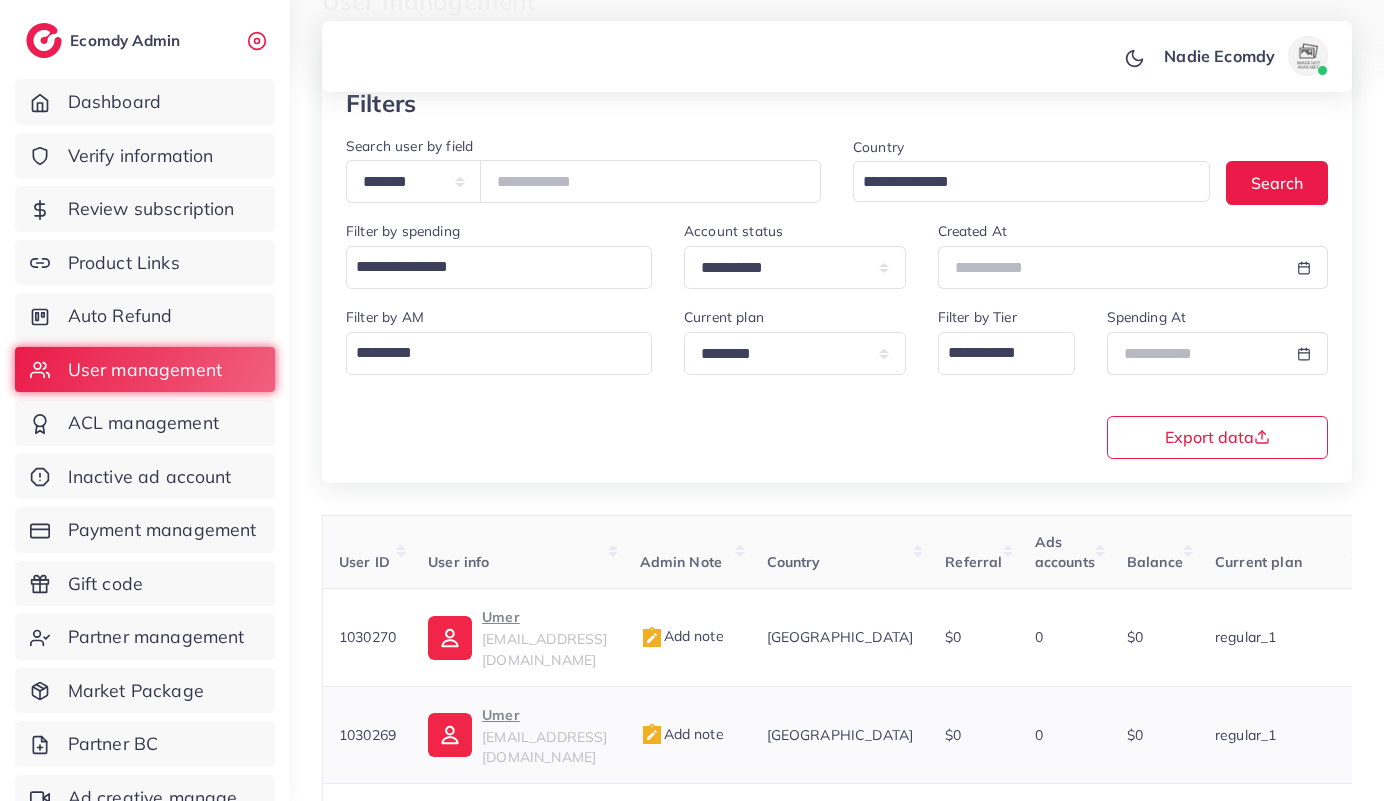 click on "Umer" at bounding box center (544, 715) 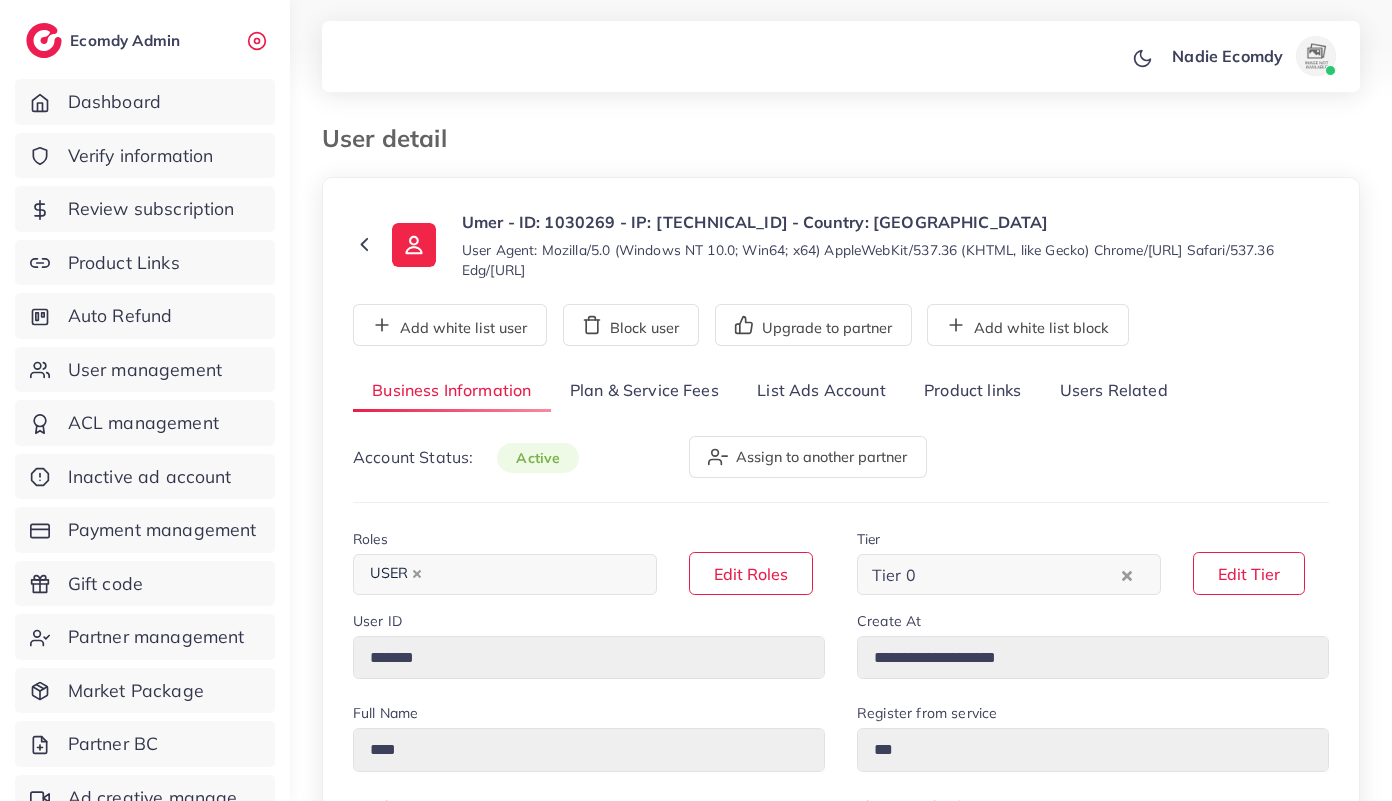 select on "********" 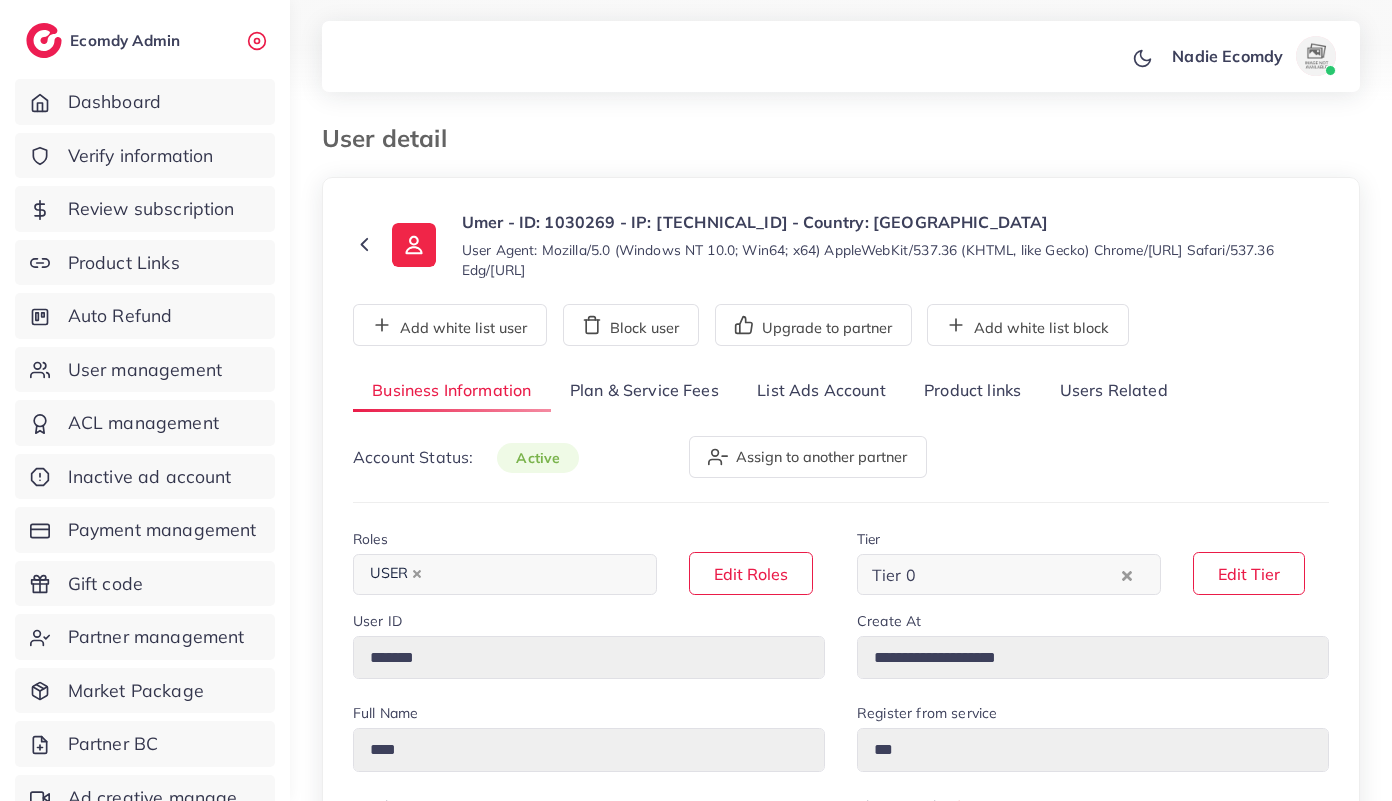 click on "Product links" at bounding box center (972, 391) 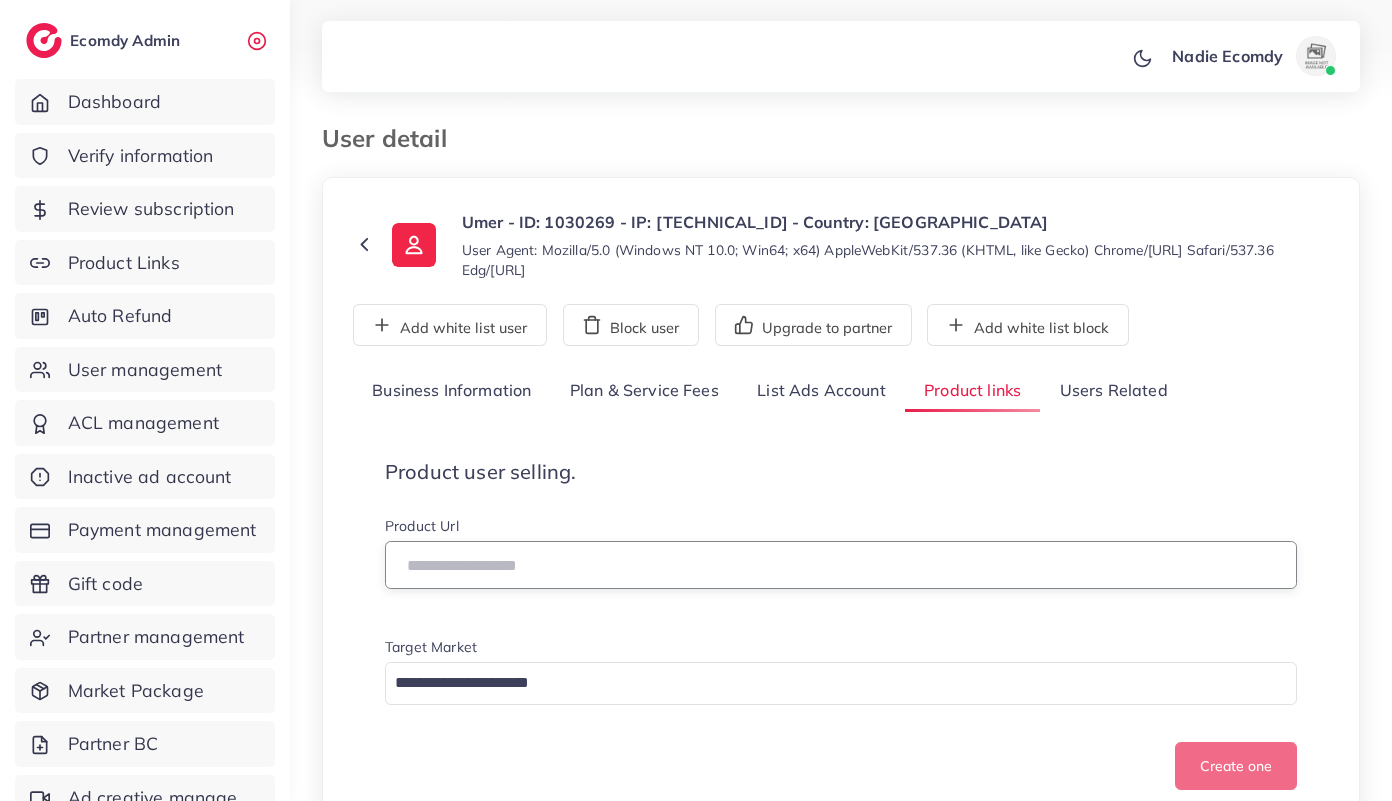 click at bounding box center [841, 565] 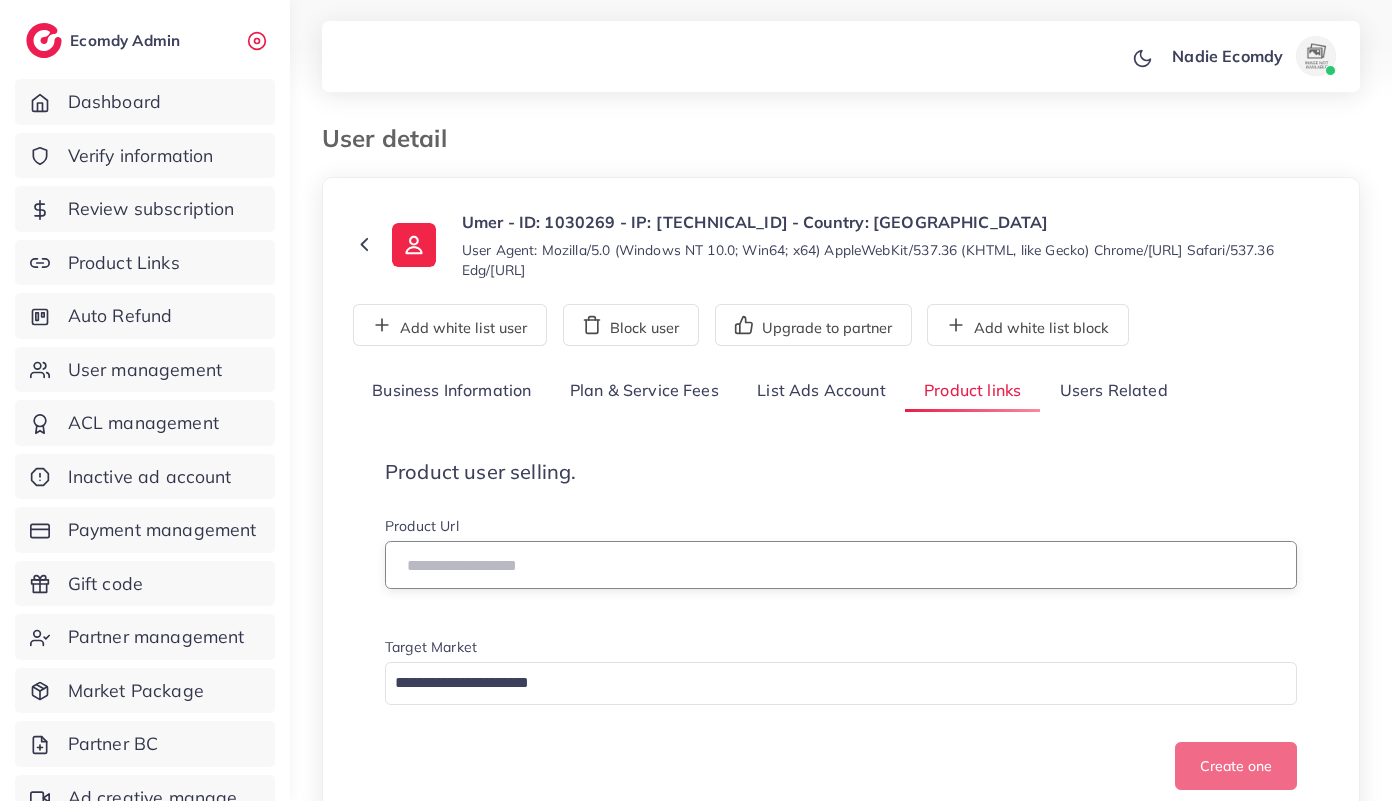 paste on "**********" 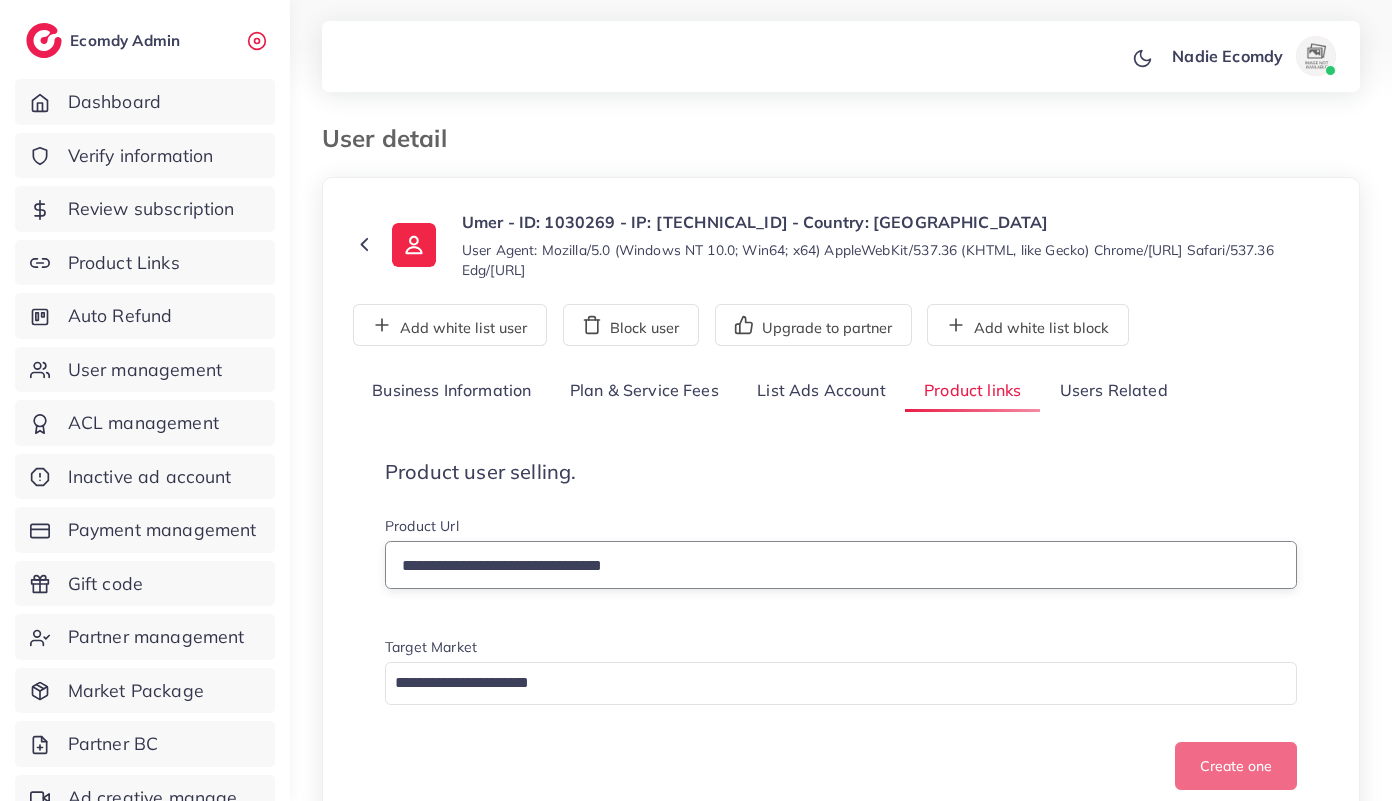 type on "**********" 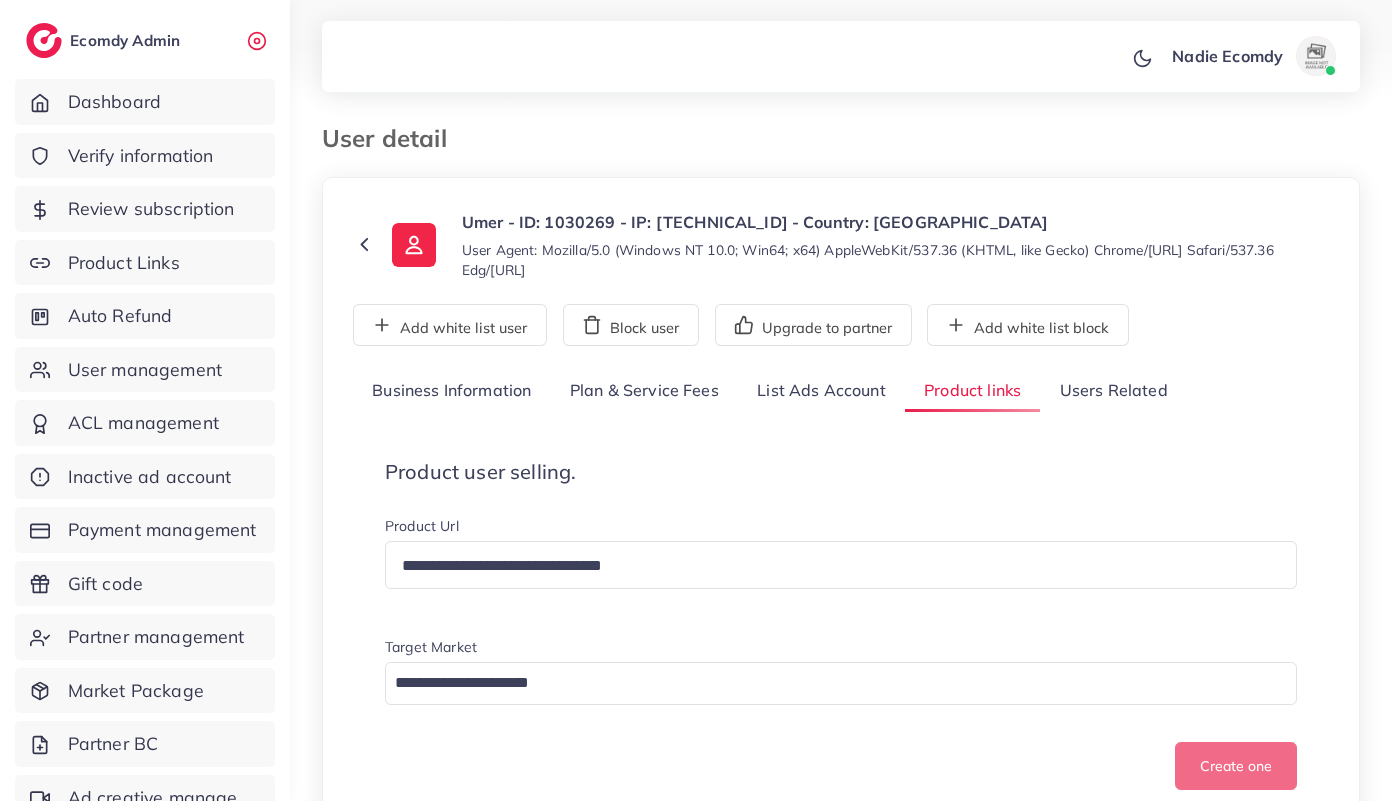 click on "Loading..." at bounding box center (841, 683) 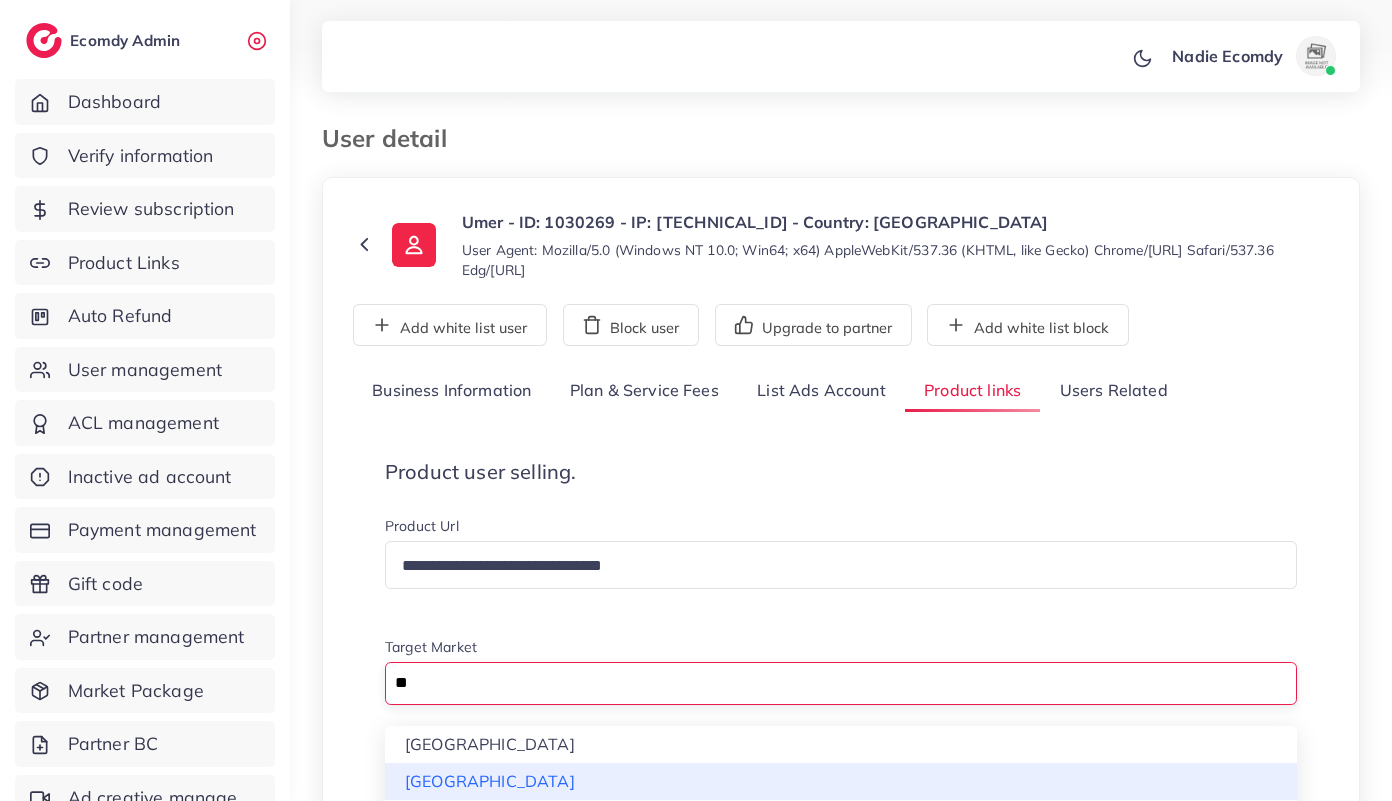 type on "**" 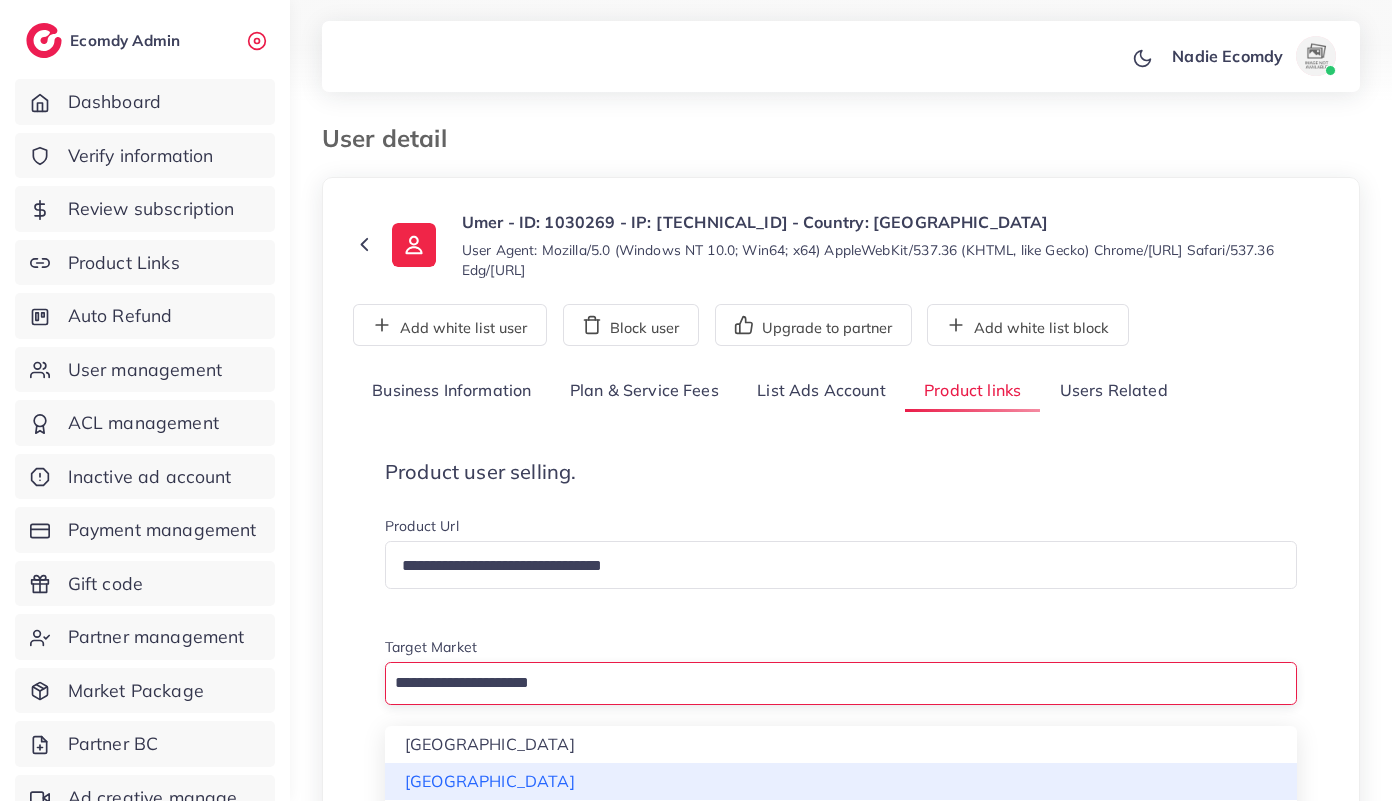 click on "**********" at bounding box center [841, 653] 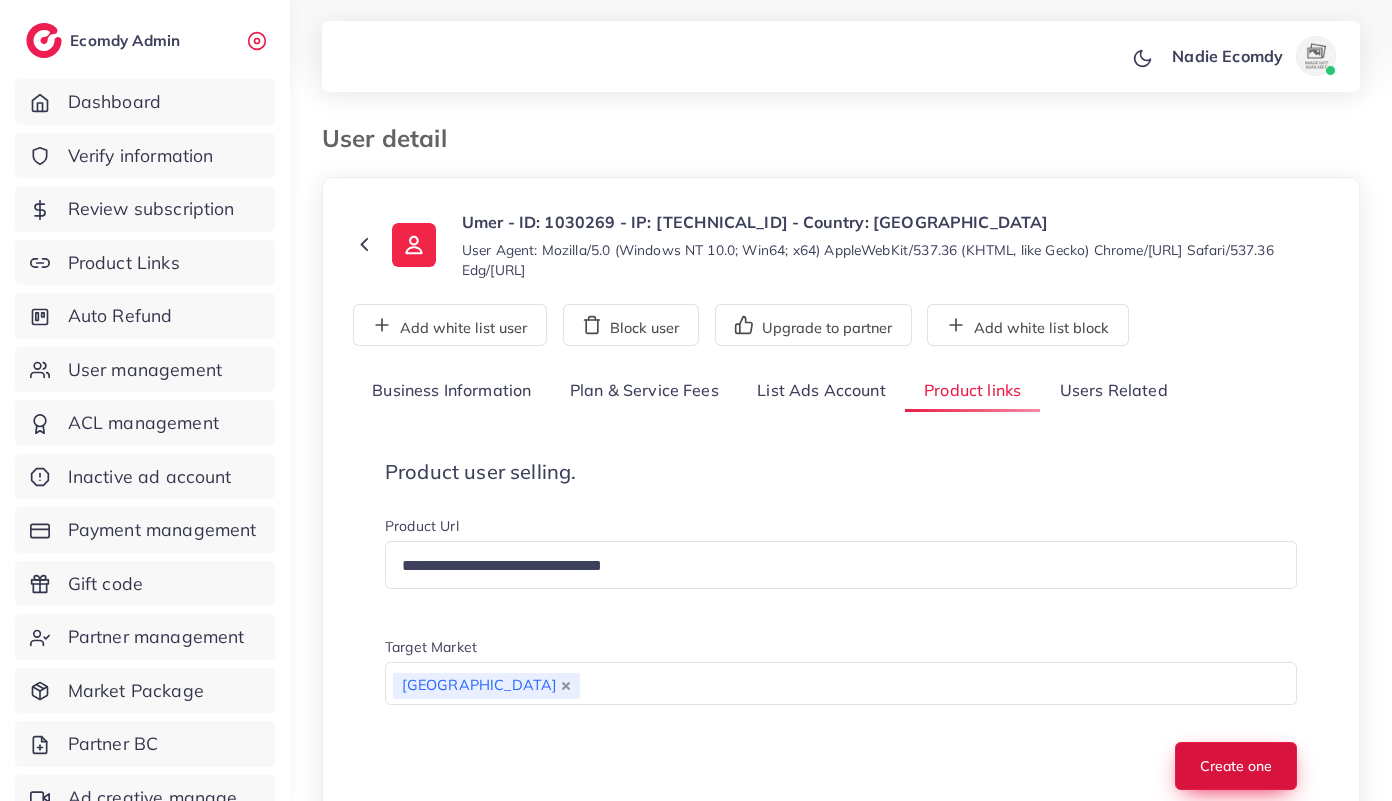 click on "Create one" at bounding box center (1236, 766) 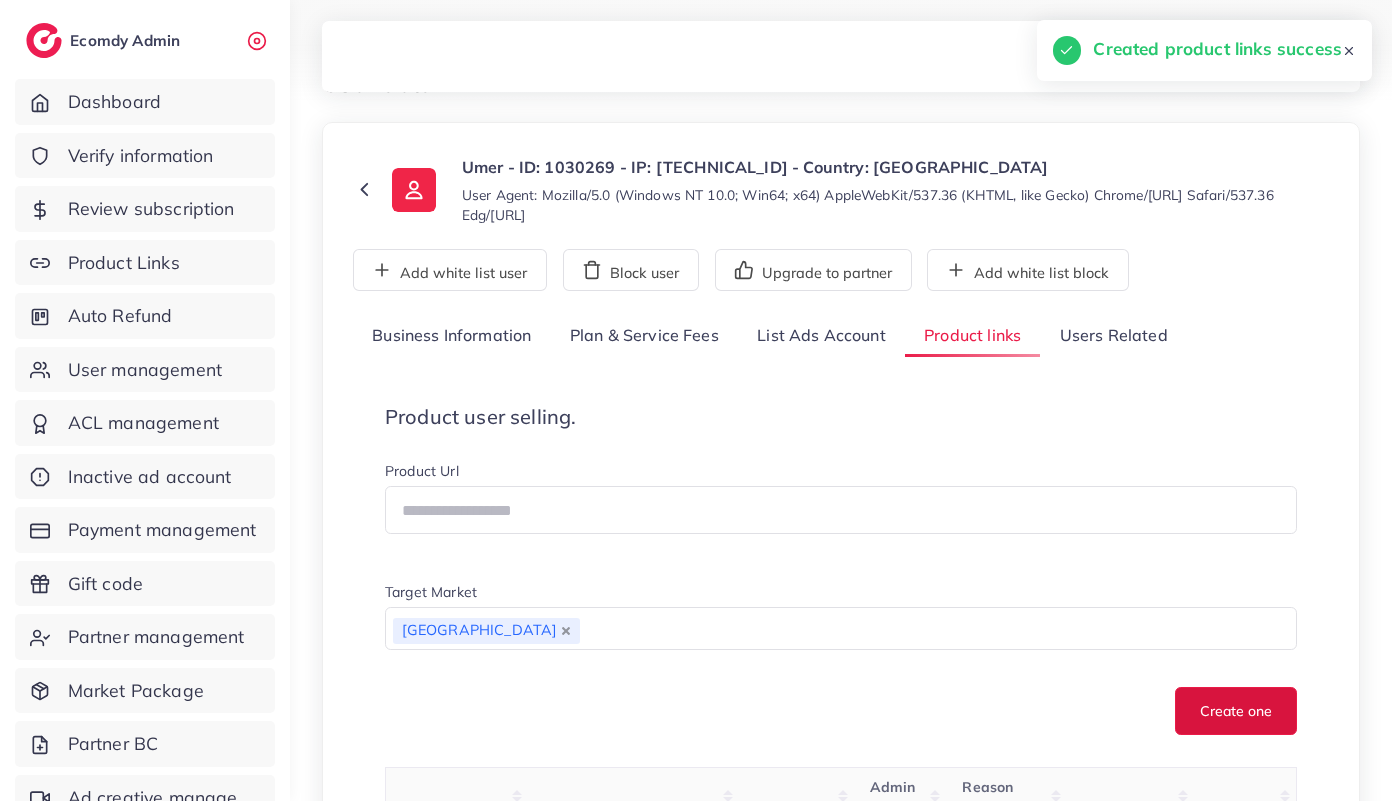 scroll, scrollTop: 0, scrollLeft: 0, axis: both 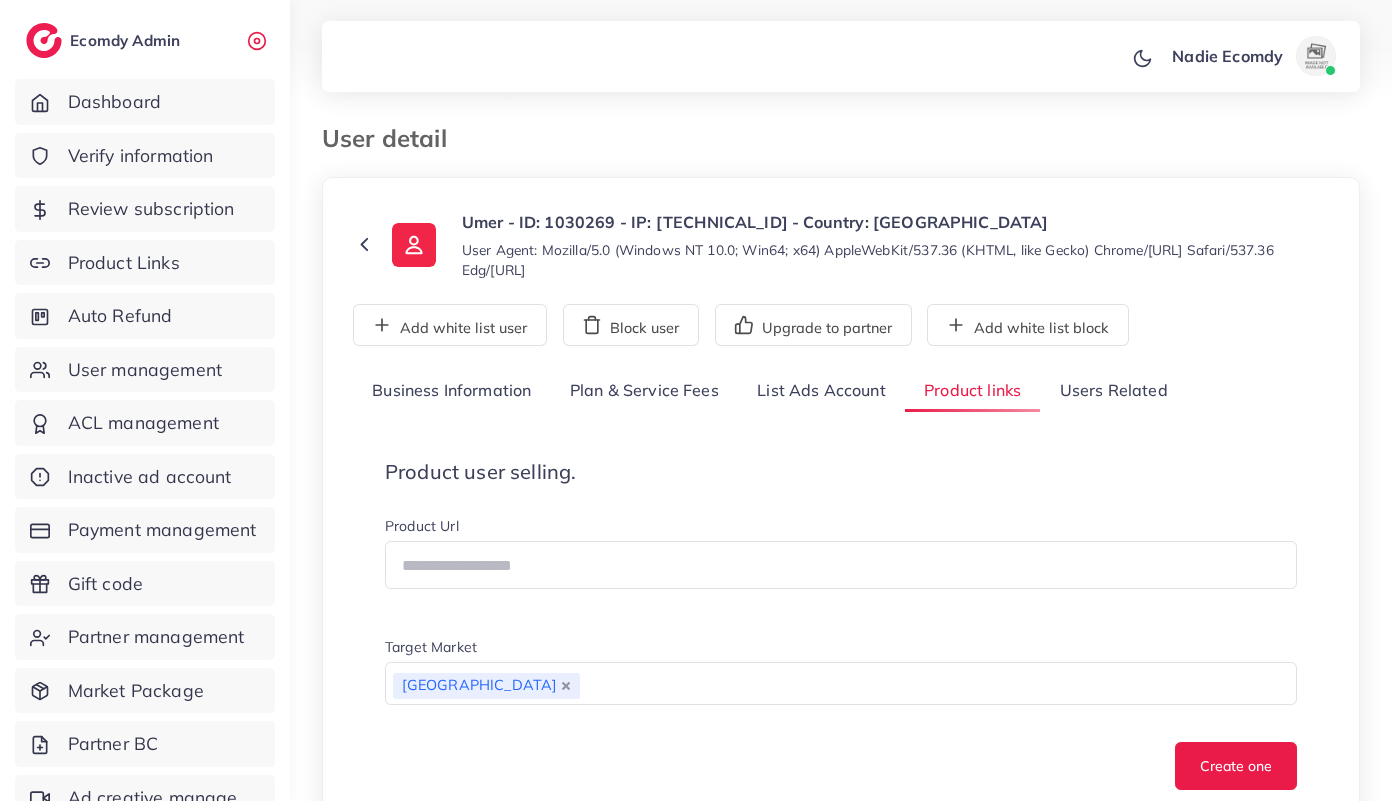 click on "List Ads Account" at bounding box center (821, 391) 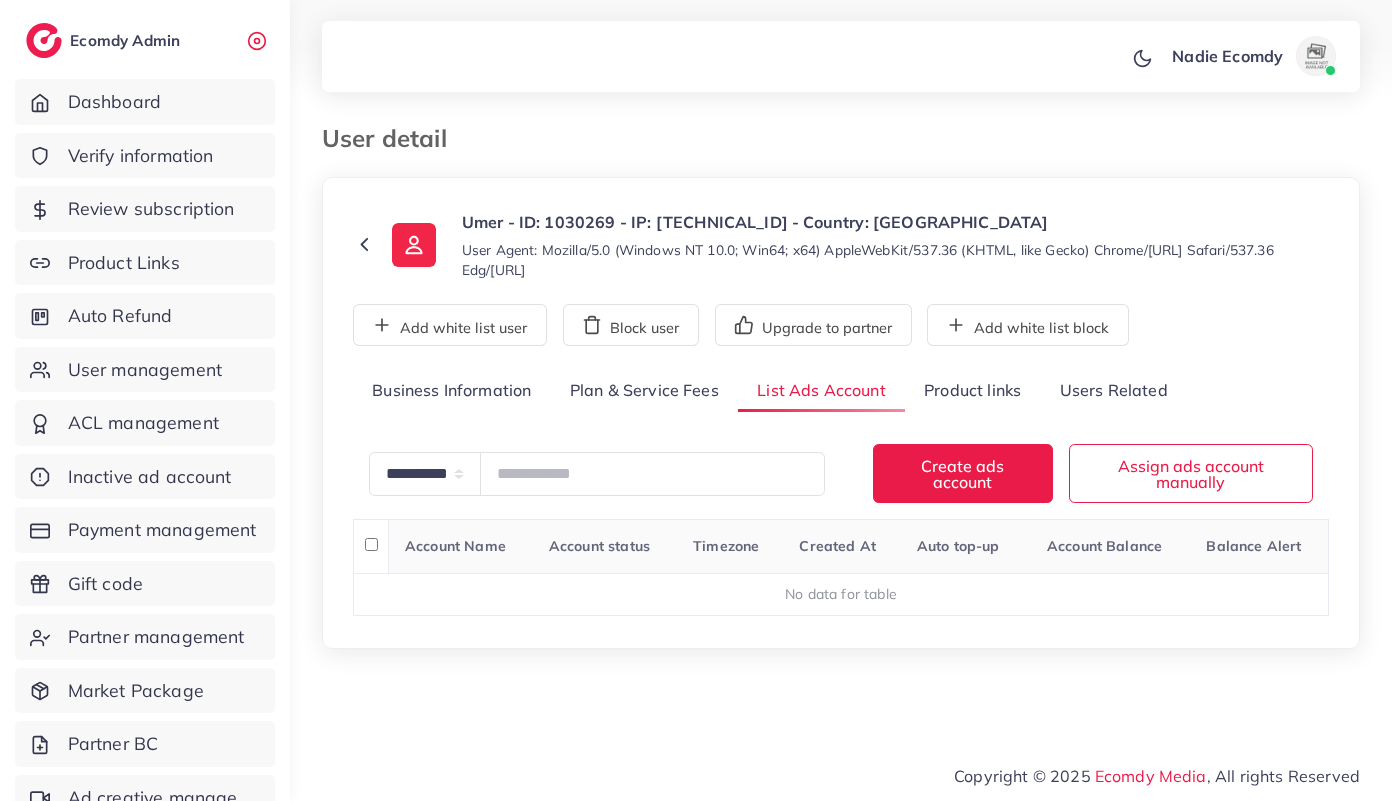 click on "Plan & Service Fees" at bounding box center [644, 391] 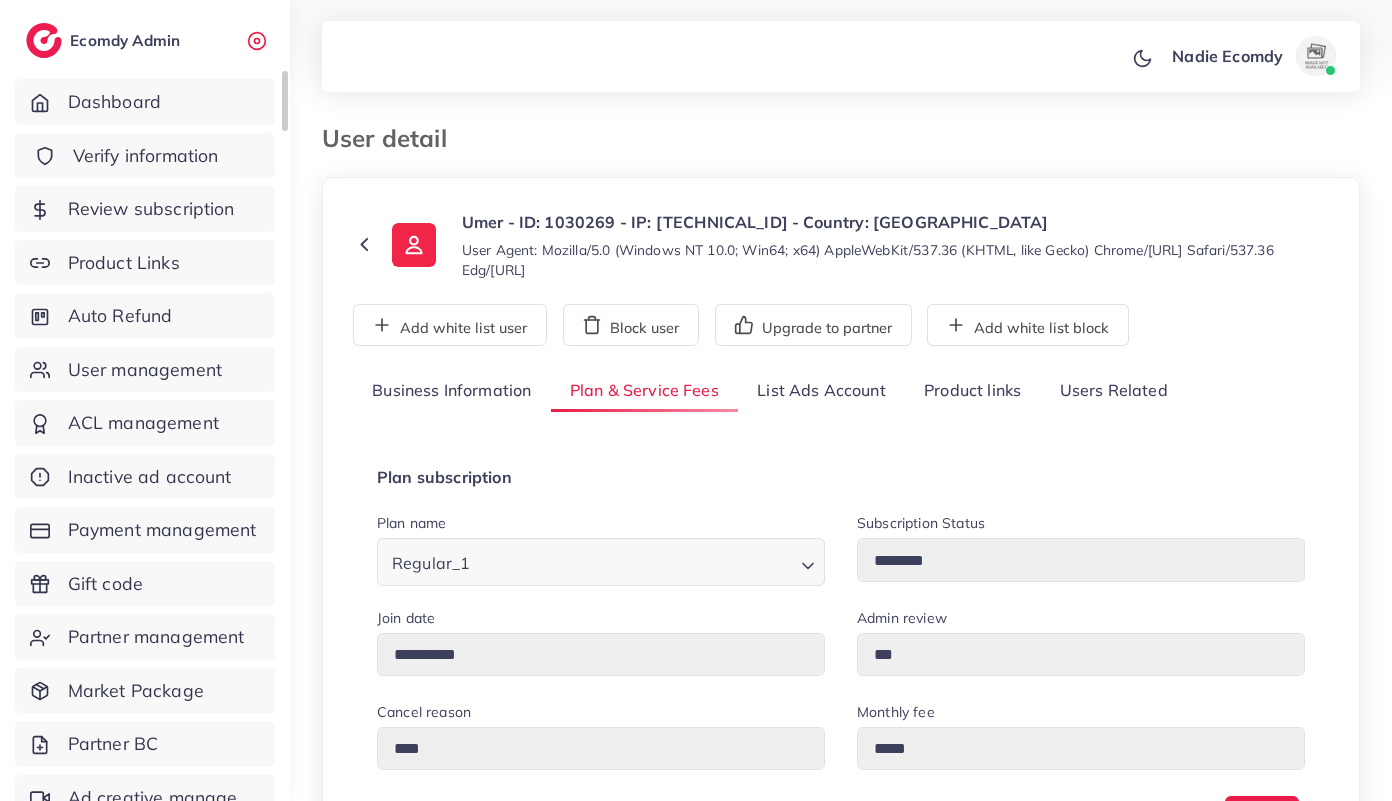 click on "Verify information" at bounding box center (146, 156) 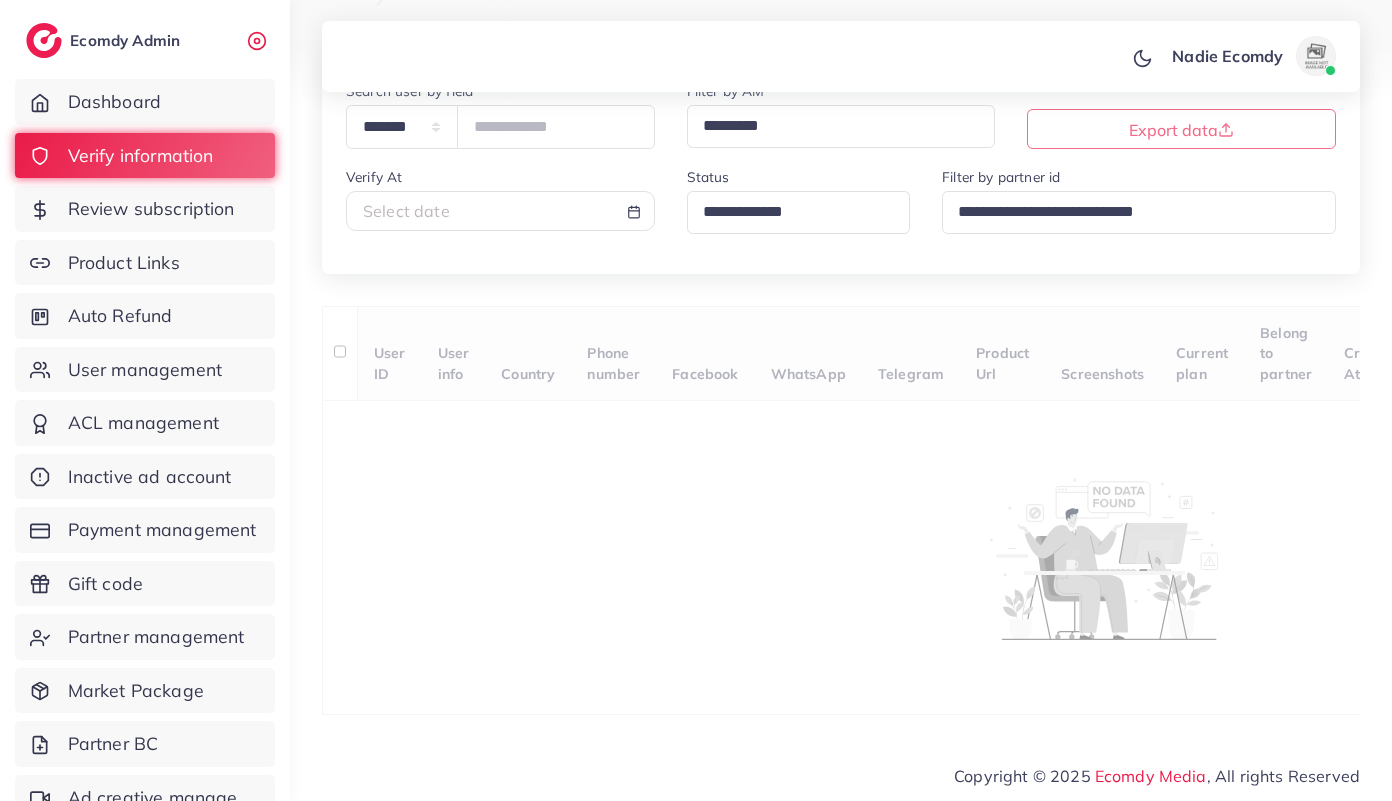 scroll, scrollTop: 0, scrollLeft: 0, axis: both 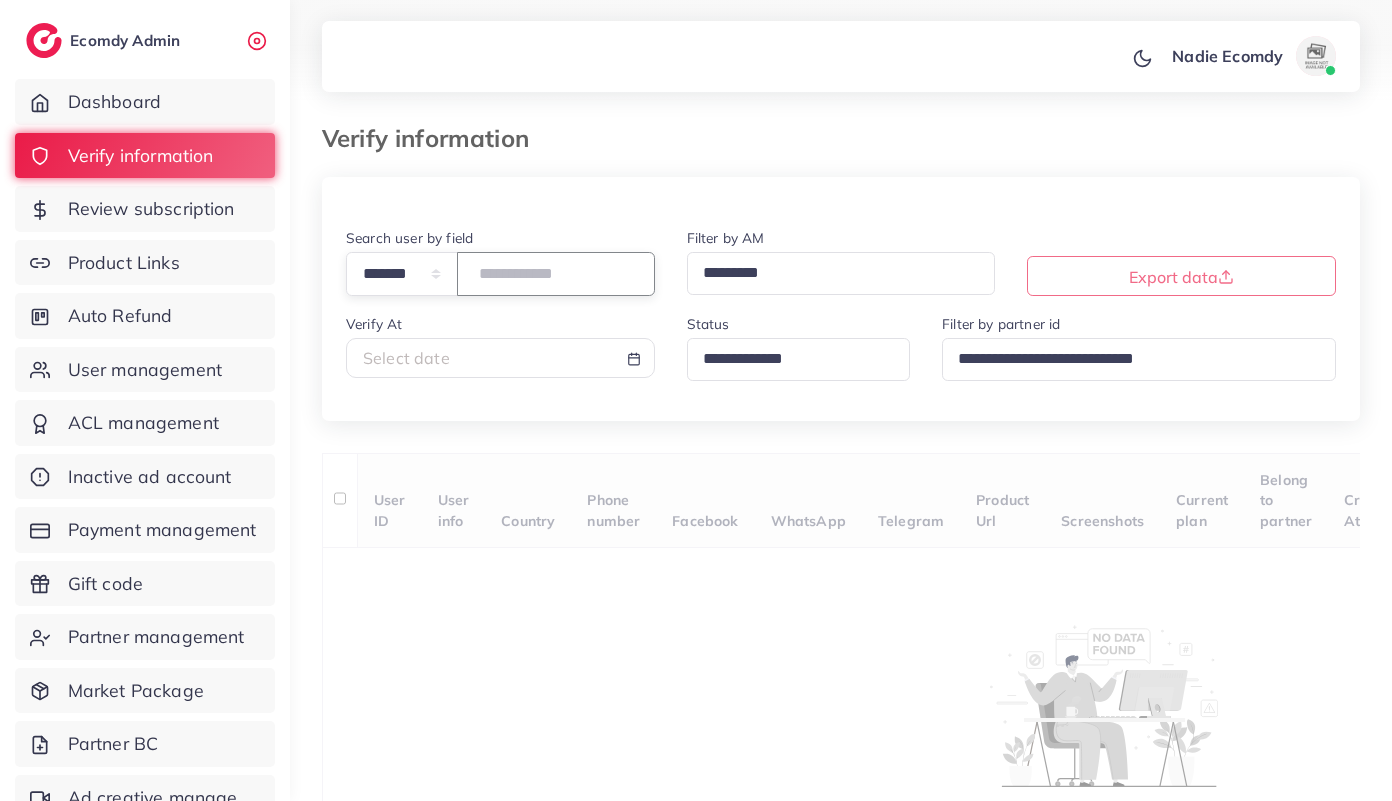 click at bounding box center [556, 273] 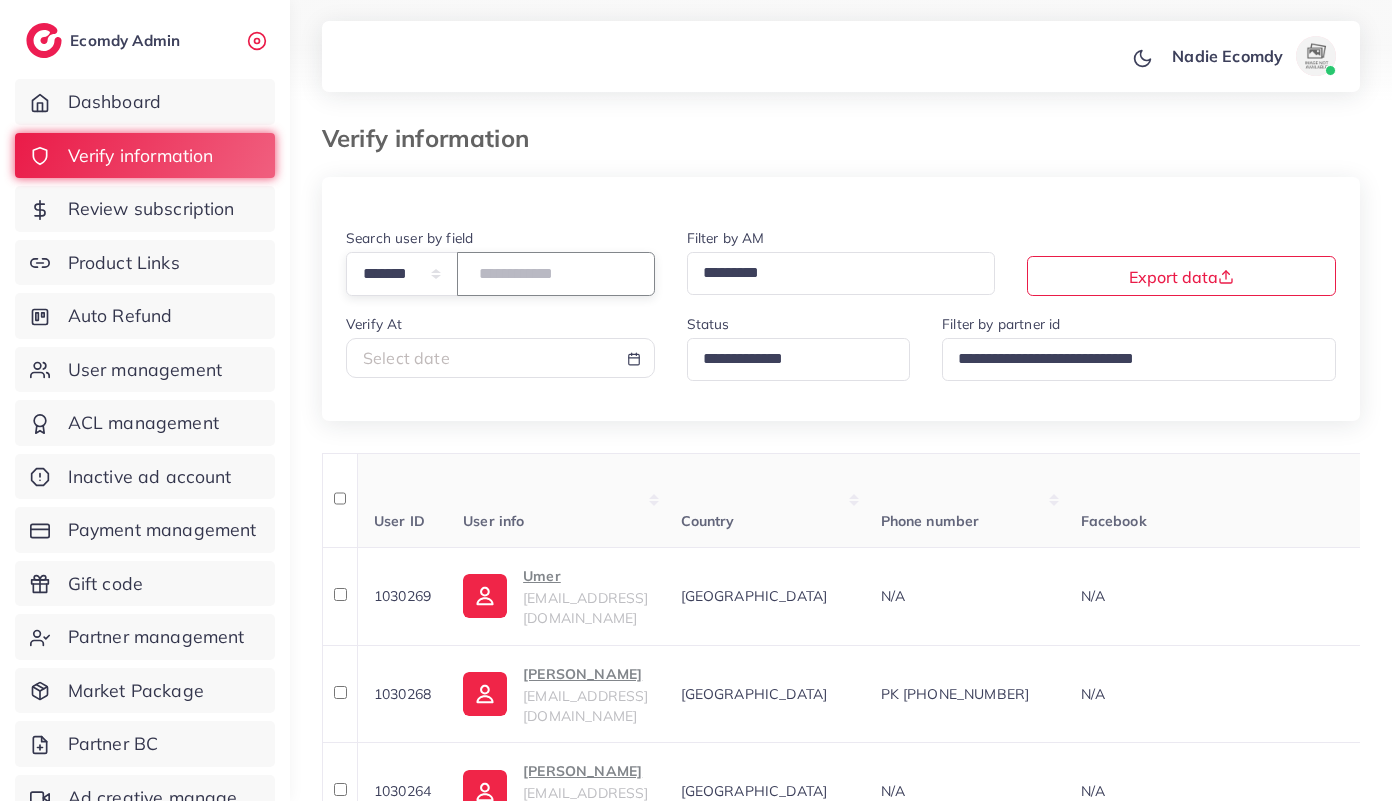 click at bounding box center (556, 273) 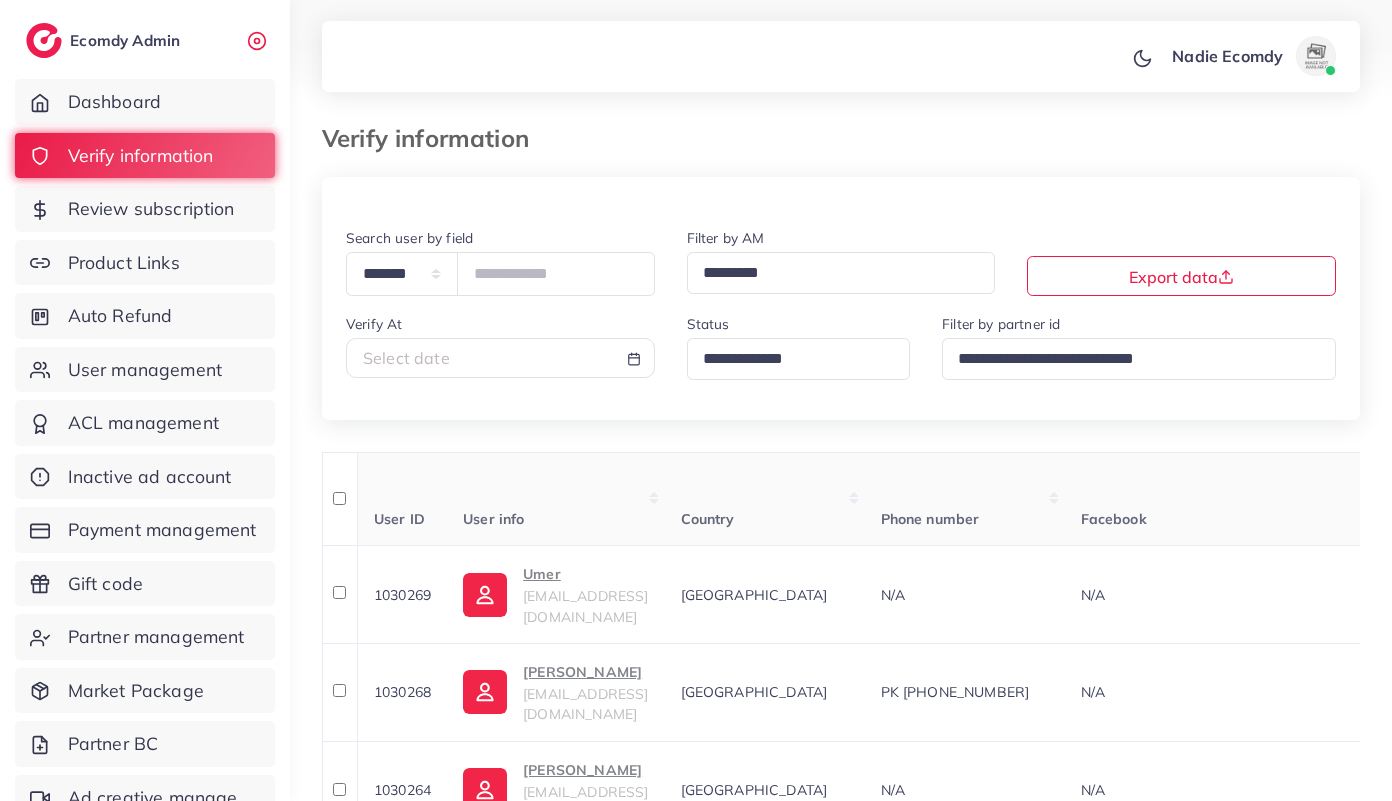 scroll, scrollTop: 0, scrollLeft: 0, axis: both 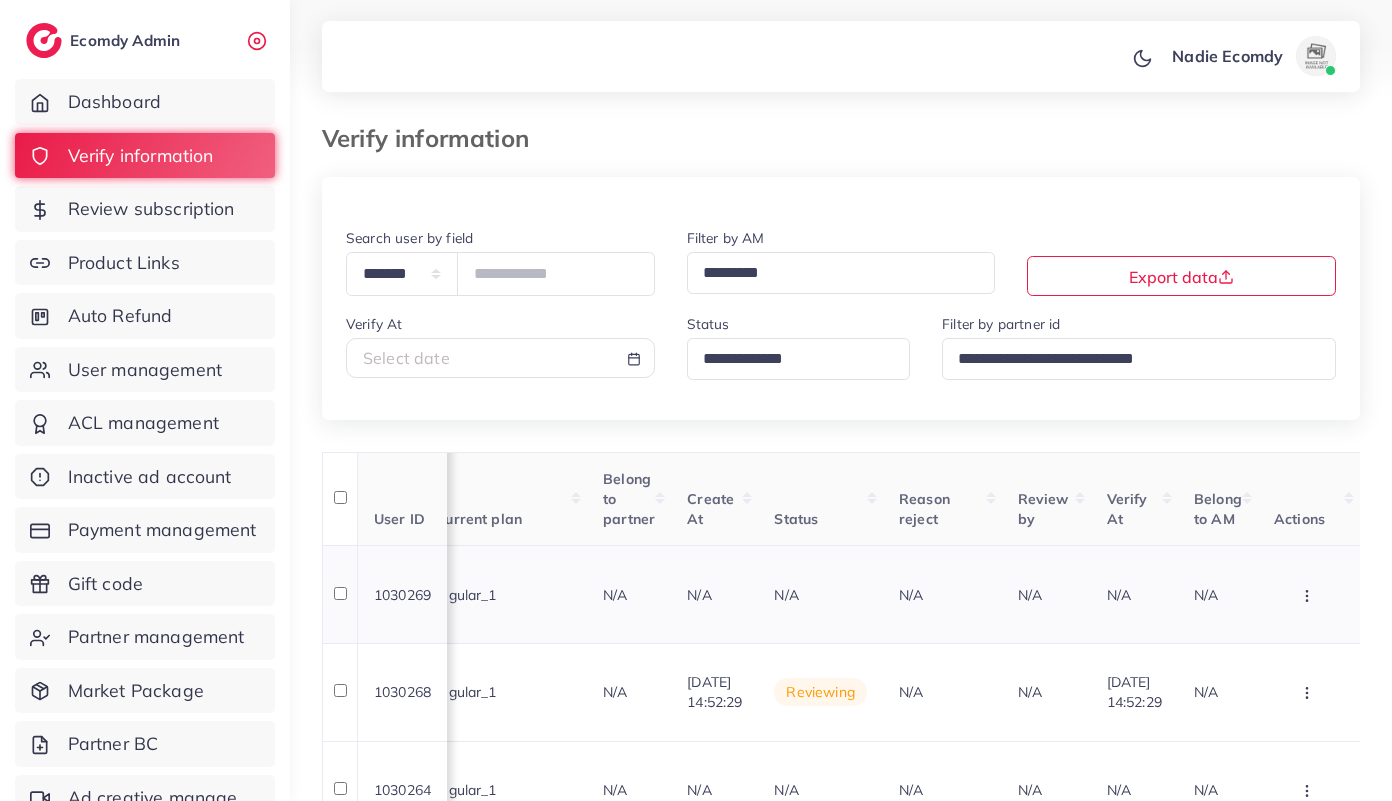 click 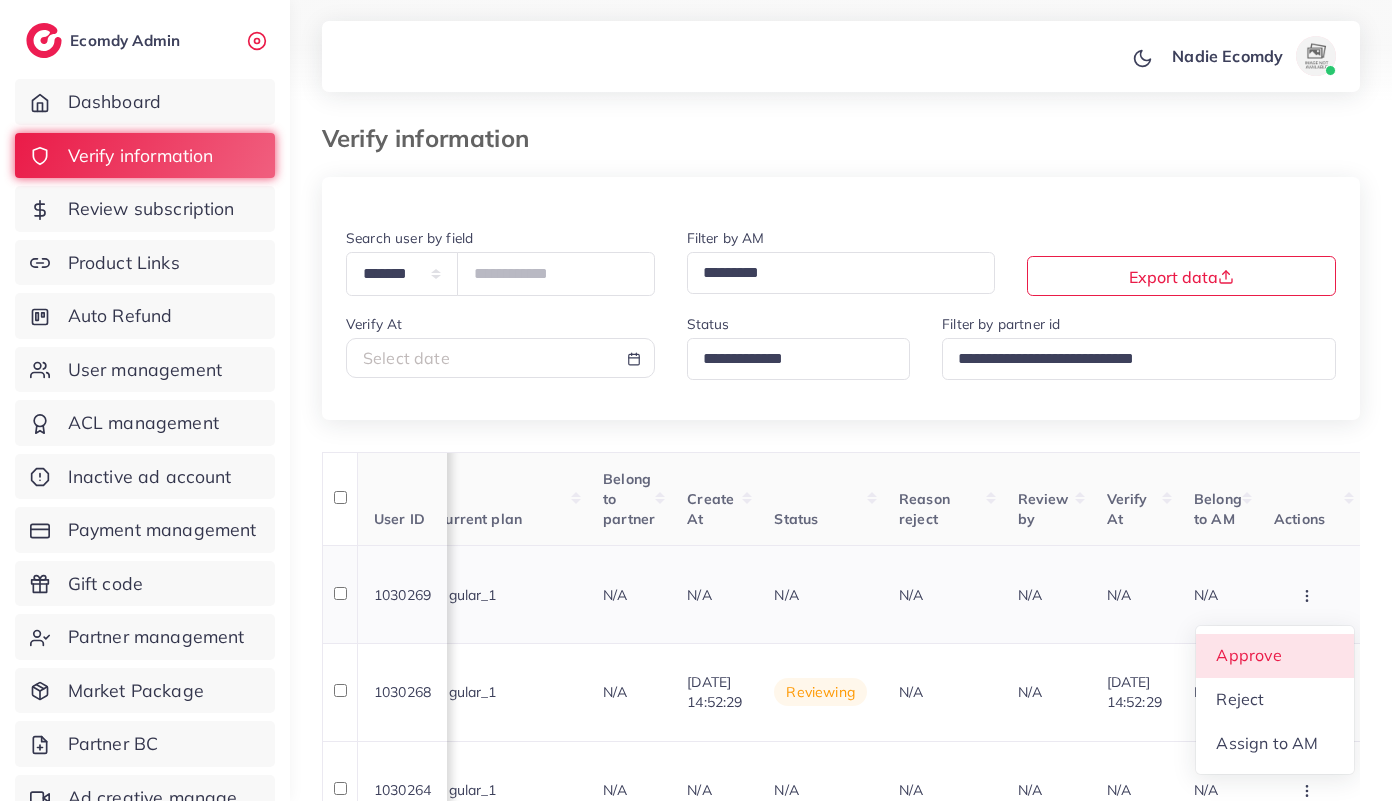 click on "Approve" at bounding box center (1275, 656) 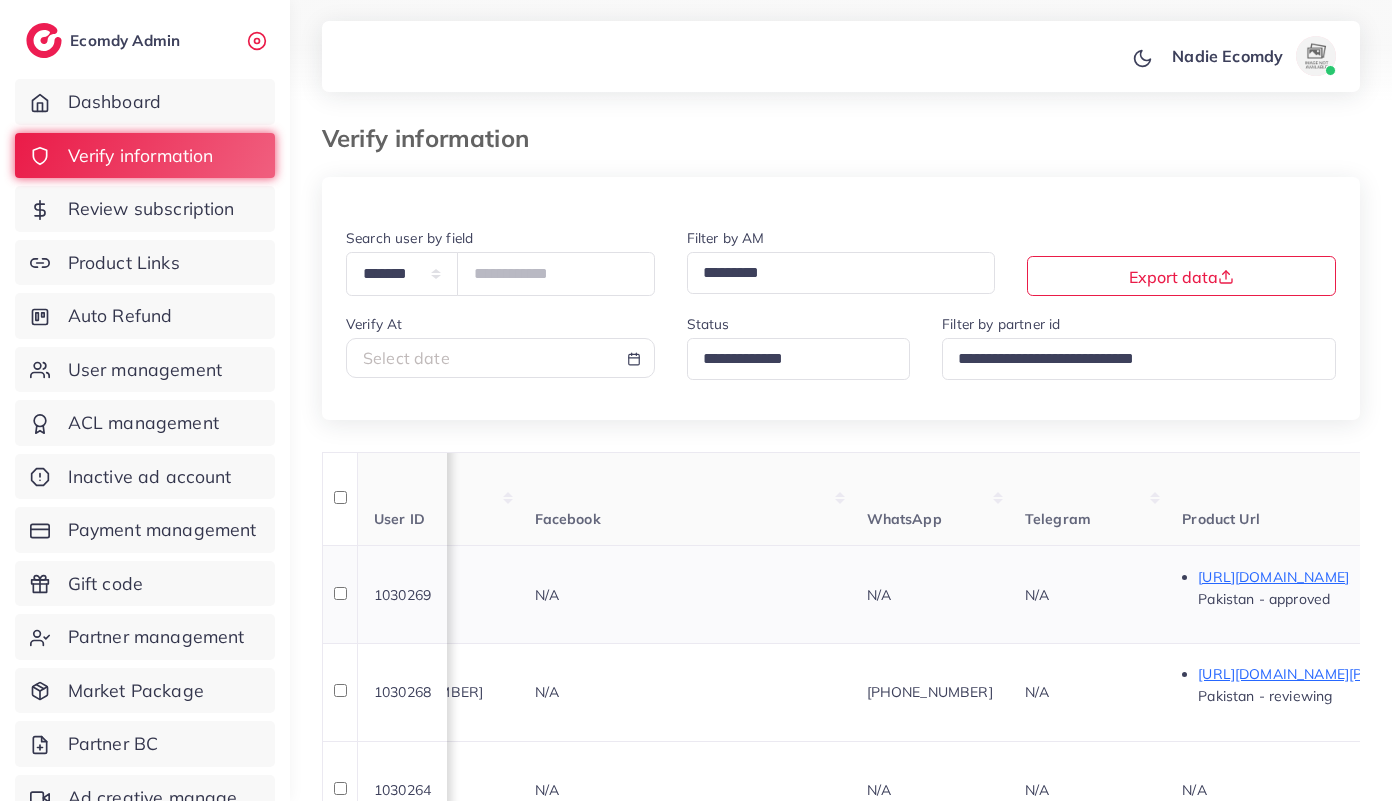 scroll, scrollTop: 0, scrollLeft: 488, axis: horizontal 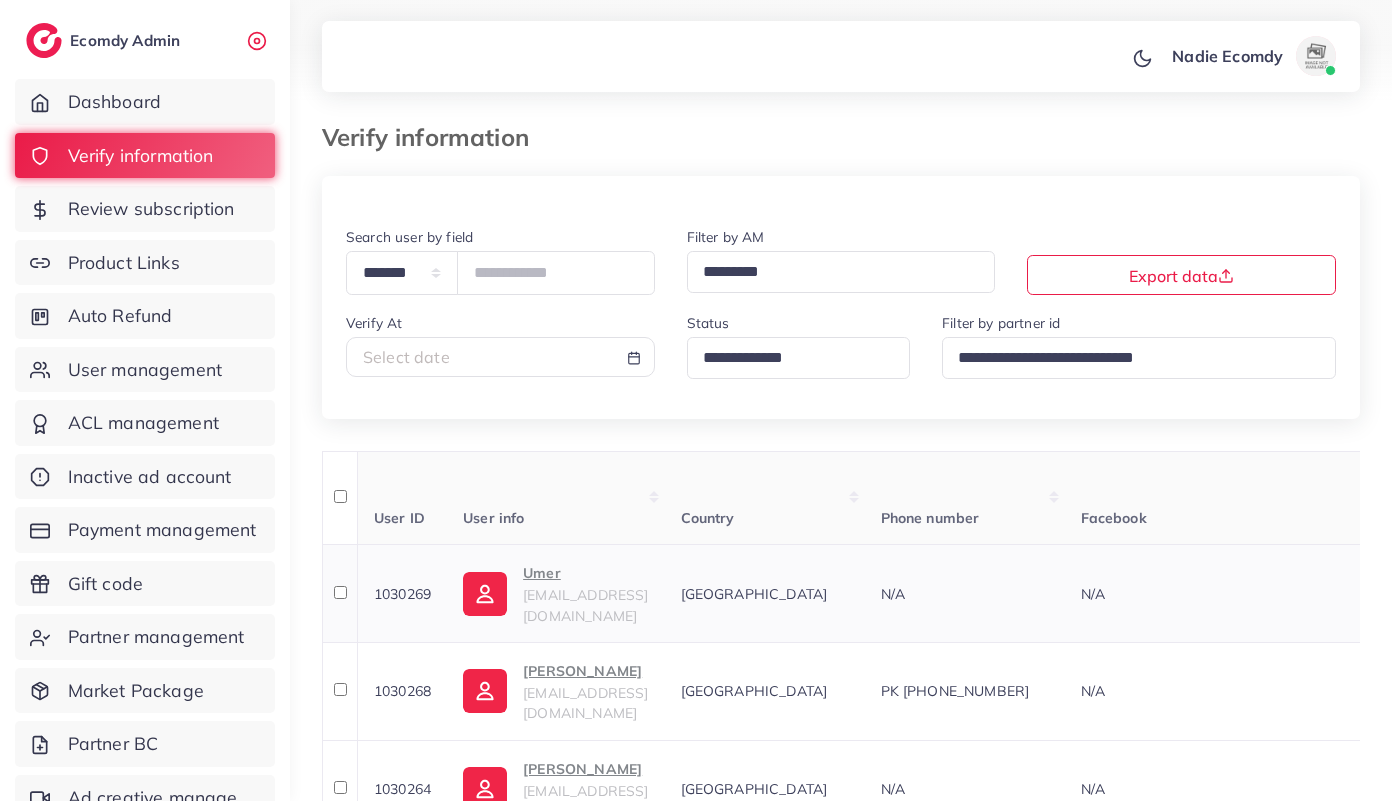 click at bounding box center (485, 594) 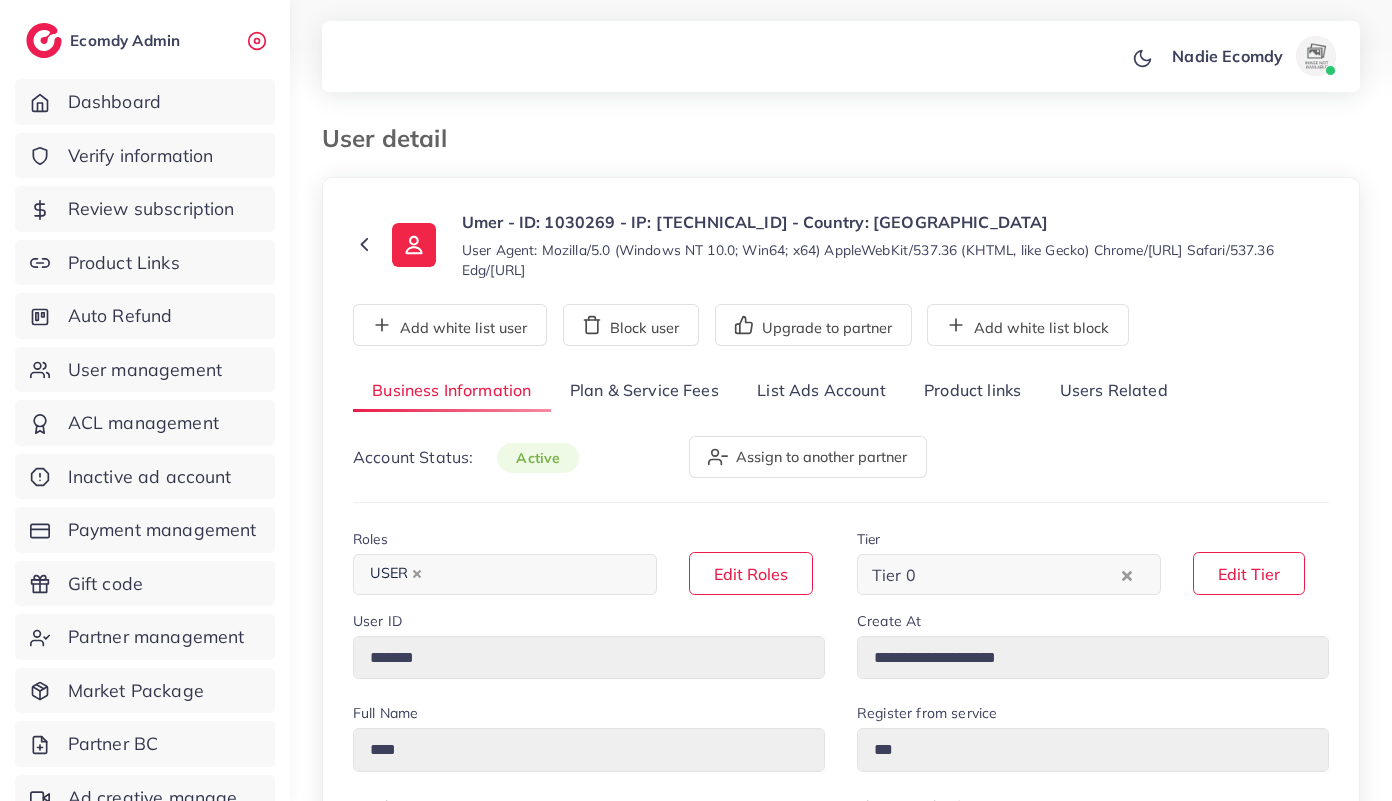 select on "********" 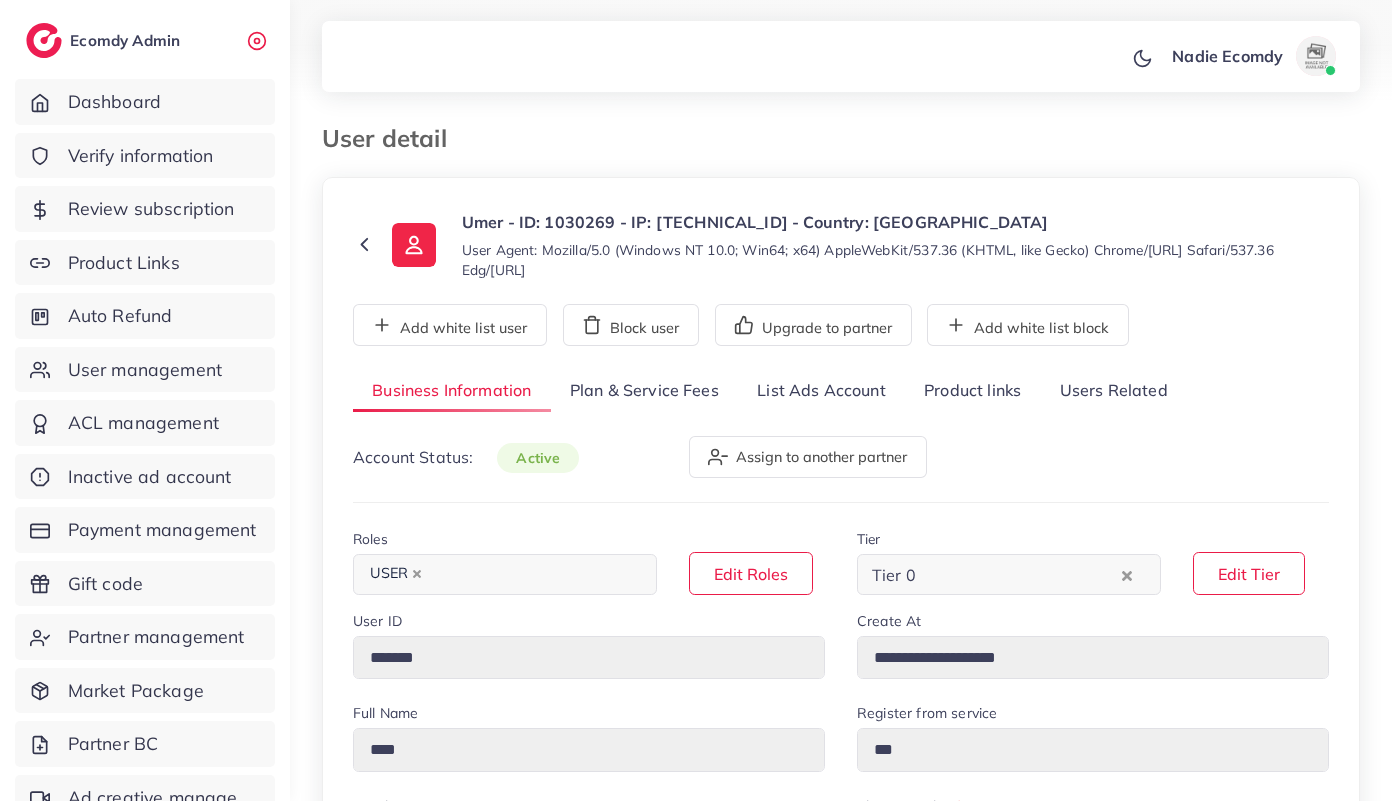 click on "List Ads Account" at bounding box center [821, 391] 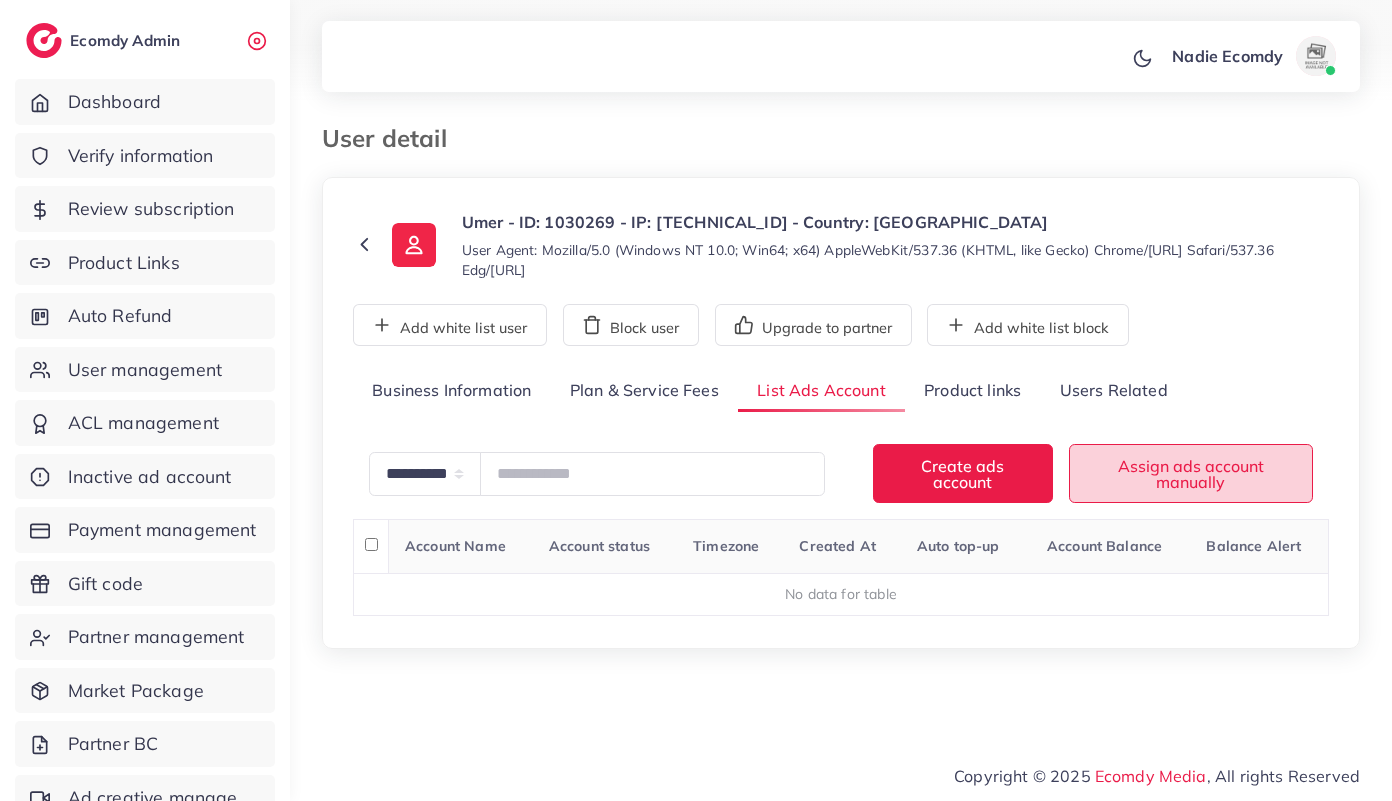 click on "Assign ads account manually" at bounding box center (1191, 473) 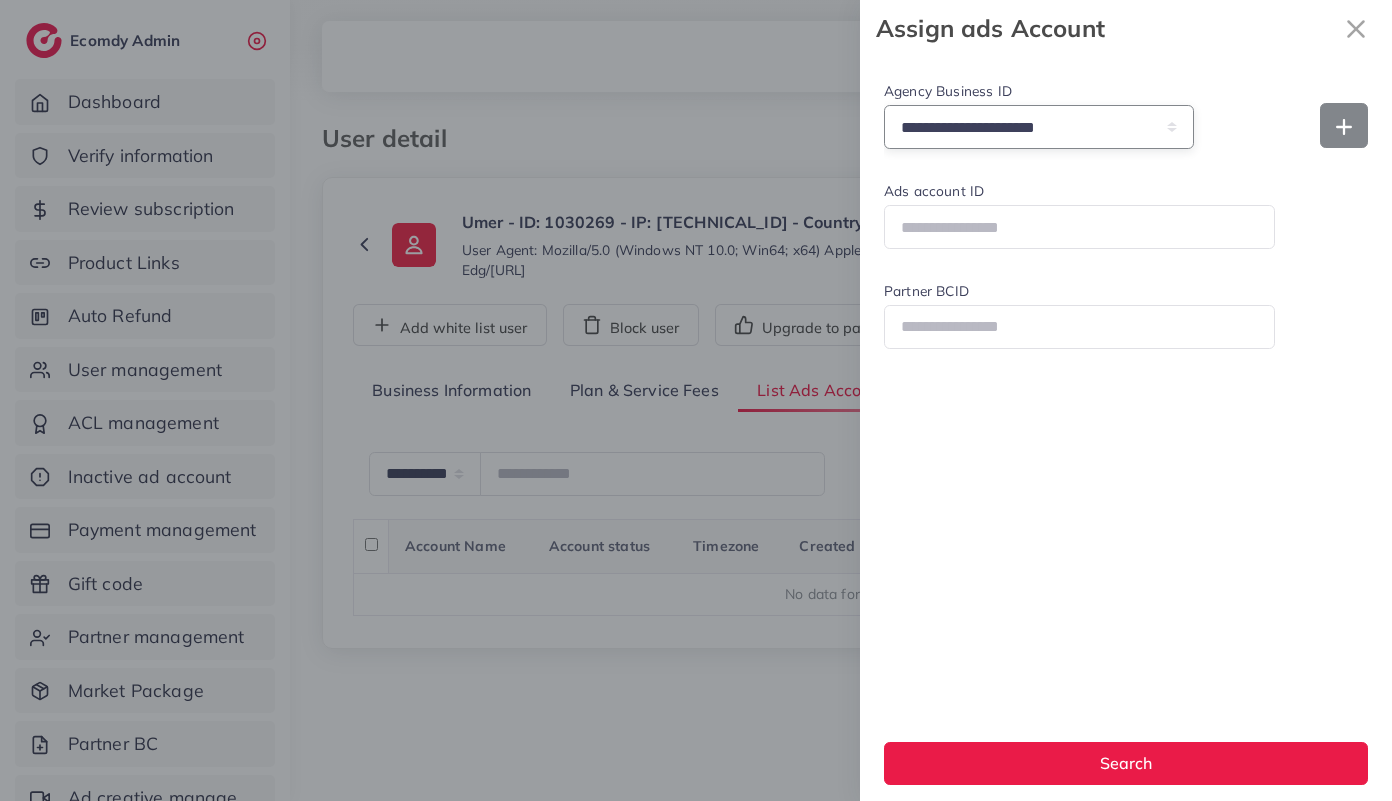 click on "**********" at bounding box center [1039, 126] 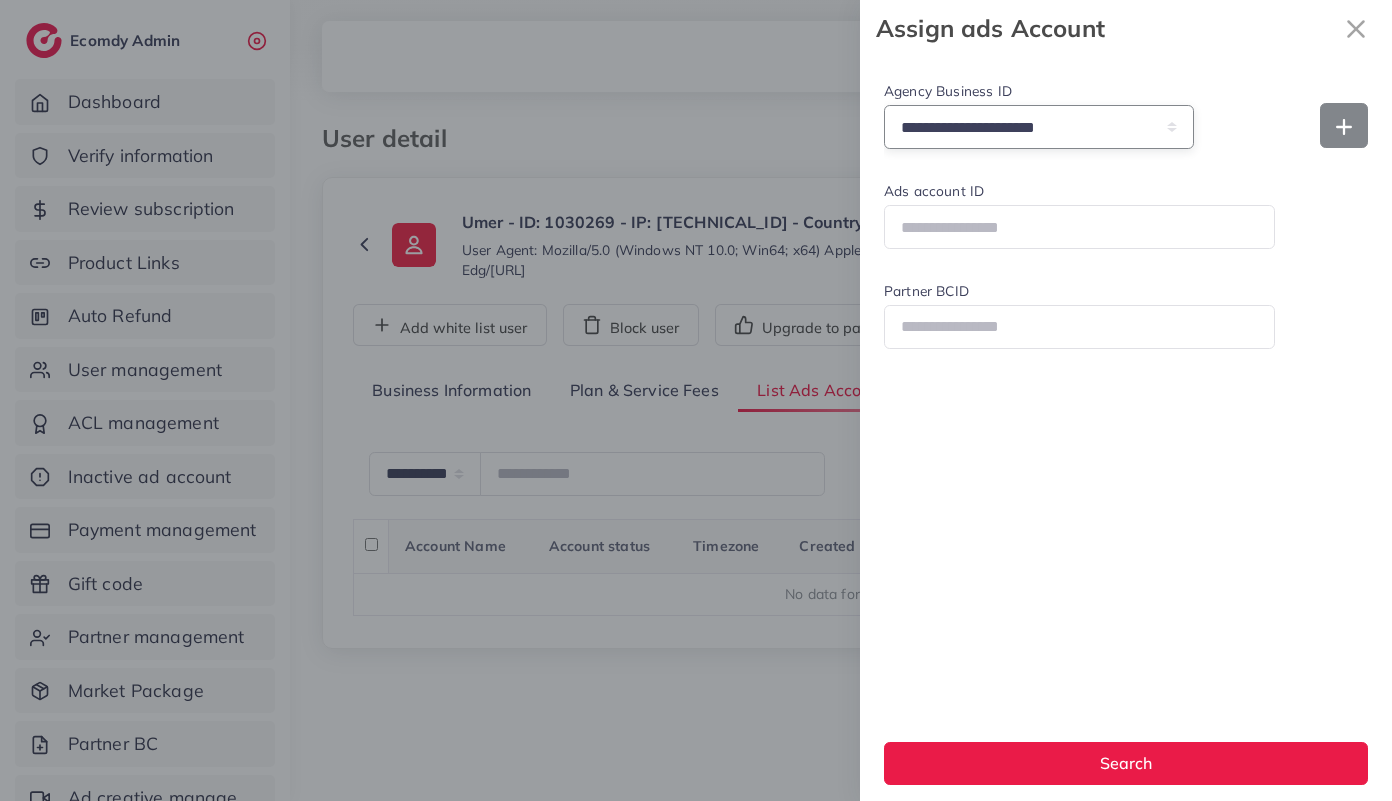 select on "**********" 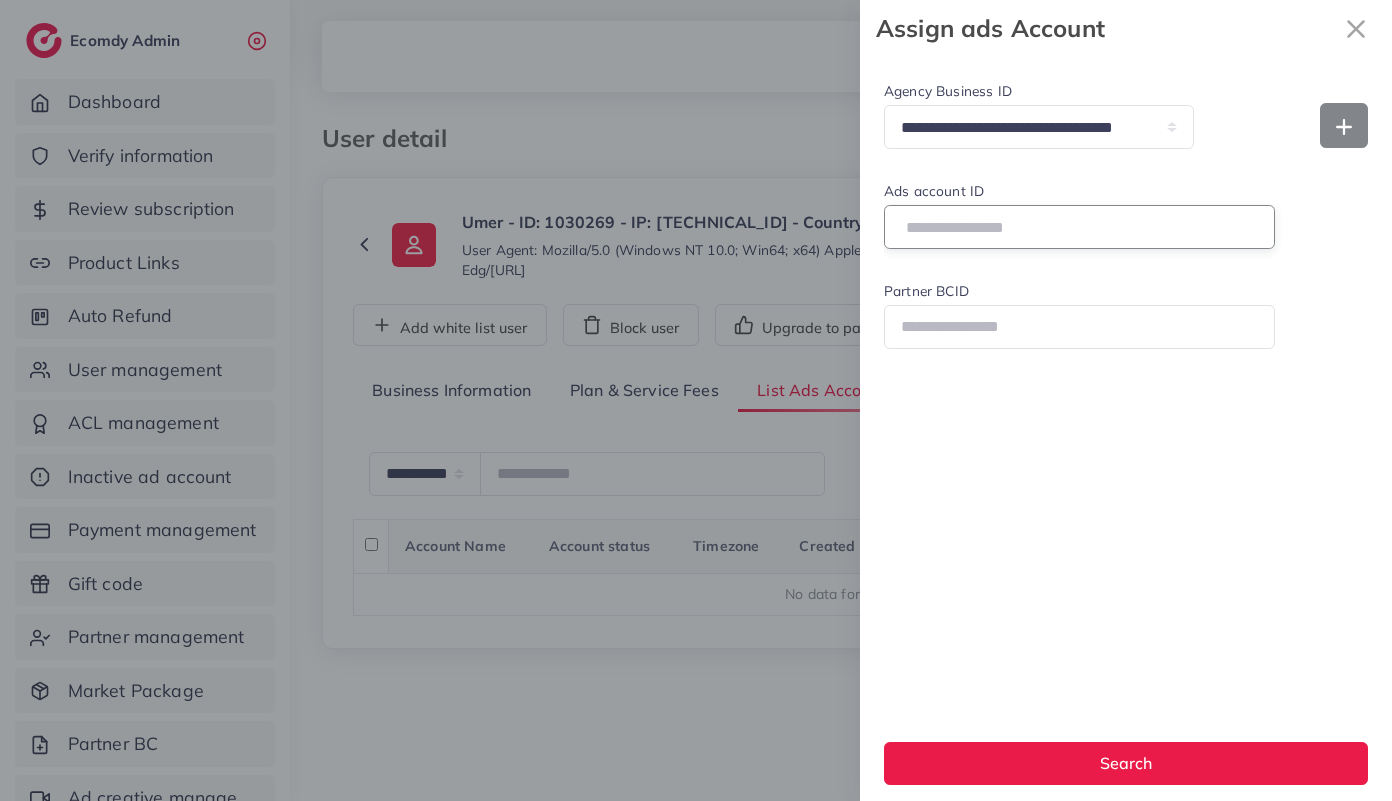 click on "Ads account ID" at bounding box center (1079, 226) 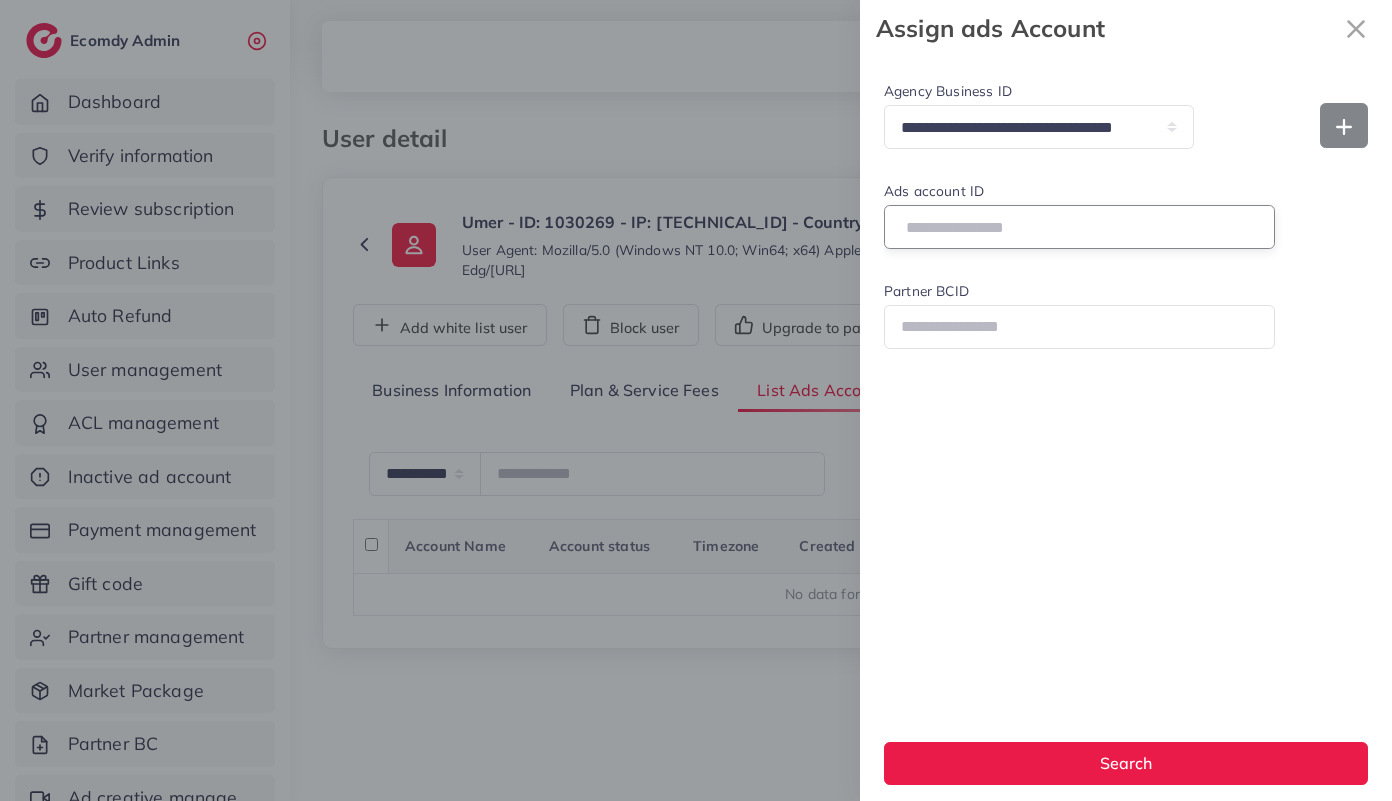 type on "**********" 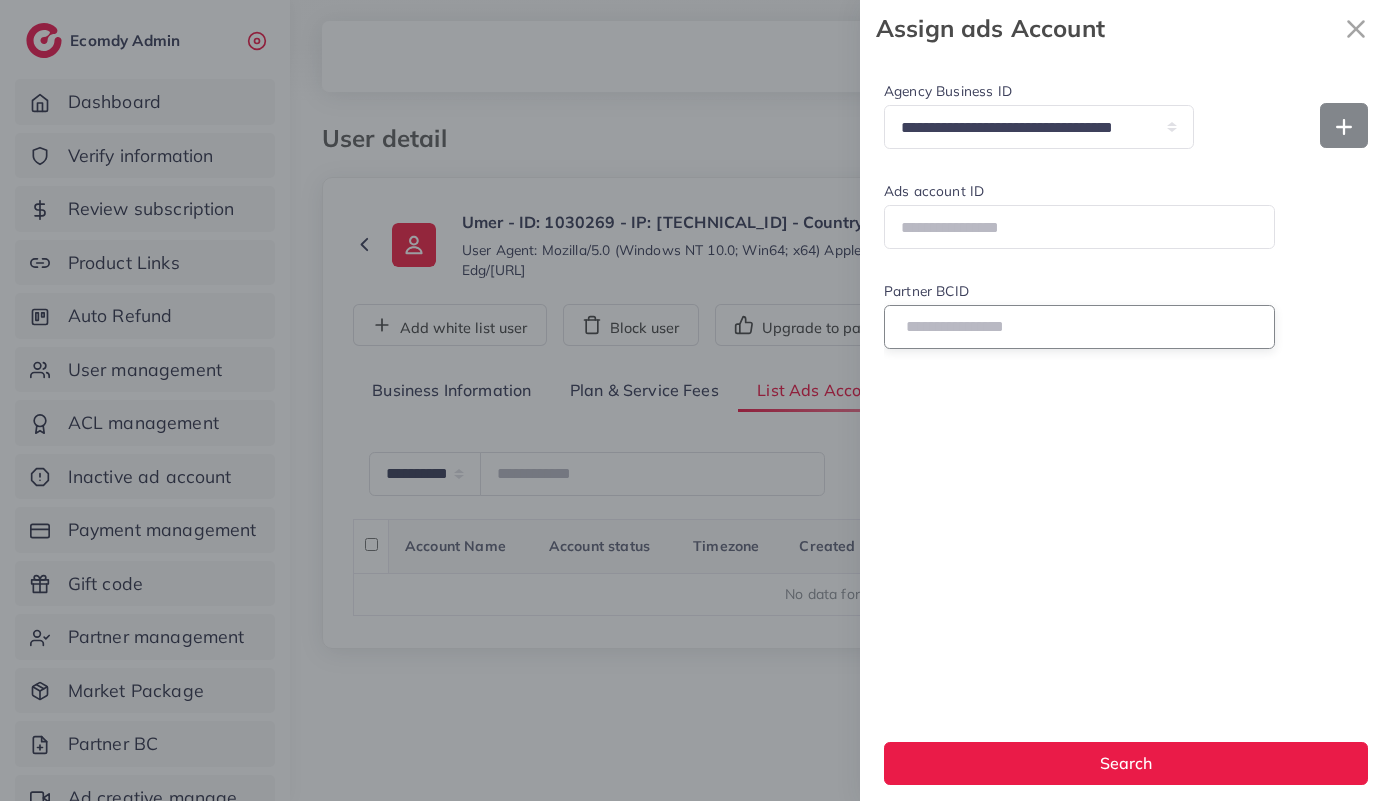 click on "Partner BCID" at bounding box center [1079, 326] 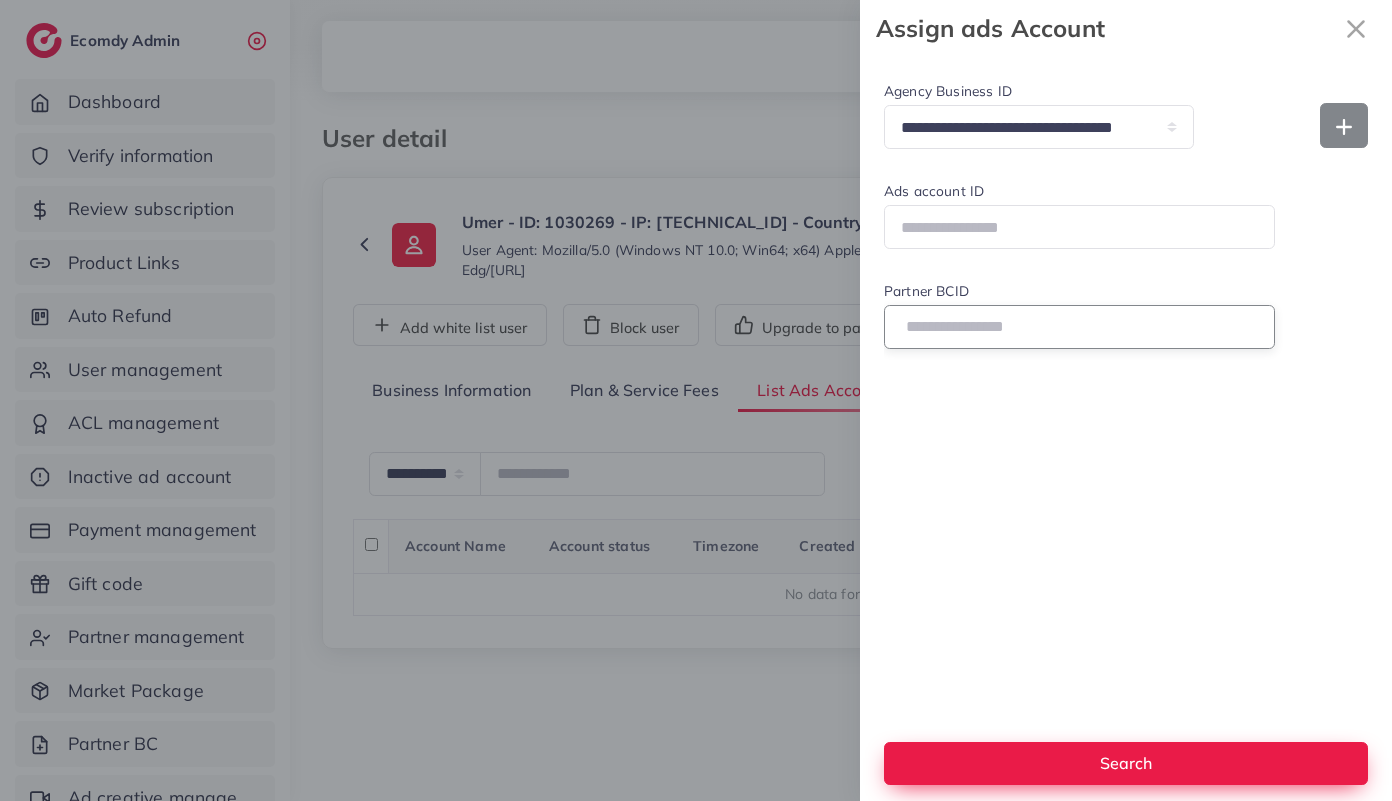 type on "**********" 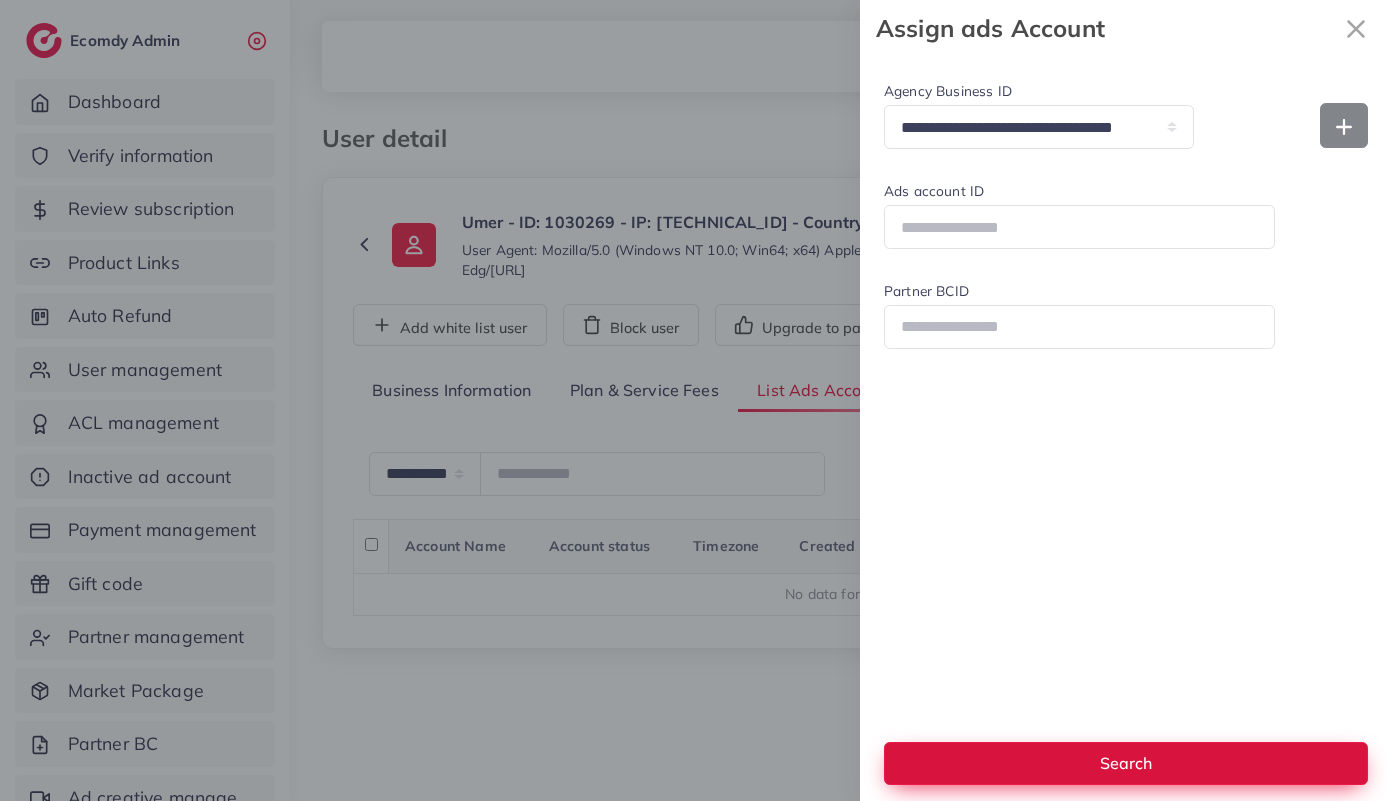 click on "Search" at bounding box center (1126, 763) 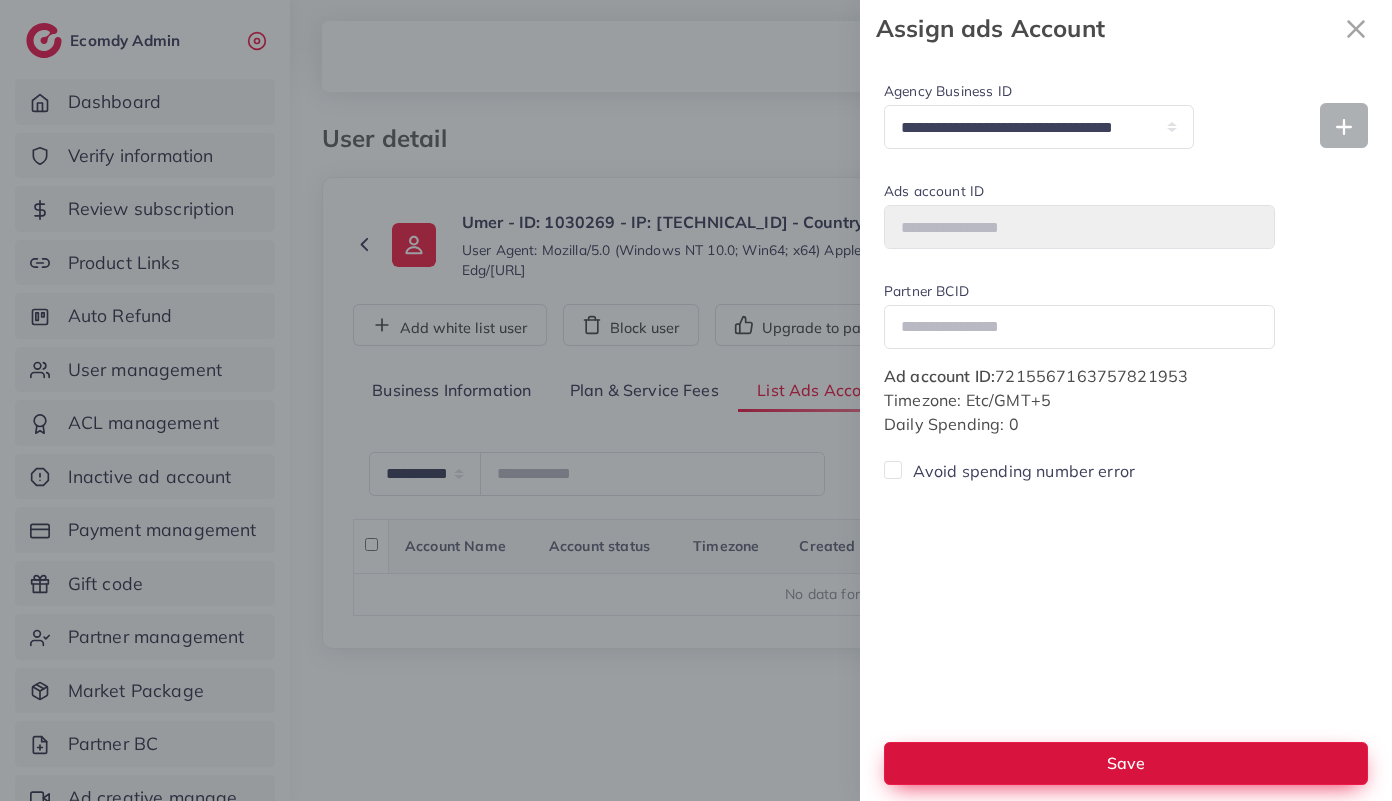 click on "Save" at bounding box center (1126, 763) 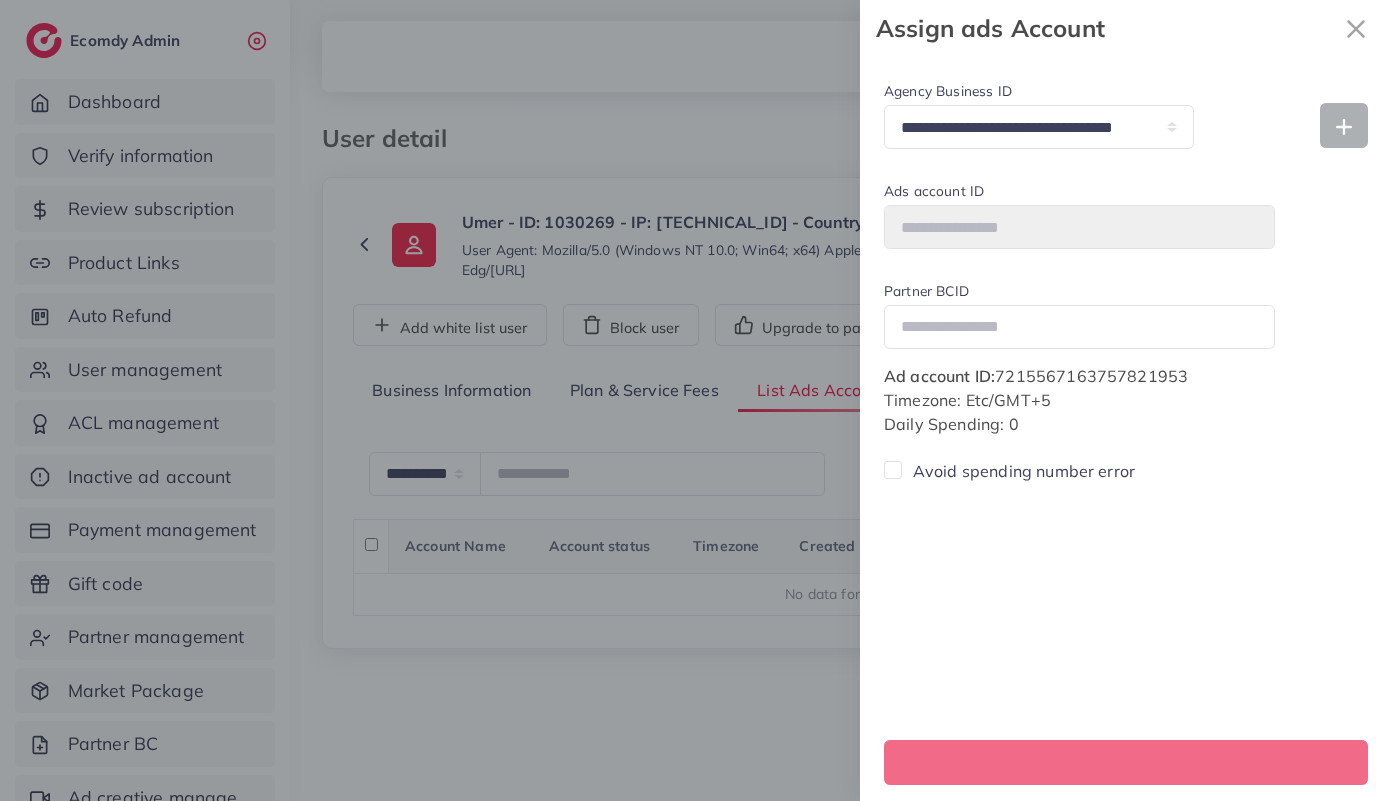 select 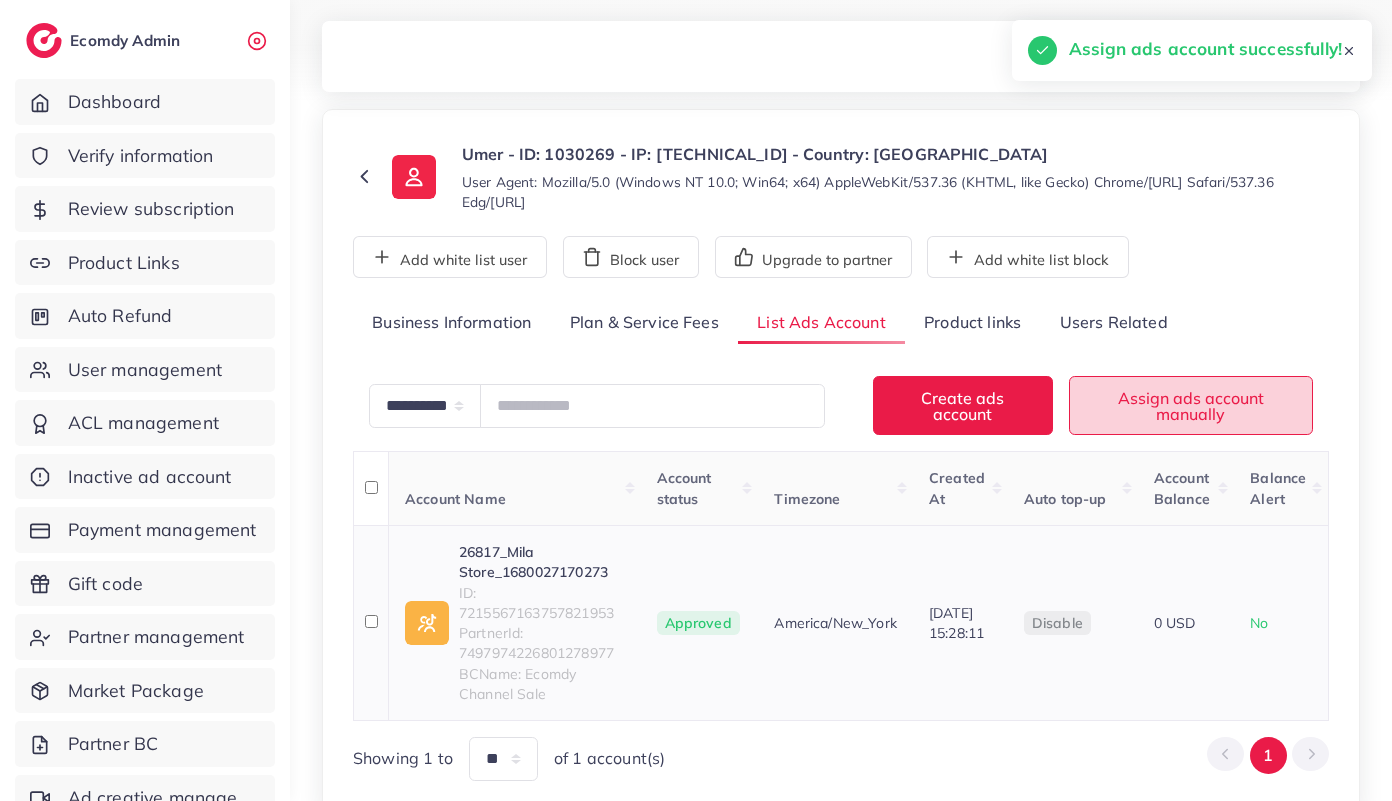 scroll, scrollTop: 74, scrollLeft: 0, axis: vertical 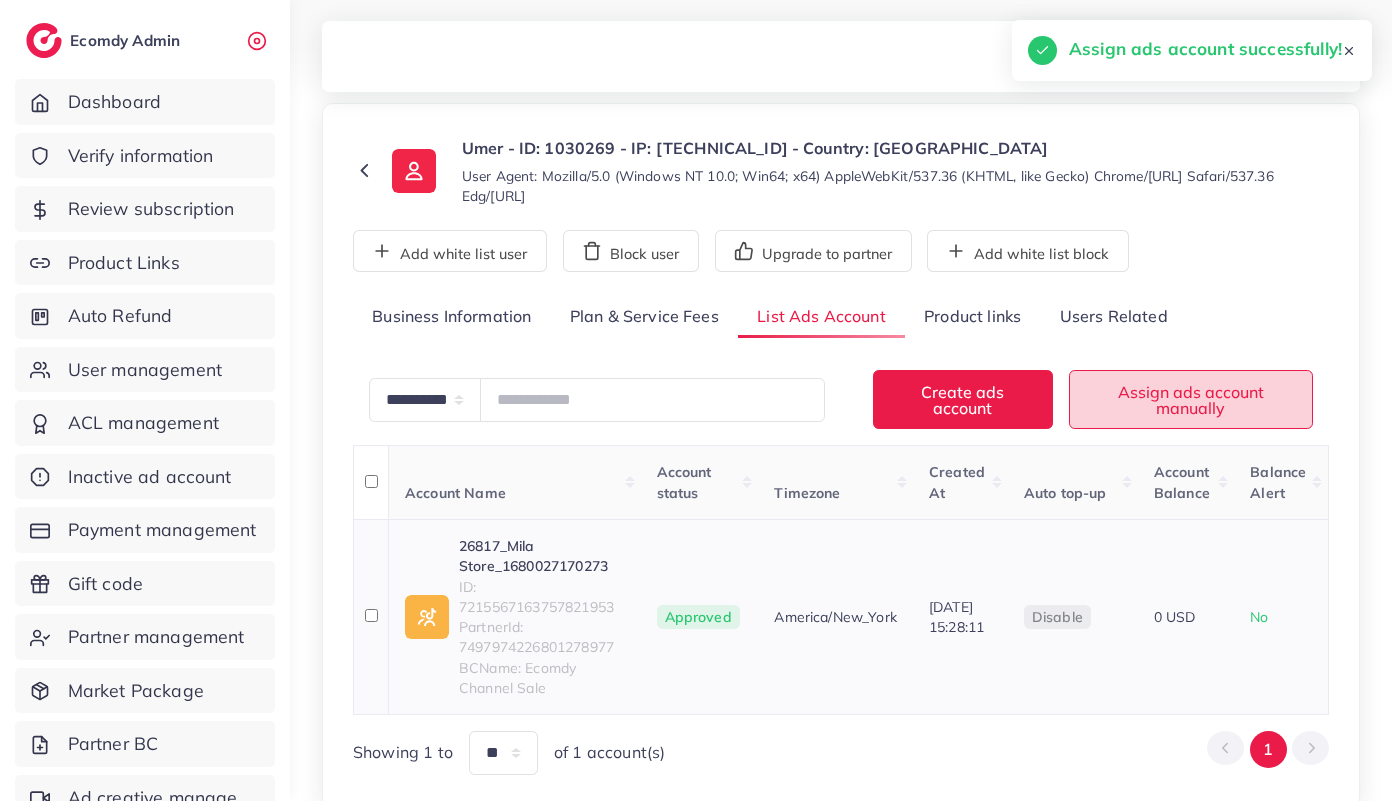 type 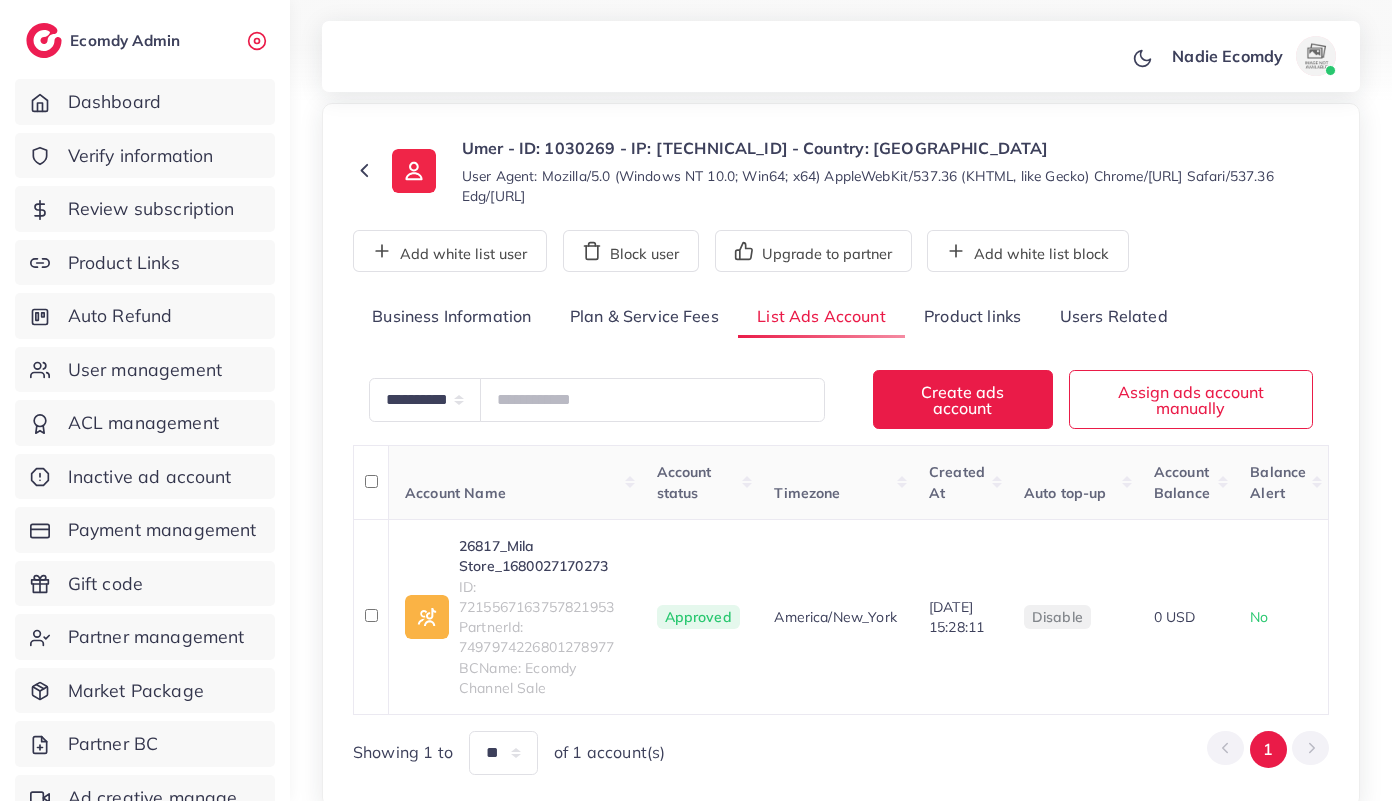 click on "Umer - ID: 1030269 - IP: 223.123.90.10 - Country: Pakistan" at bounding box center [895, 148] 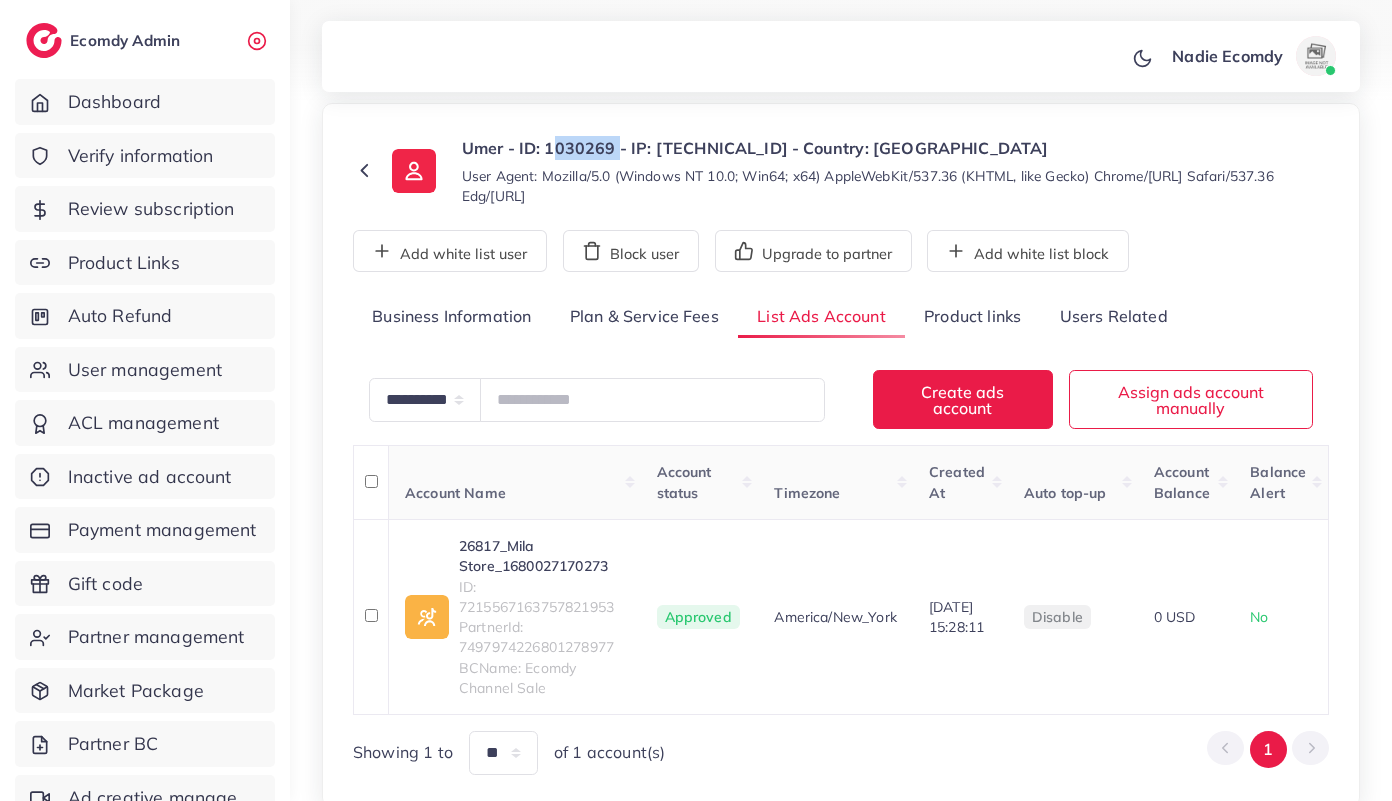 click on "Umer - ID: 1030269 - IP: 223.123.90.10 - Country: Pakistan" at bounding box center [895, 148] 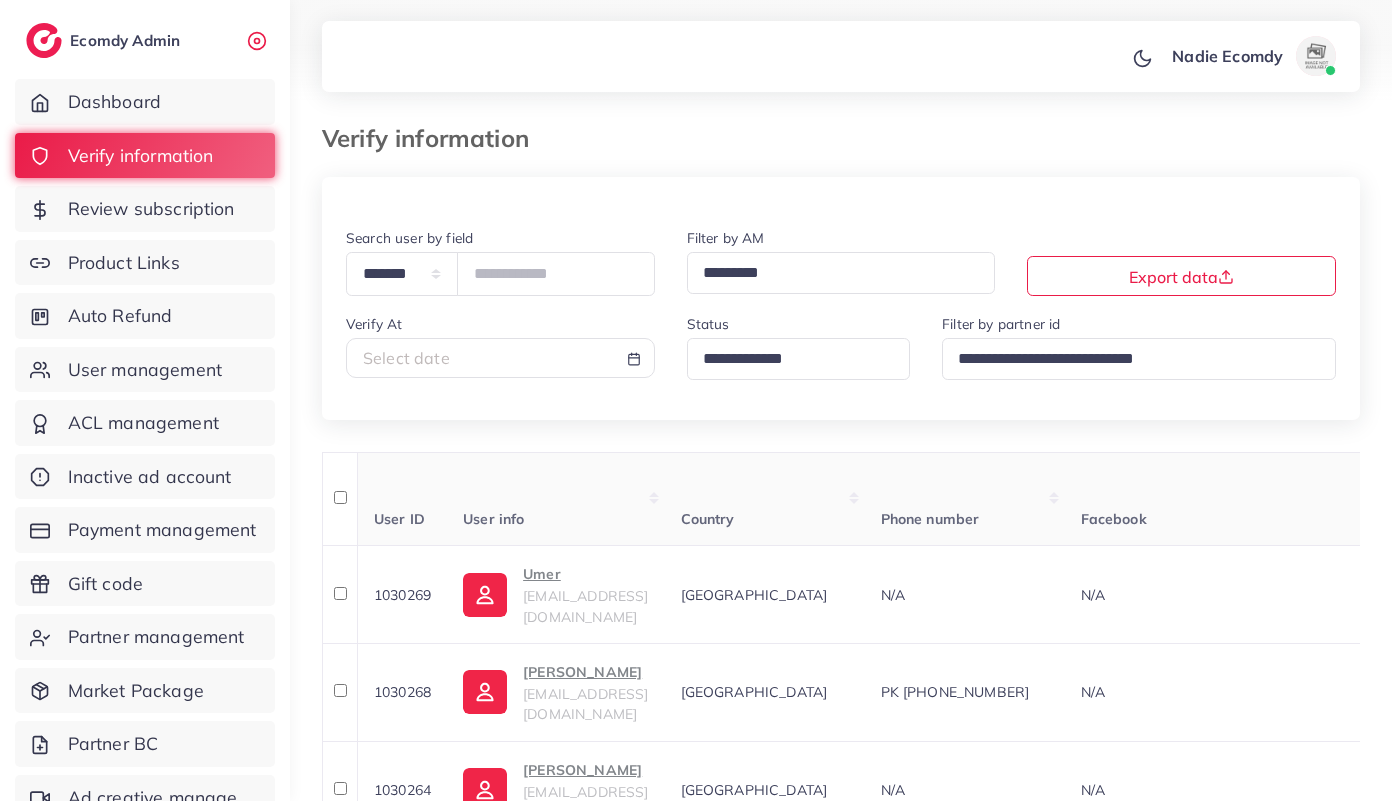 scroll, scrollTop: 0, scrollLeft: 0, axis: both 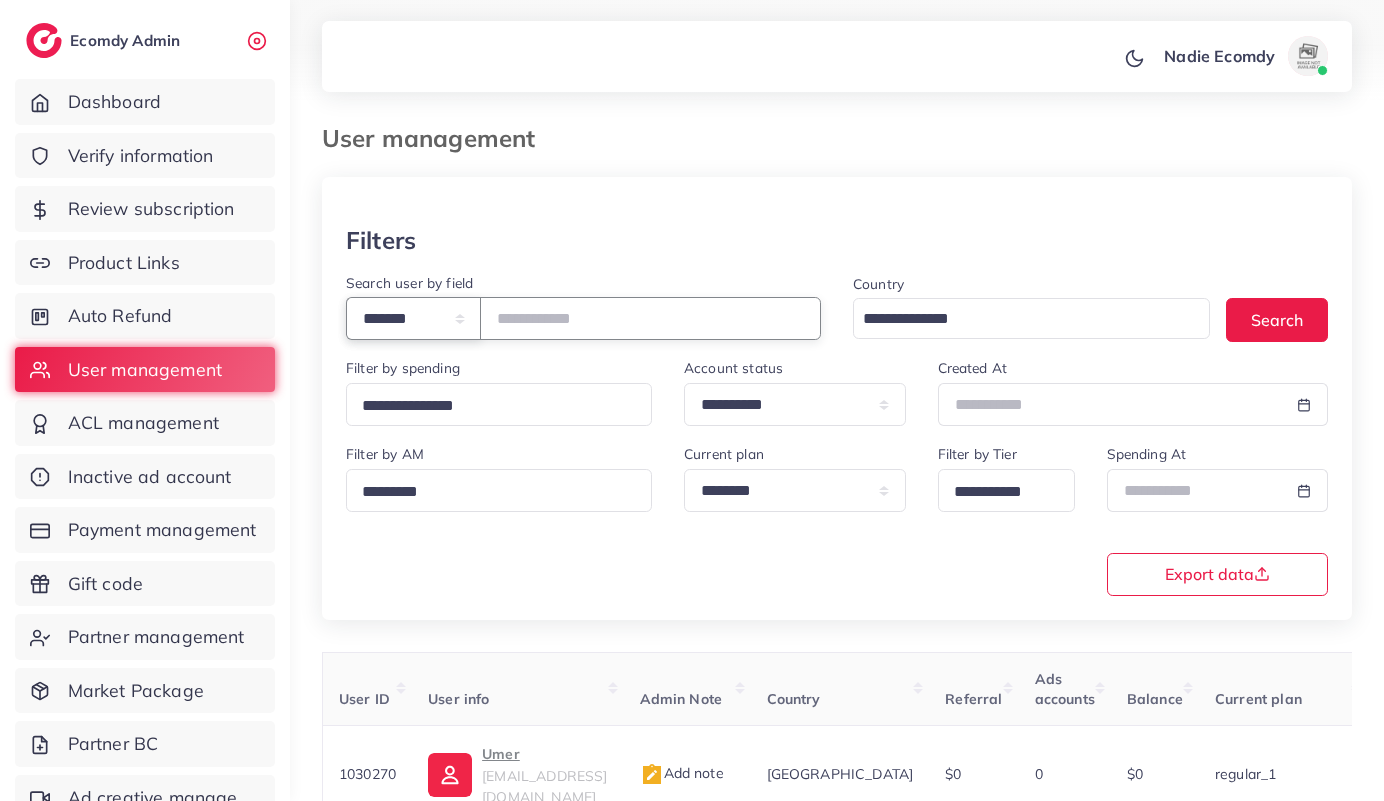 click on "**********" at bounding box center (413, 318) 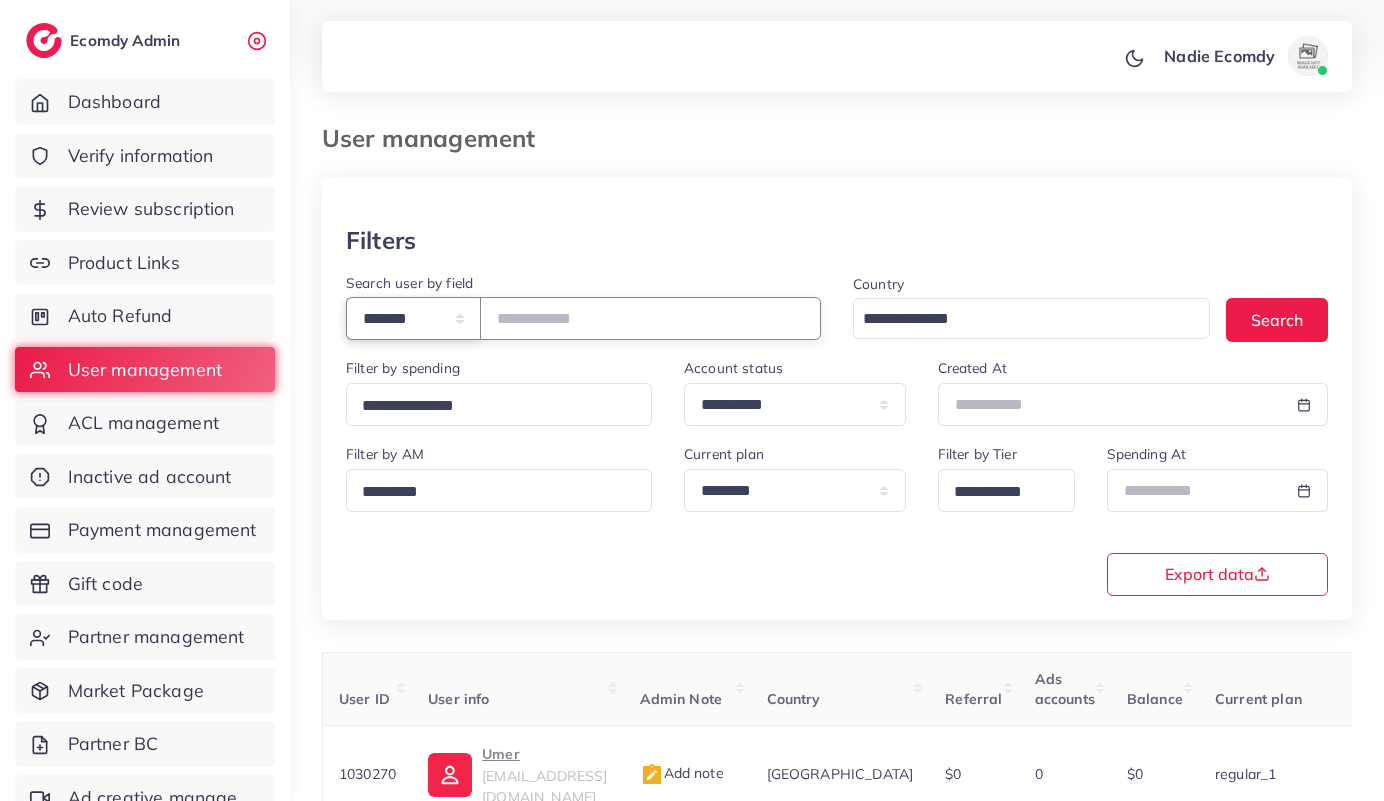 select on "**********" 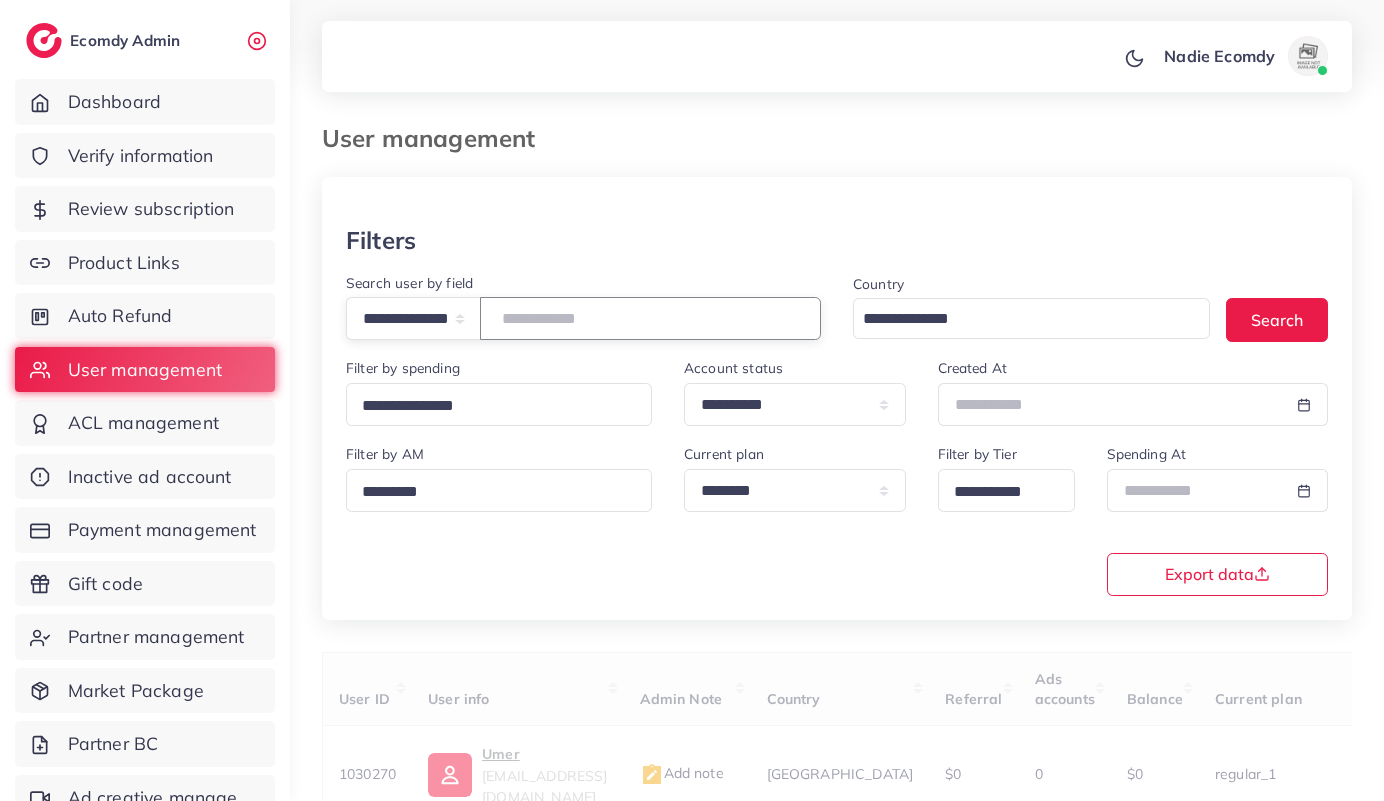 click at bounding box center (650, 318) 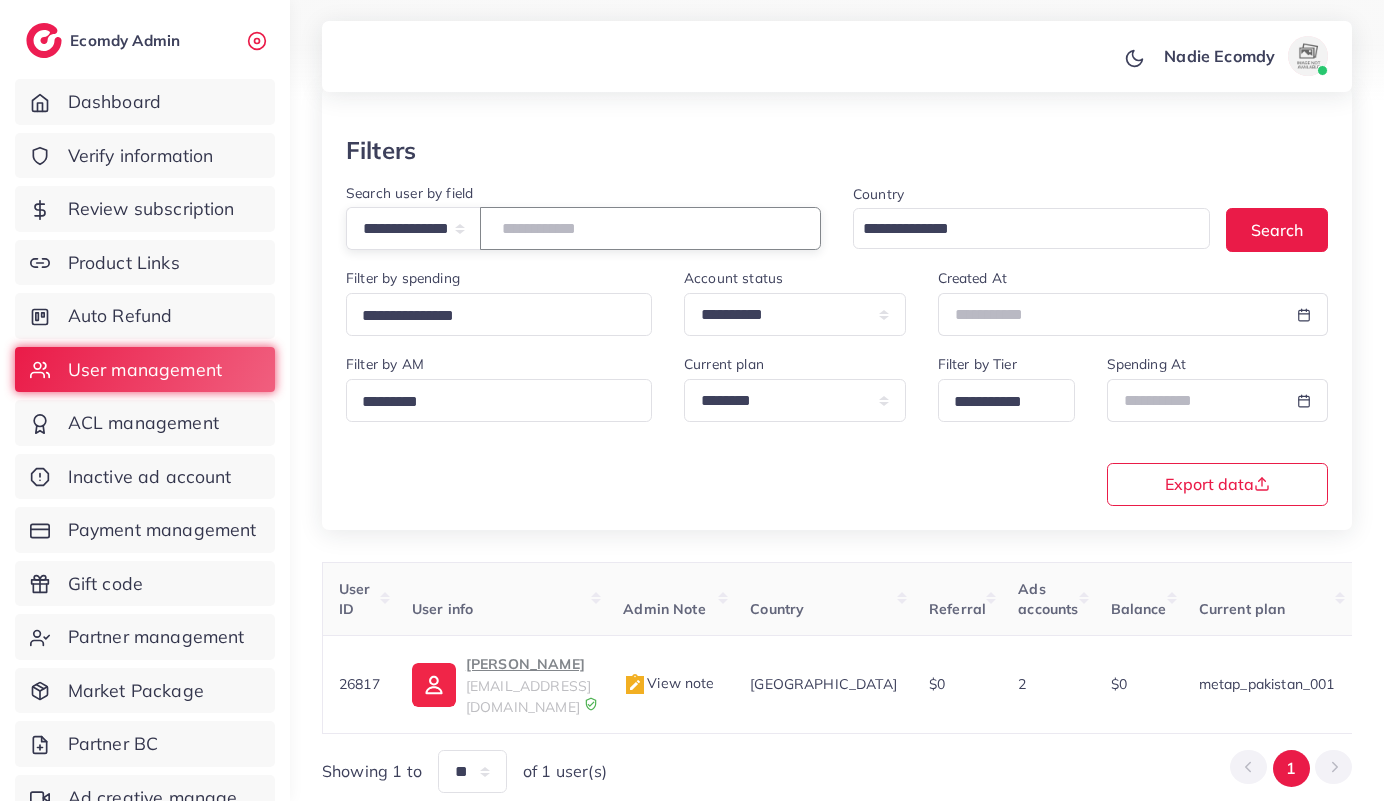 scroll, scrollTop: 98, scrollLeft: 0, axis: vertical 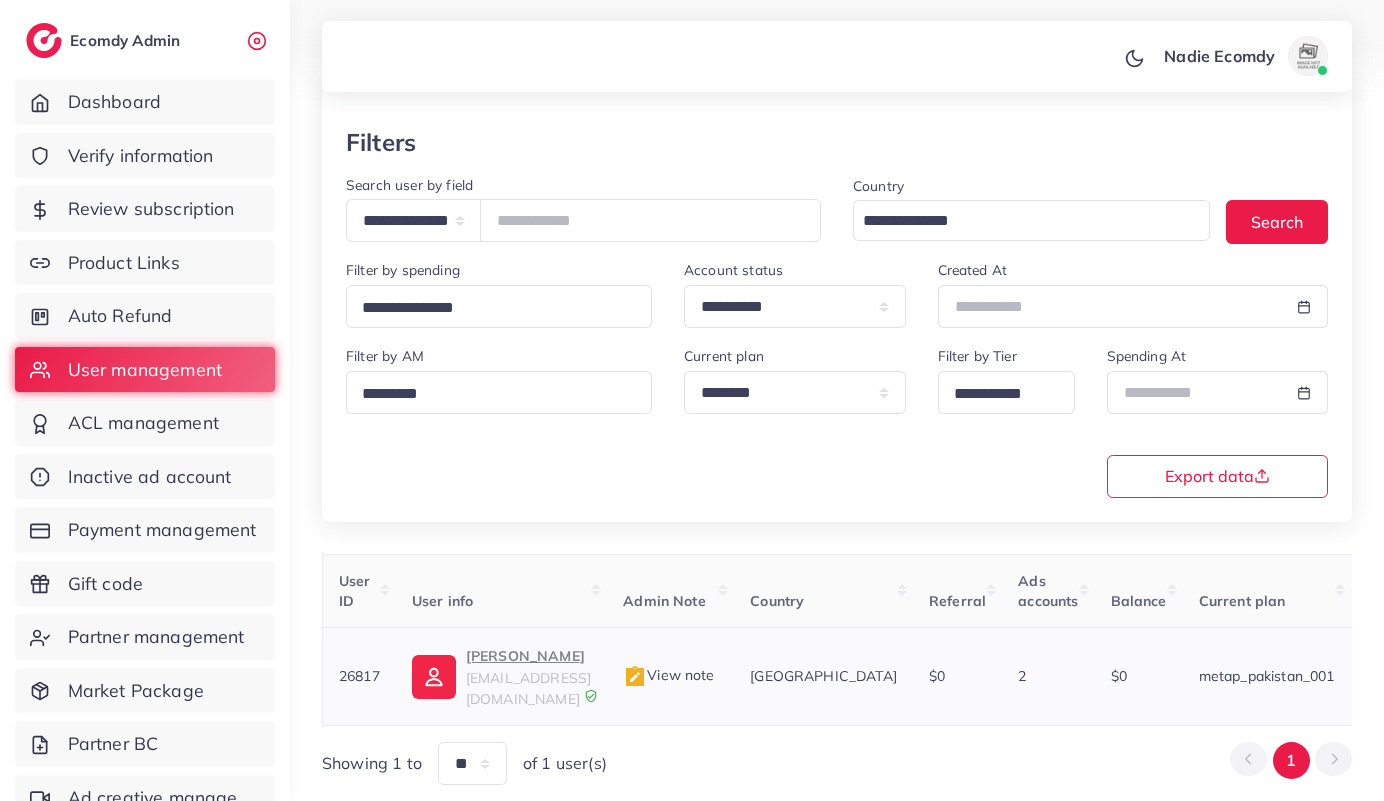 click on "milashoppingstore@gmail.com" at bounding box center (528, 688) 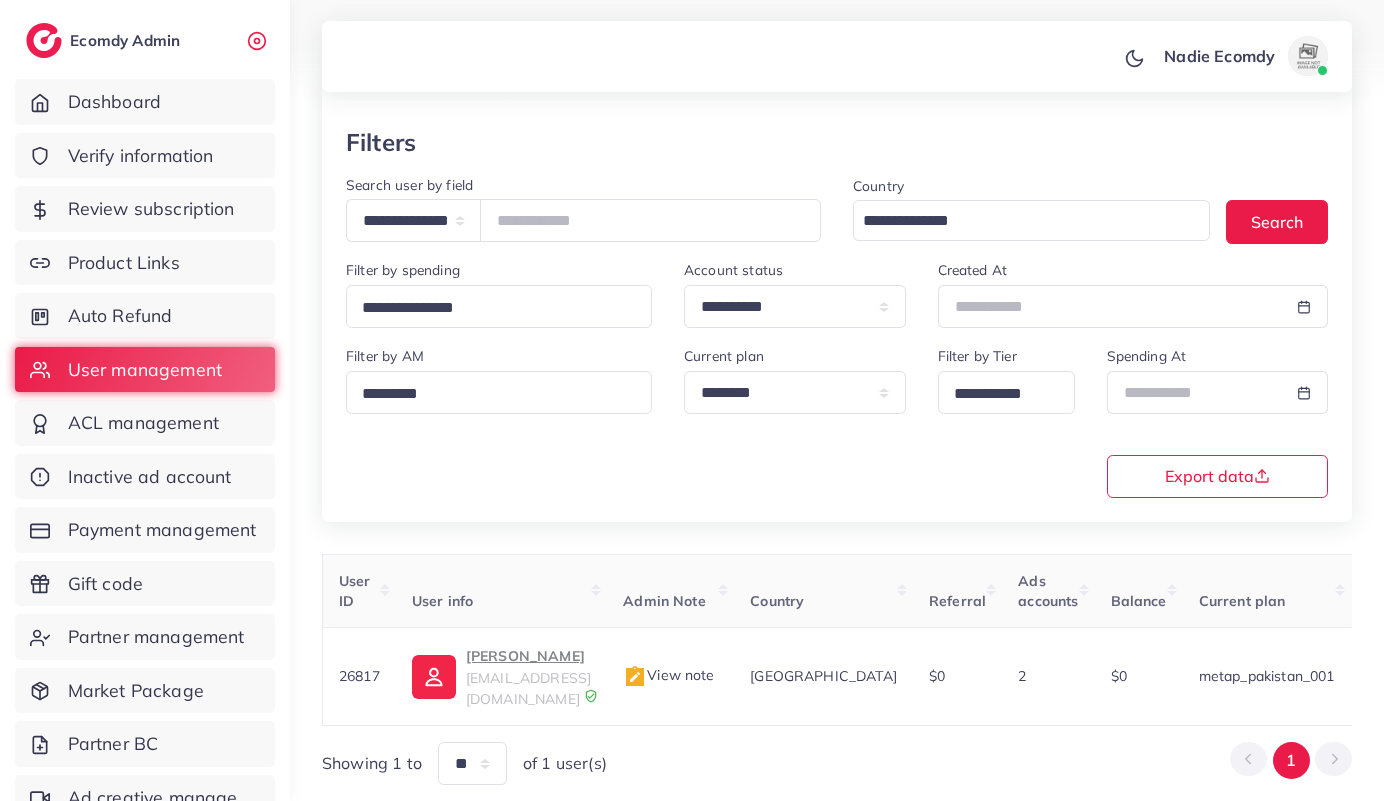 scroll, scrollTop: 97, scrollLeft: 0, axis: vertical 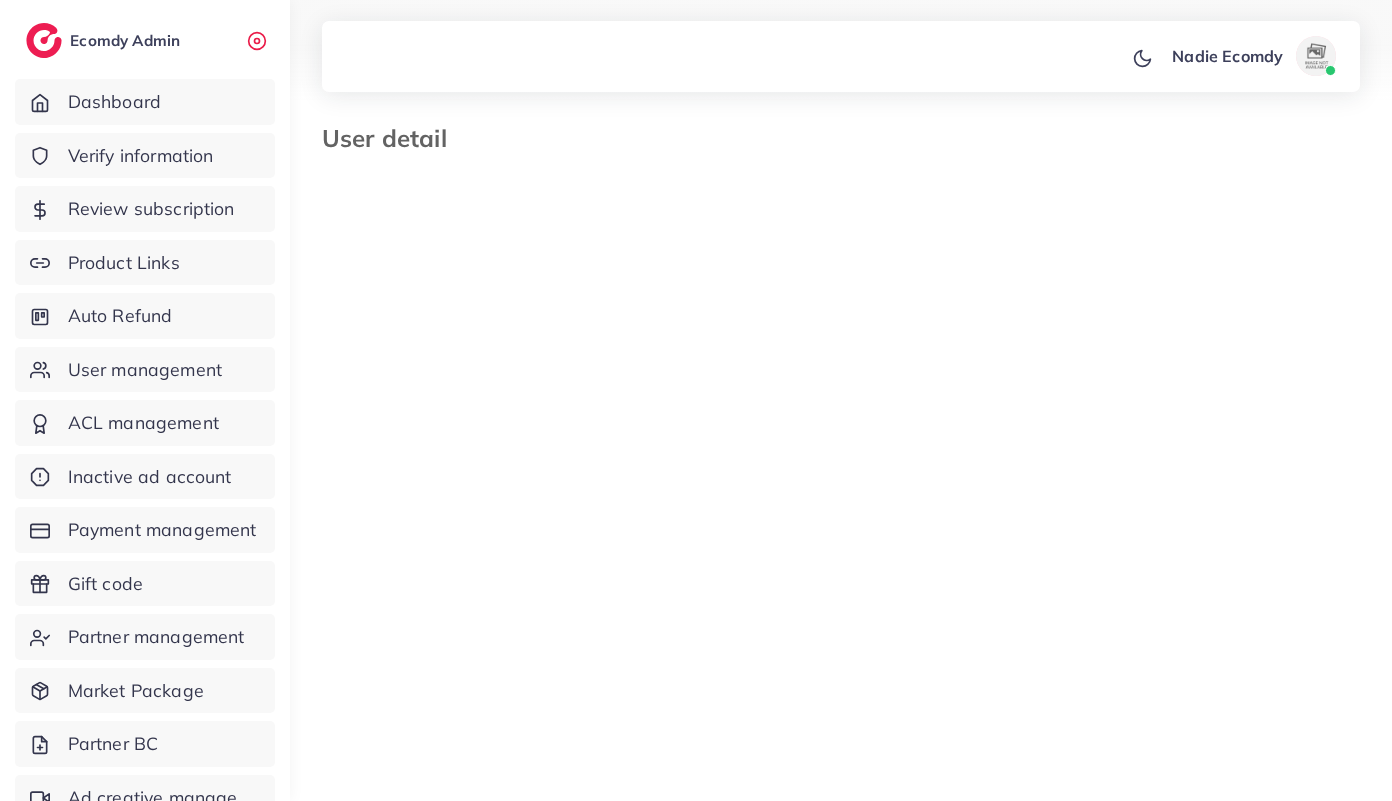 select on "*******" 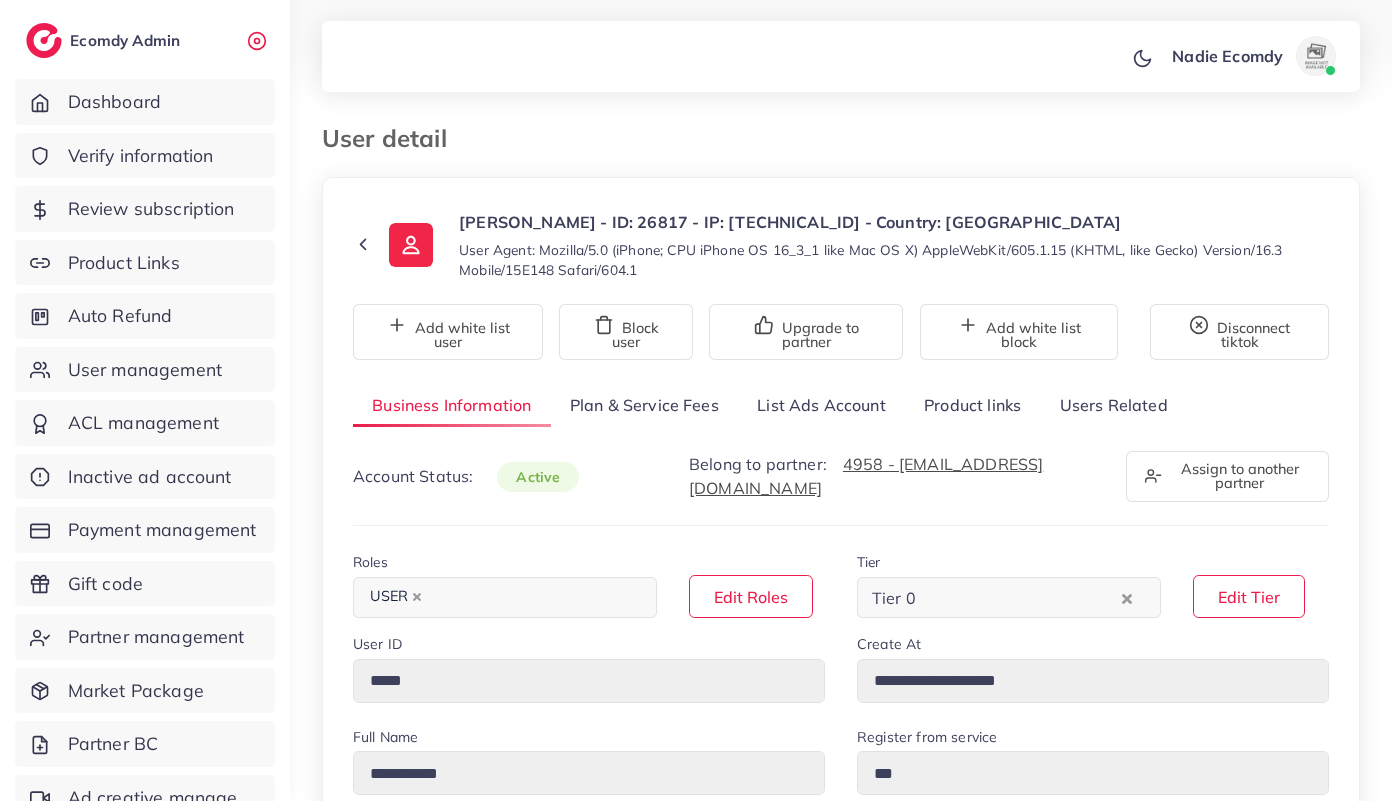 click on "List Ads Account" at bounding box center (821, 405) 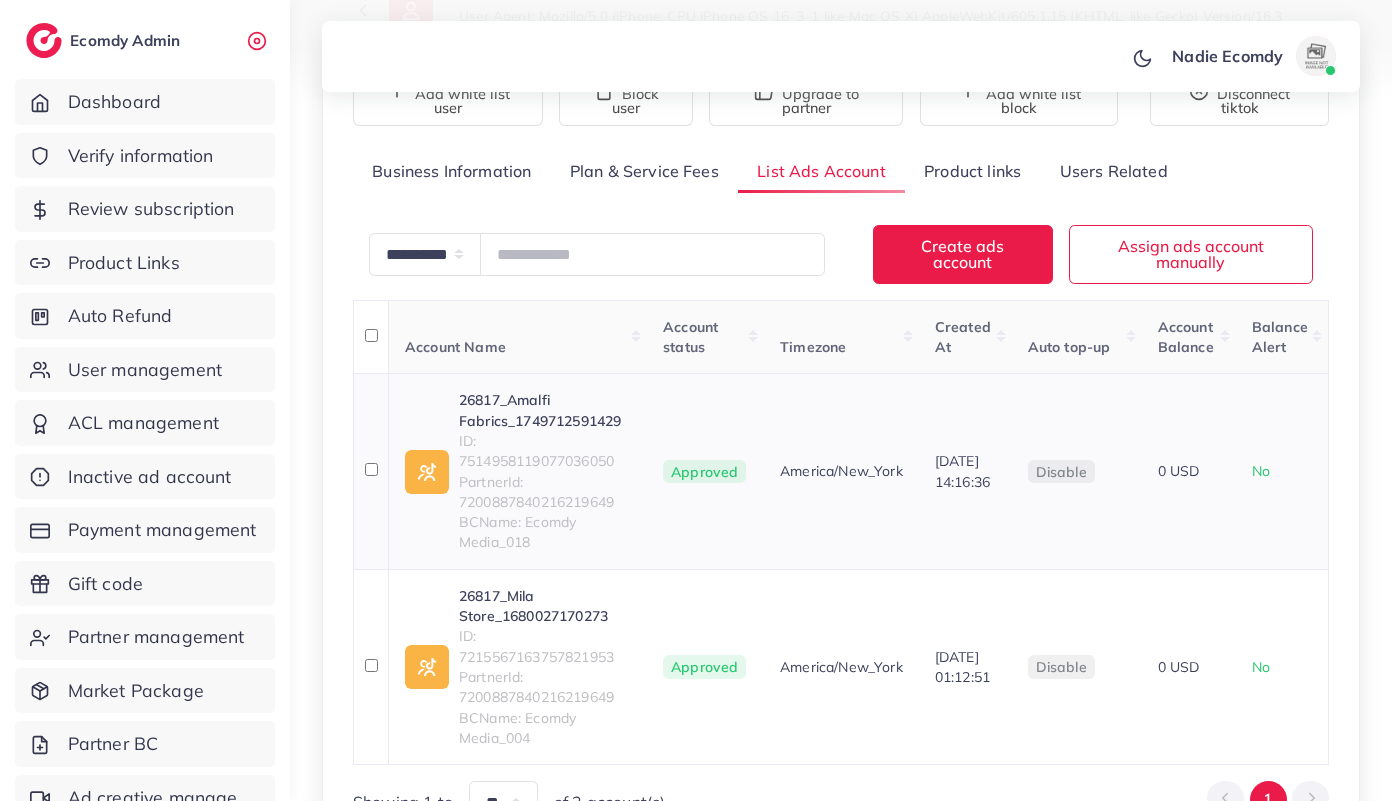 scroll, scrollTop: 243, scrollLeft: 0, axis: vertical 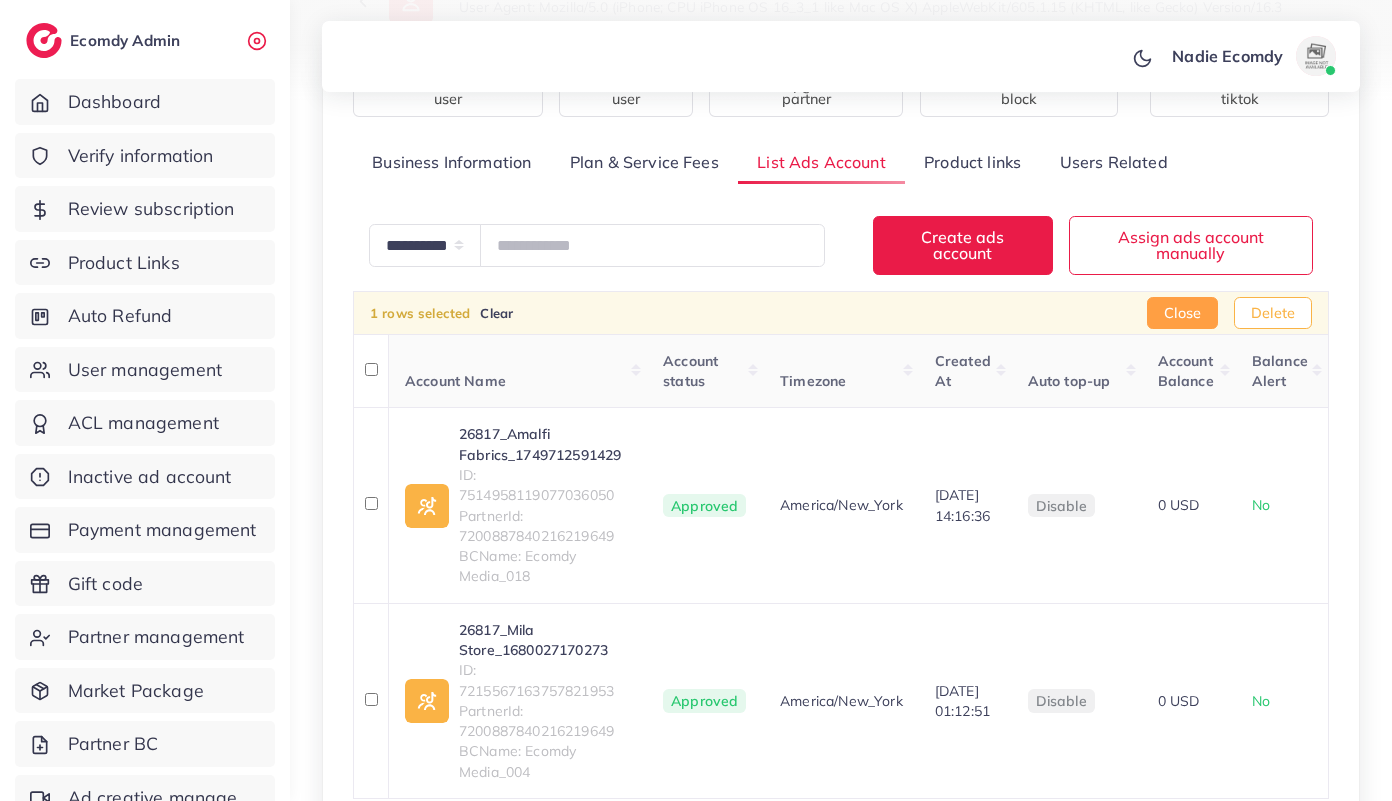 click on "Delete" at bounding box center [1273, 313] 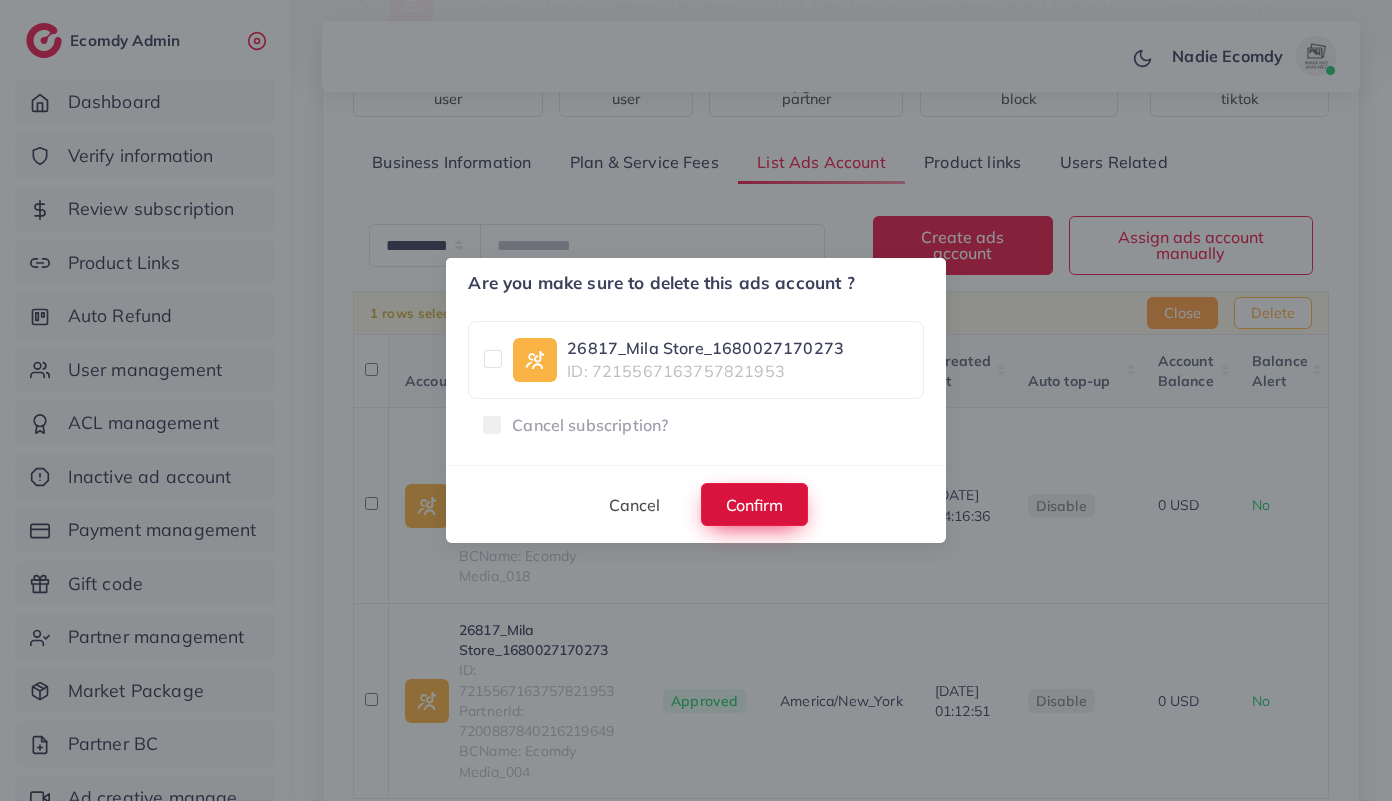 click on "Confirm" at bounding box center [754, 504] 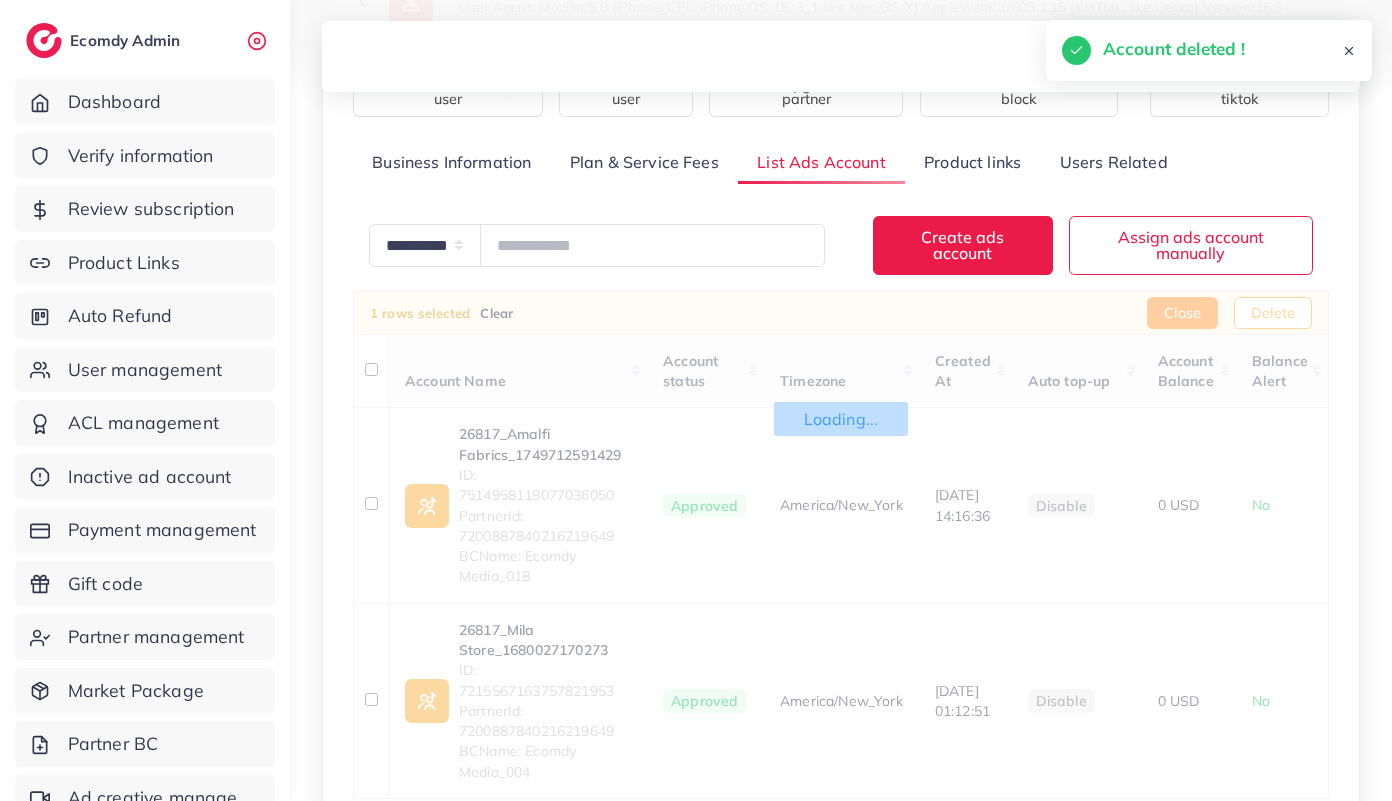 scroll, scrollTop: 213, scrollLeft: 0, axis: vertical 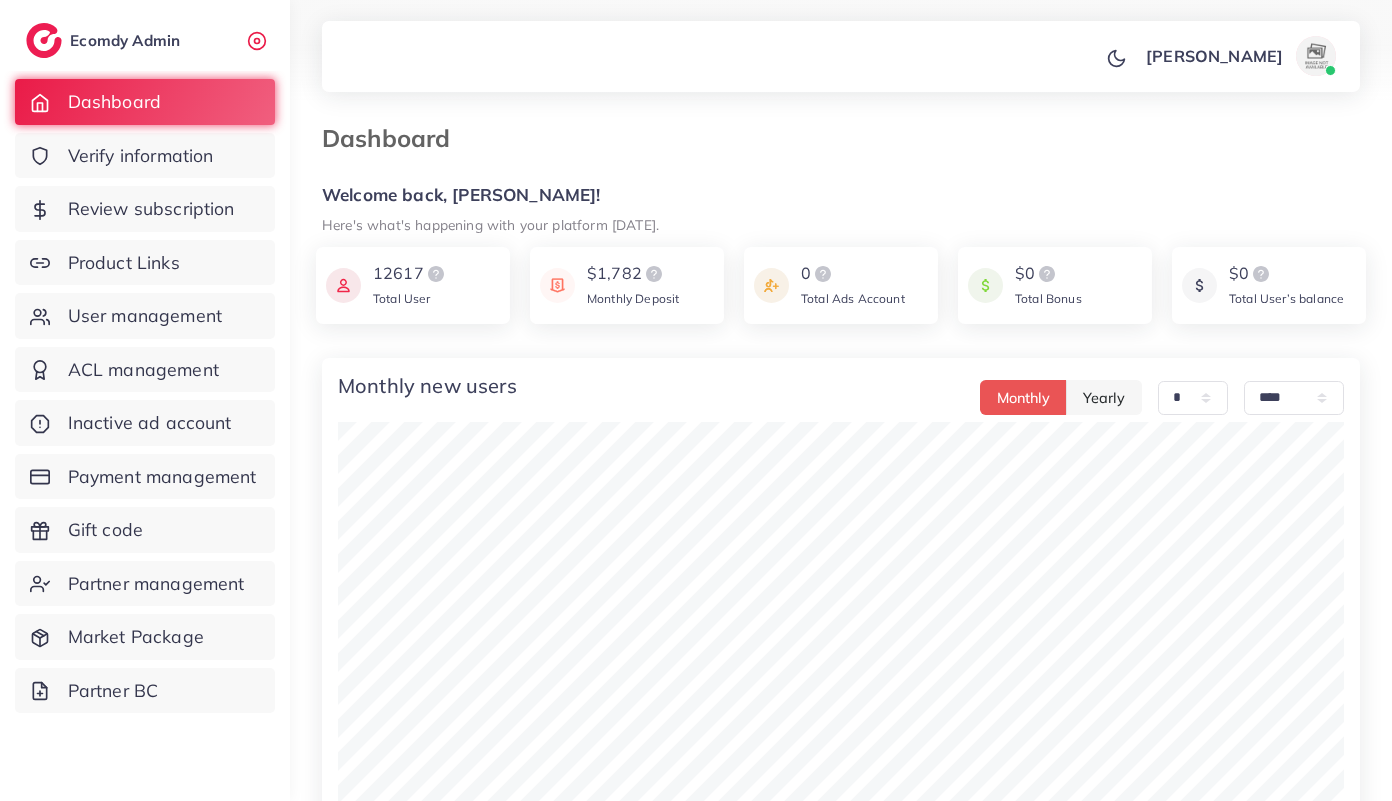 select on "*" 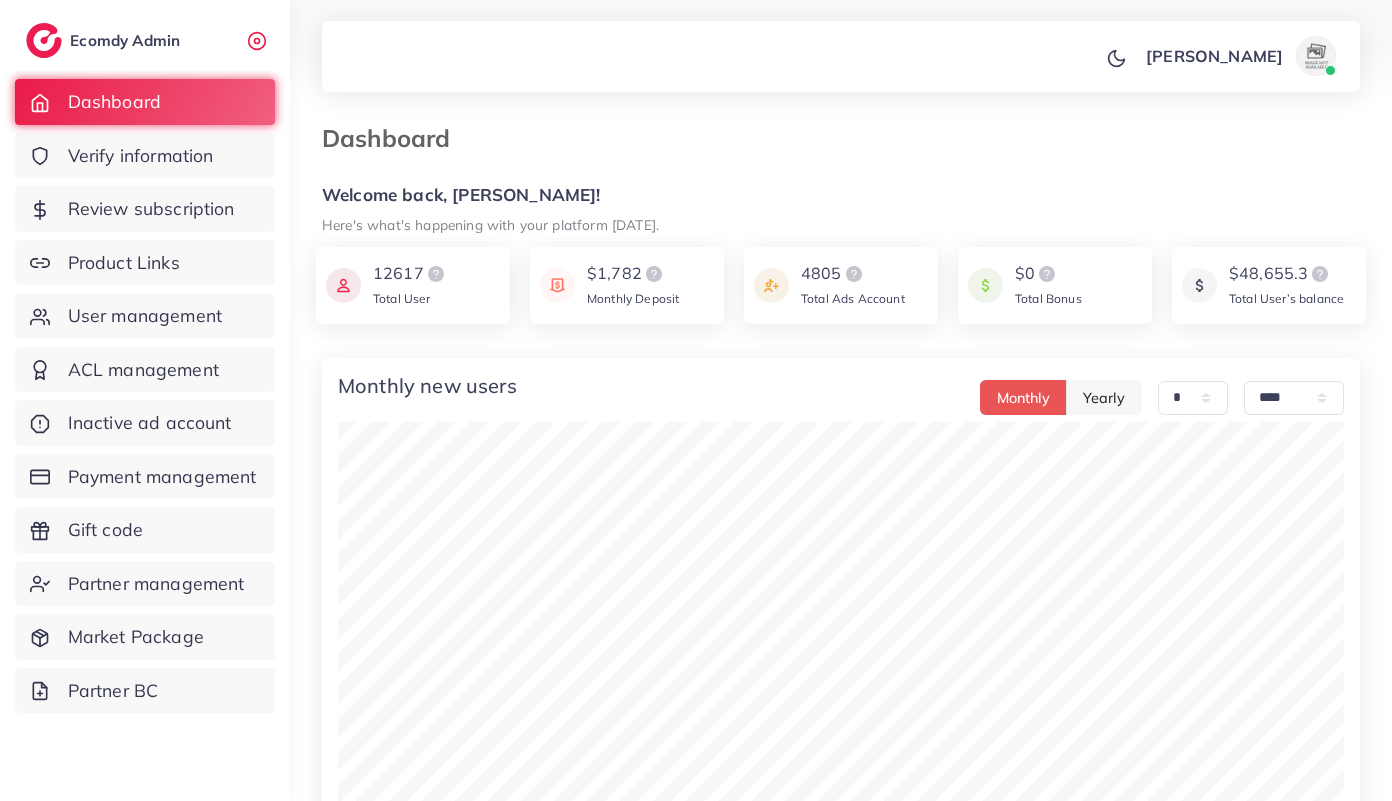 scroll, scrollTop: 0, scrollLeft: 0, axis: both 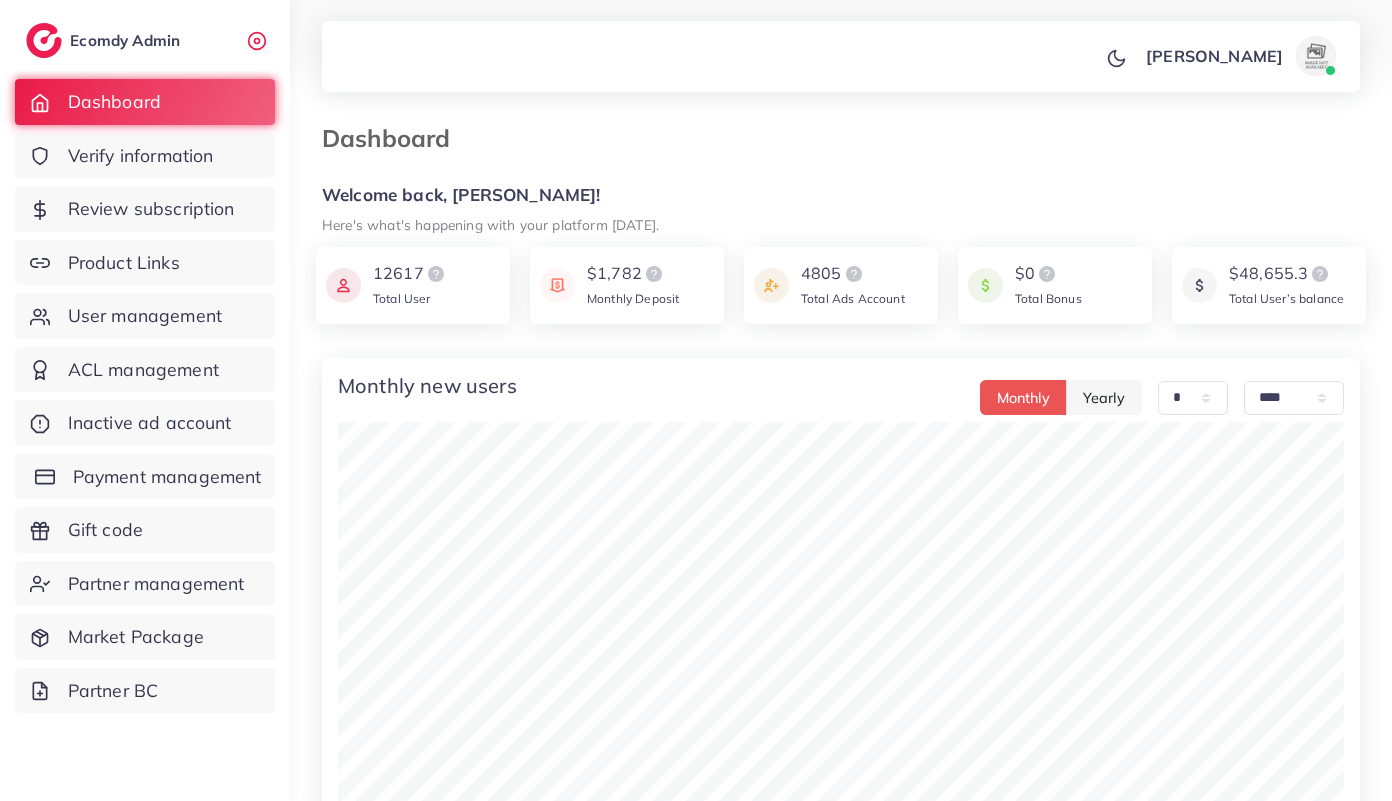 click on "Payment management" at bounding box center [167, 477] 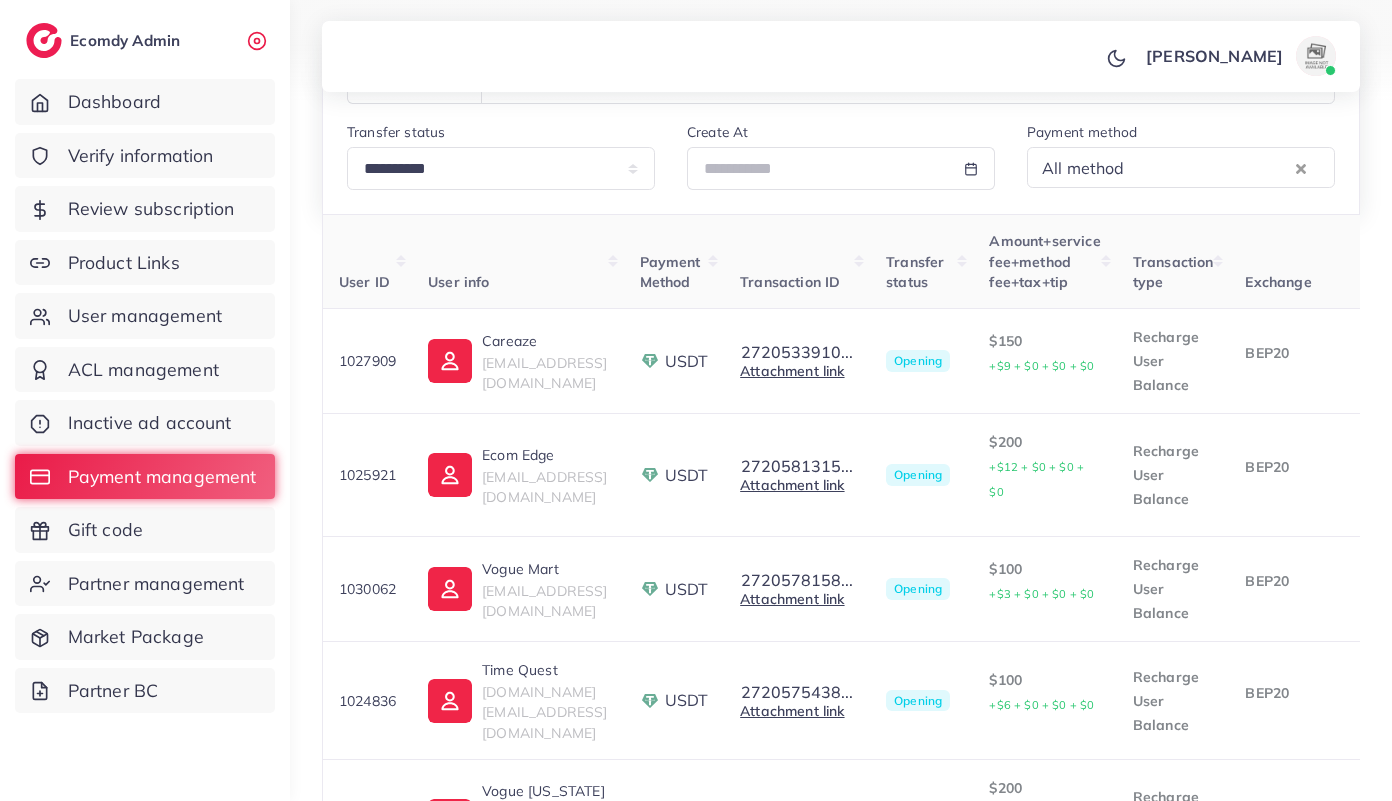scroll, scrollTop: 175, scrollLeft: 0, axis: vertical 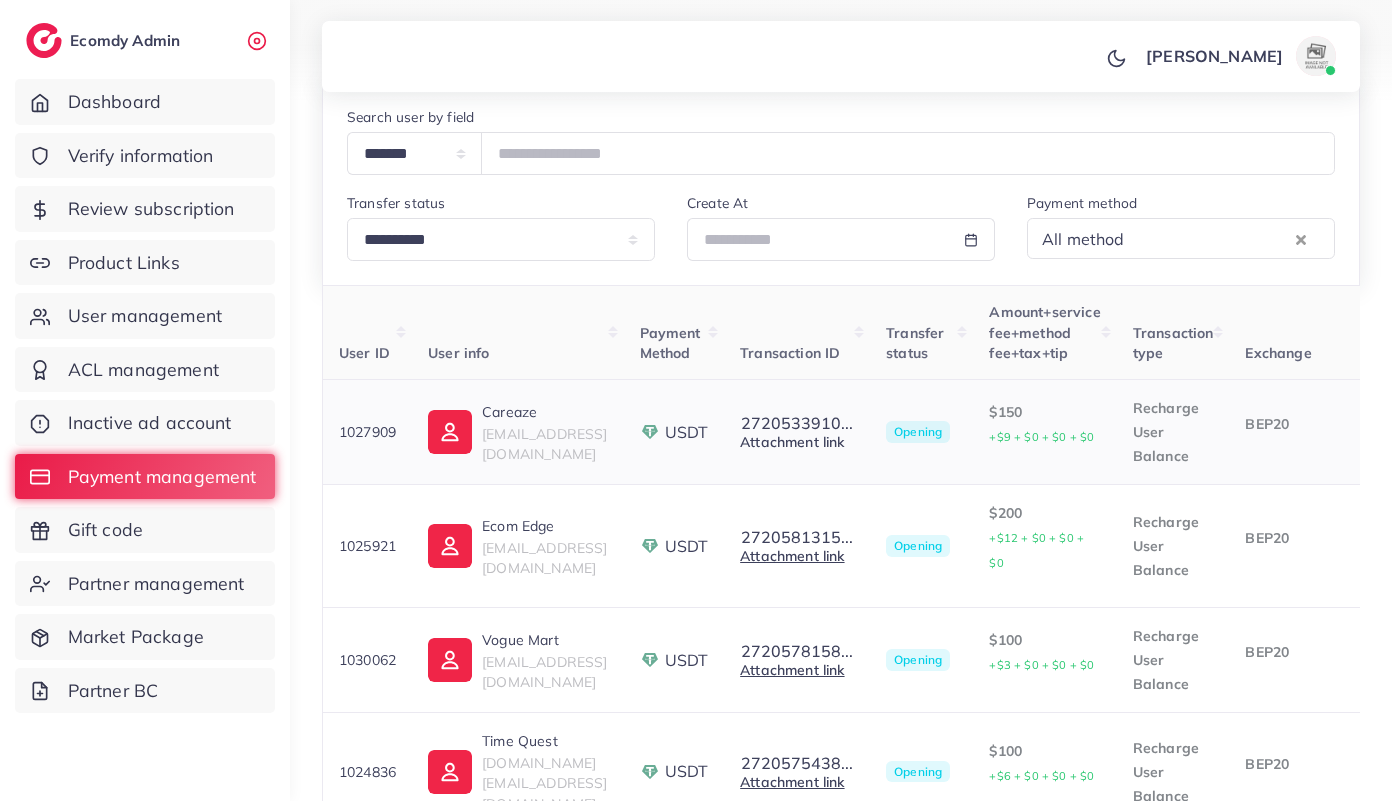click on "Attachment link" at bounding box center [792, 442] 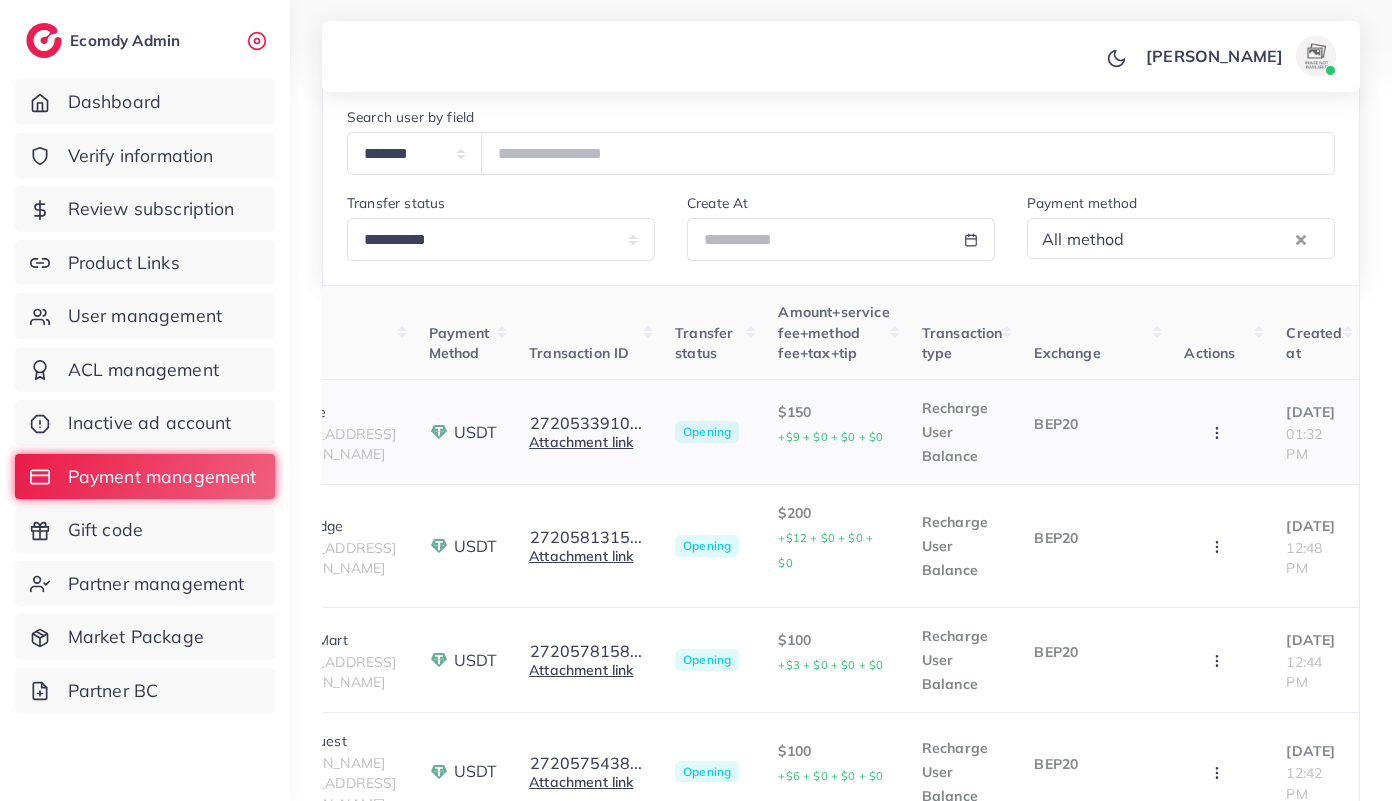 scroll, scrollTop: 0, scrollLeft: 300, axis: horizontal 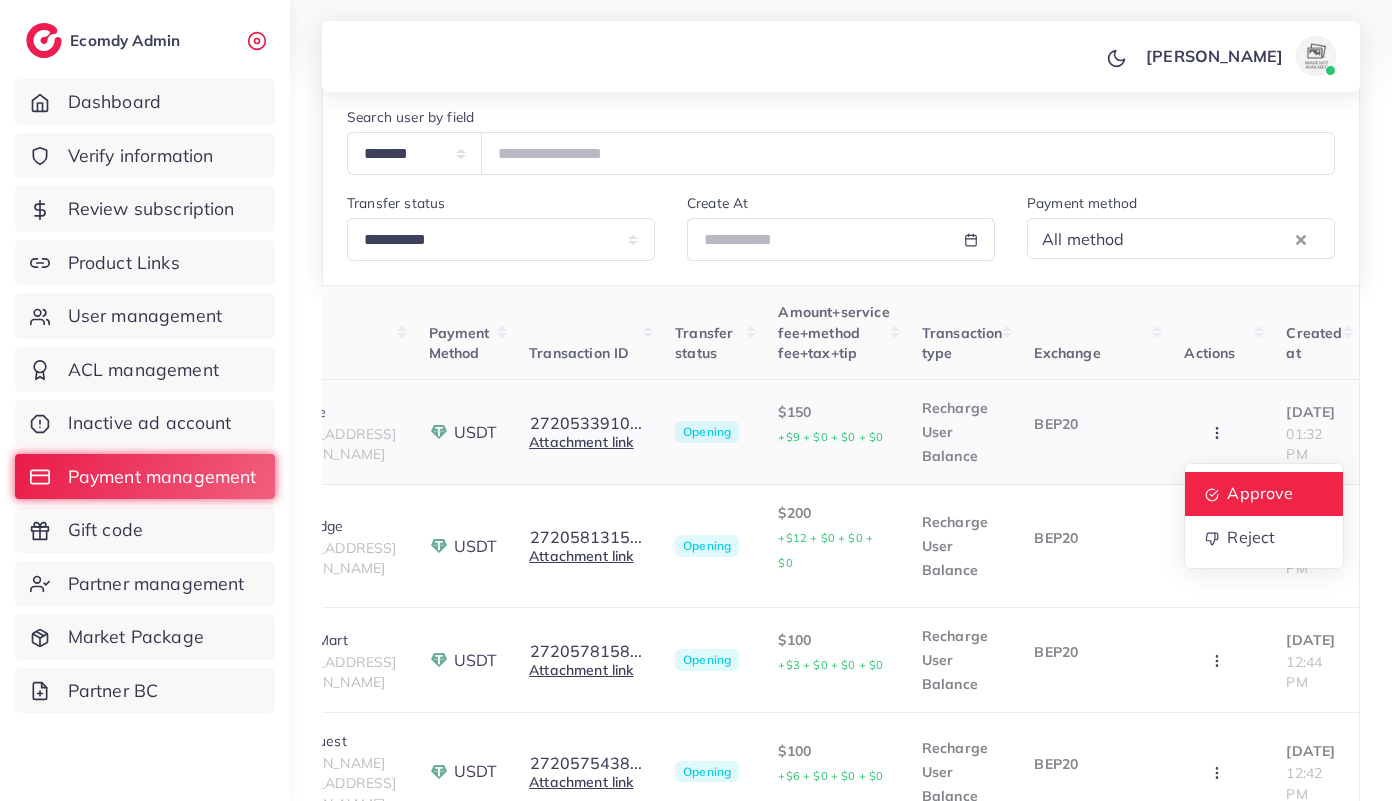 click on "Approve" at bounding box center [1264, 494] 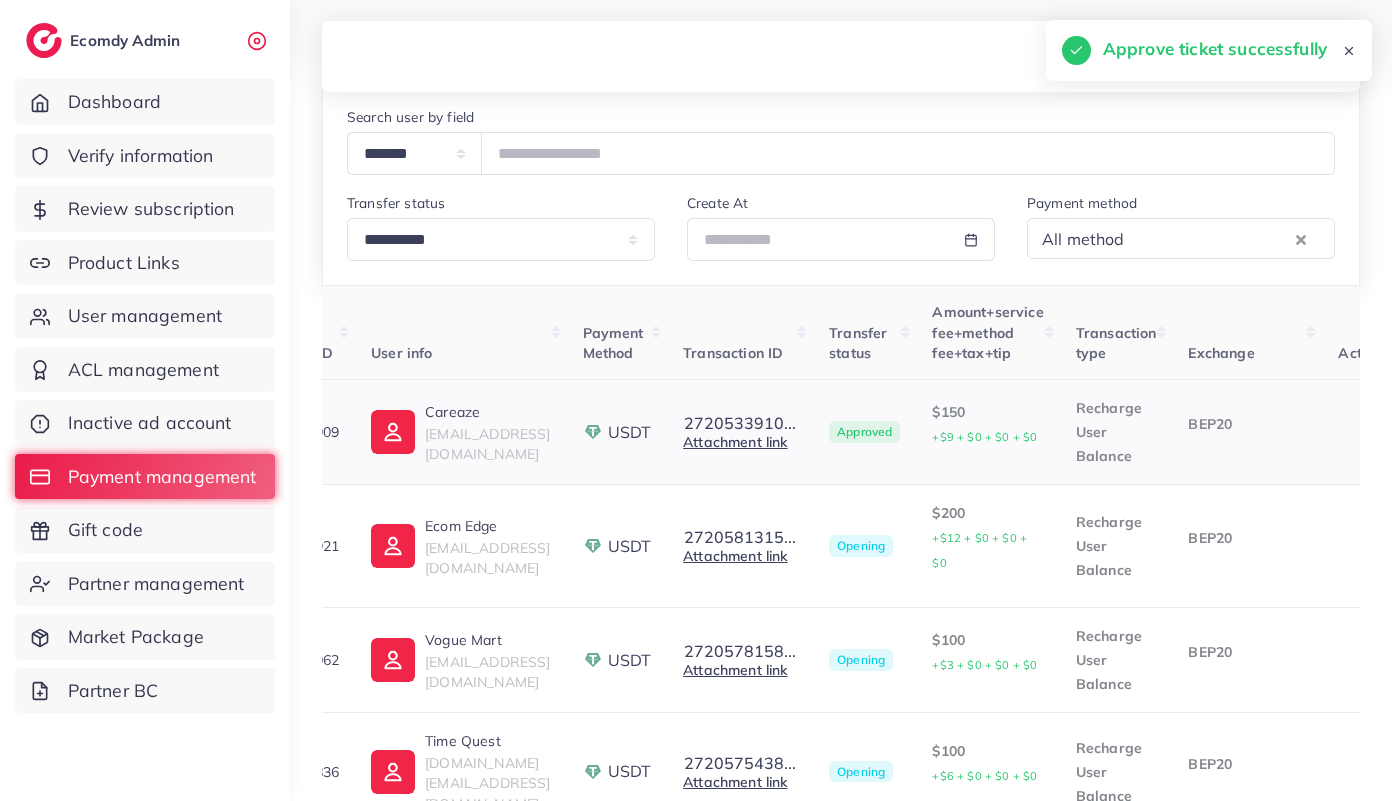 scroll, scrollTop: 0, scrollLeft: 0, axis: both 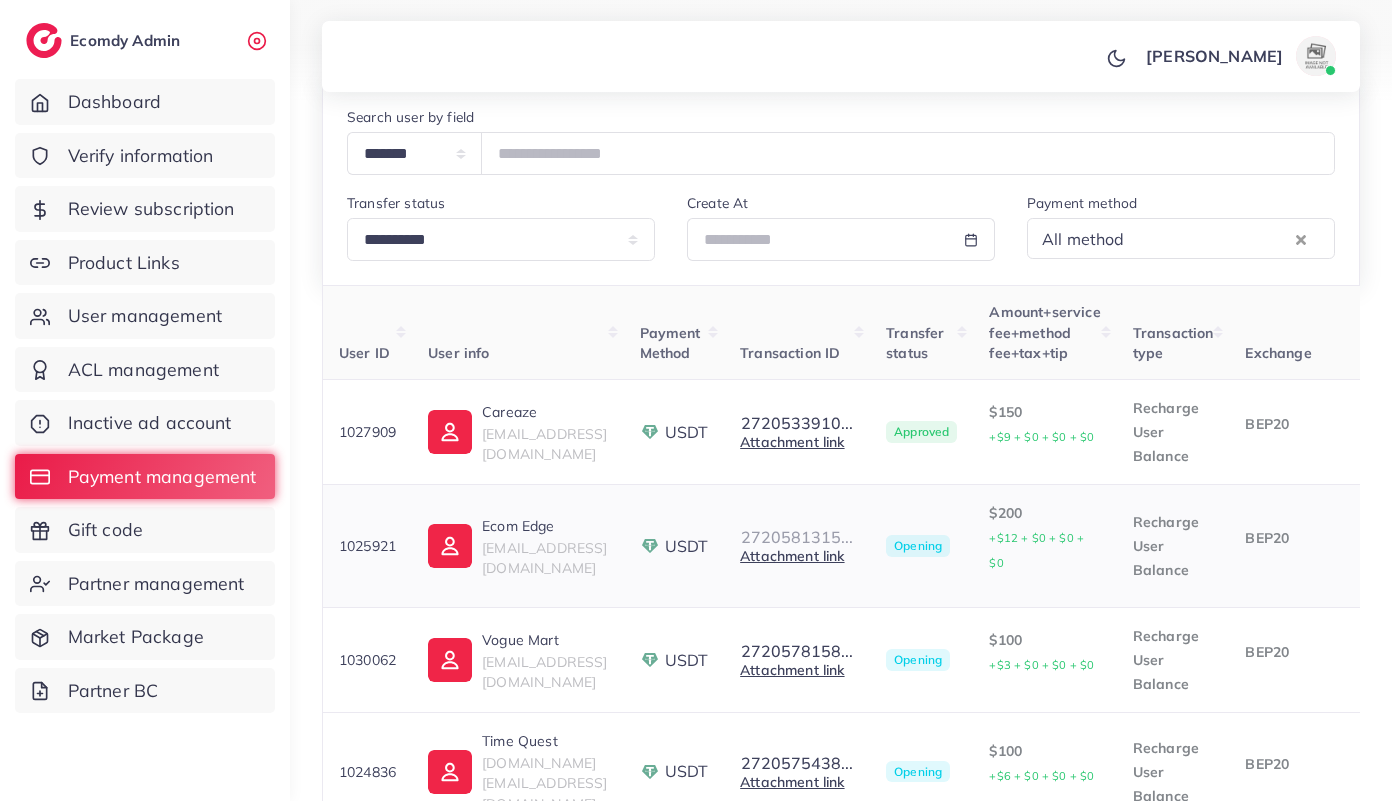 click on "2720581315..." at bounding box center (797, 537) 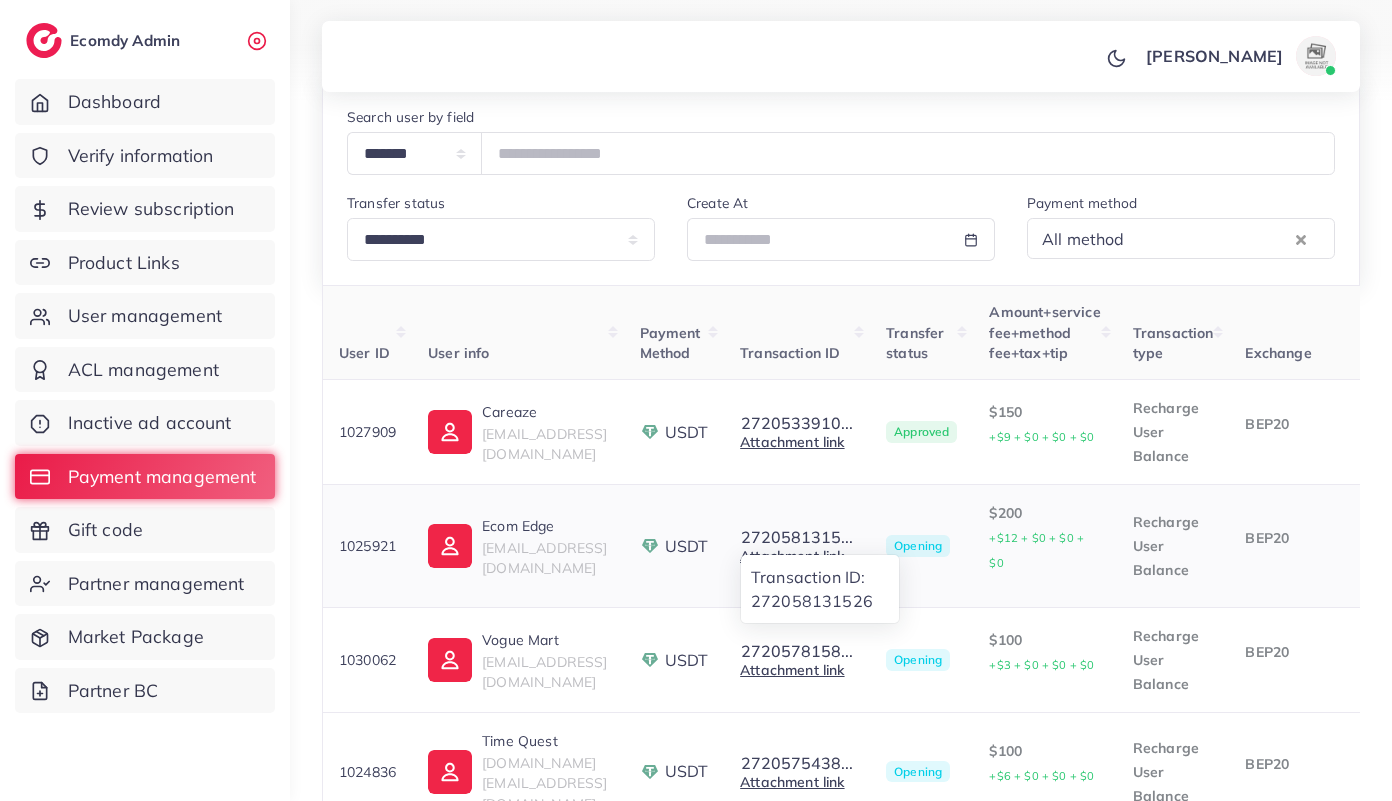 click on "USDT" at bounding box center [674, 546] 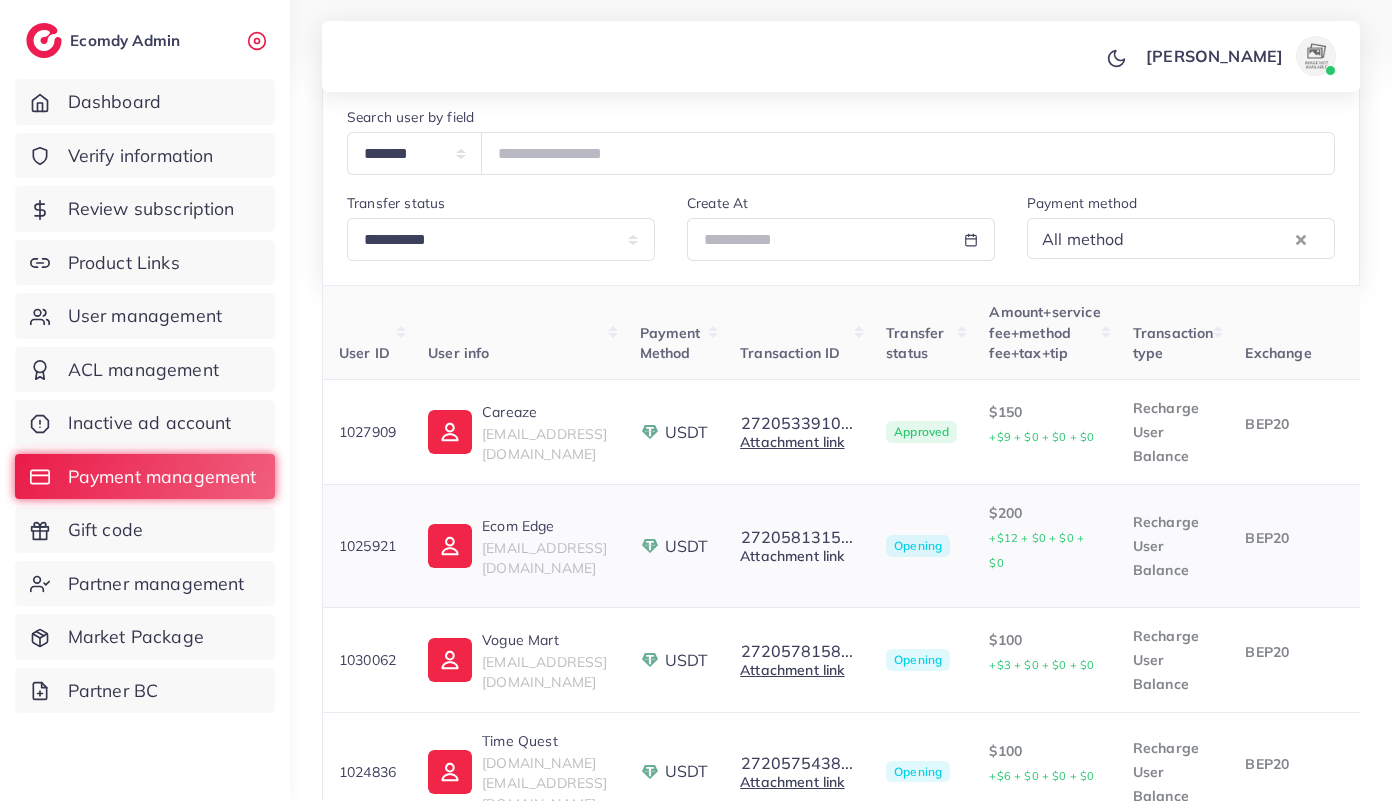 click on "Attachment link" at bounding box center [792, 556] 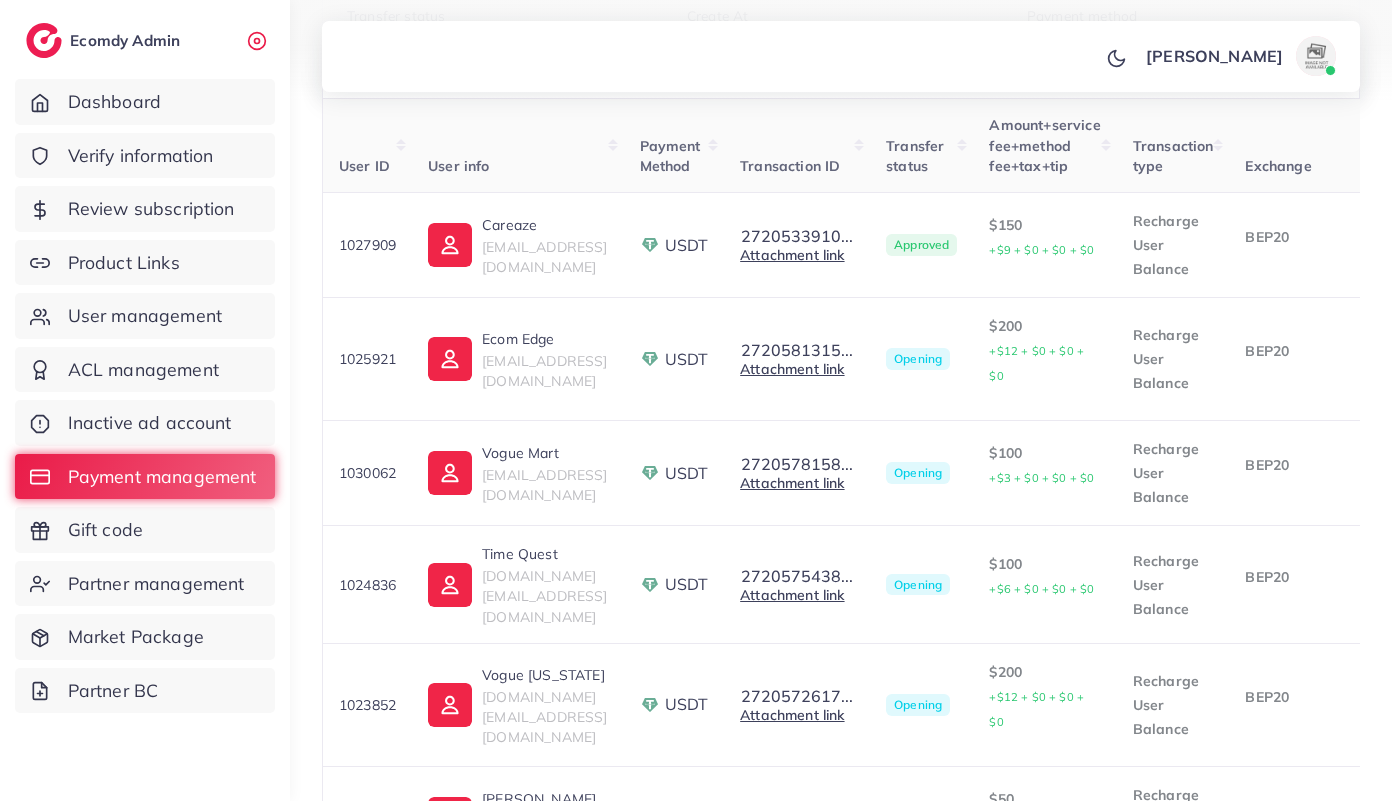 scroll, scrollTop: 394, scrollLeft: 0, axis: vertical 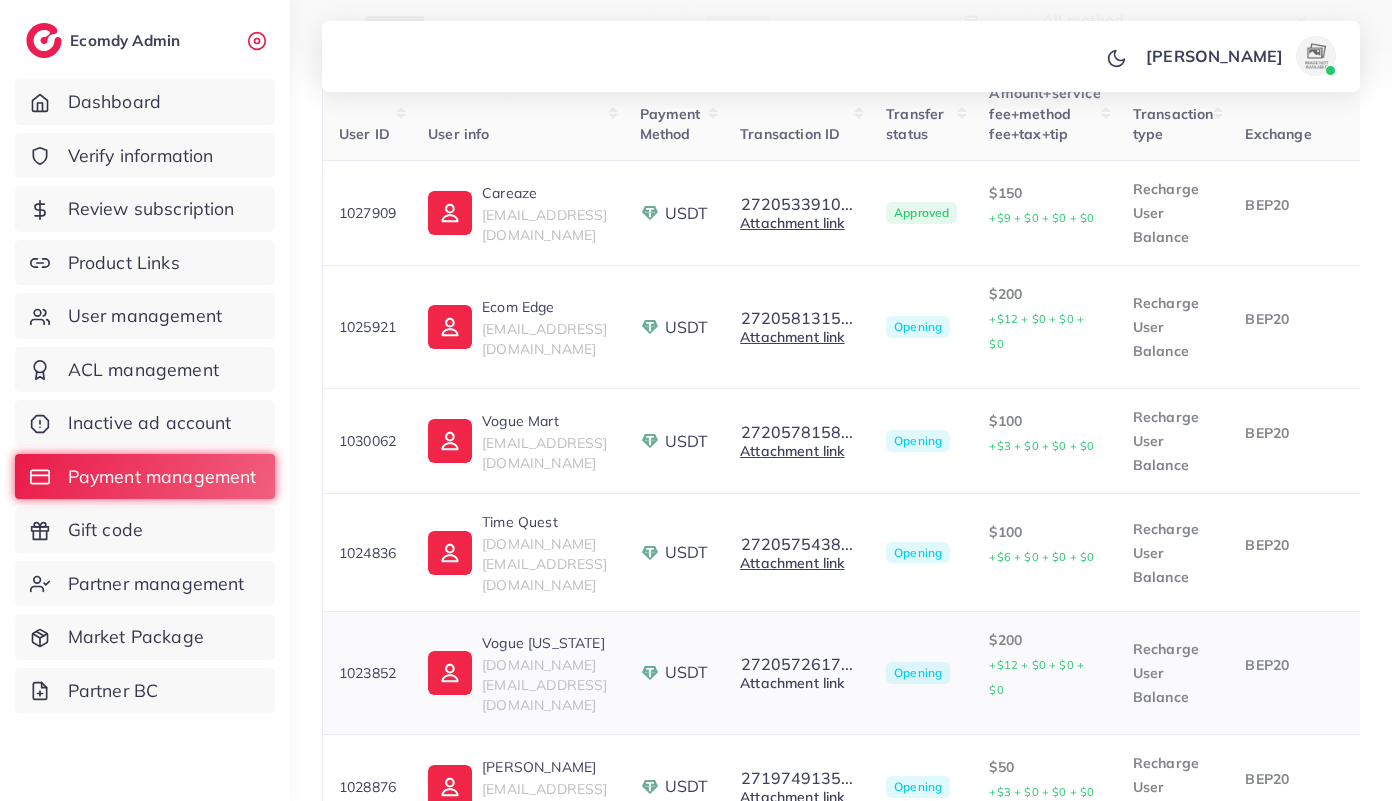 click on "Attachment link" at bounding box center (792, 683) 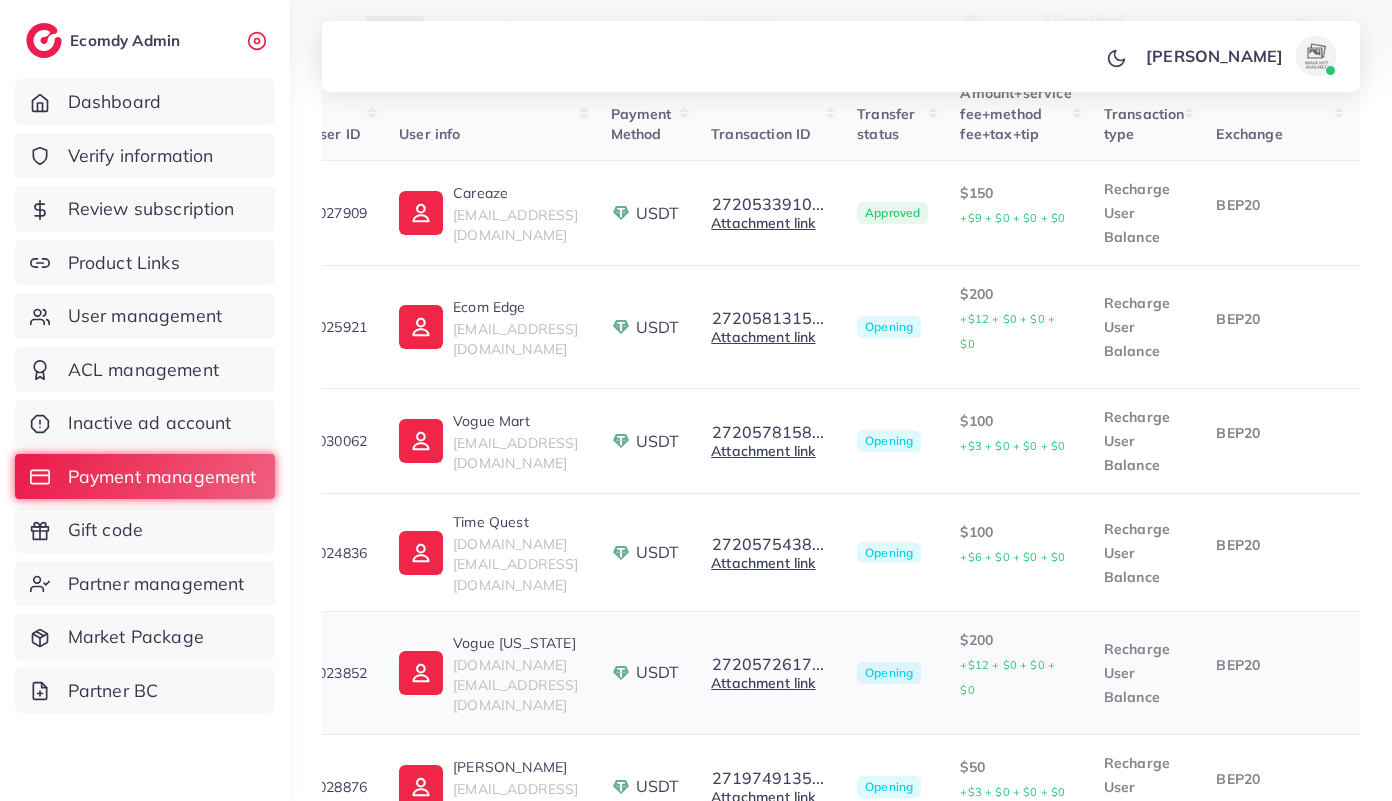 scroll, scrollTop: 0, scrollLeft: 46, axis: horizontal 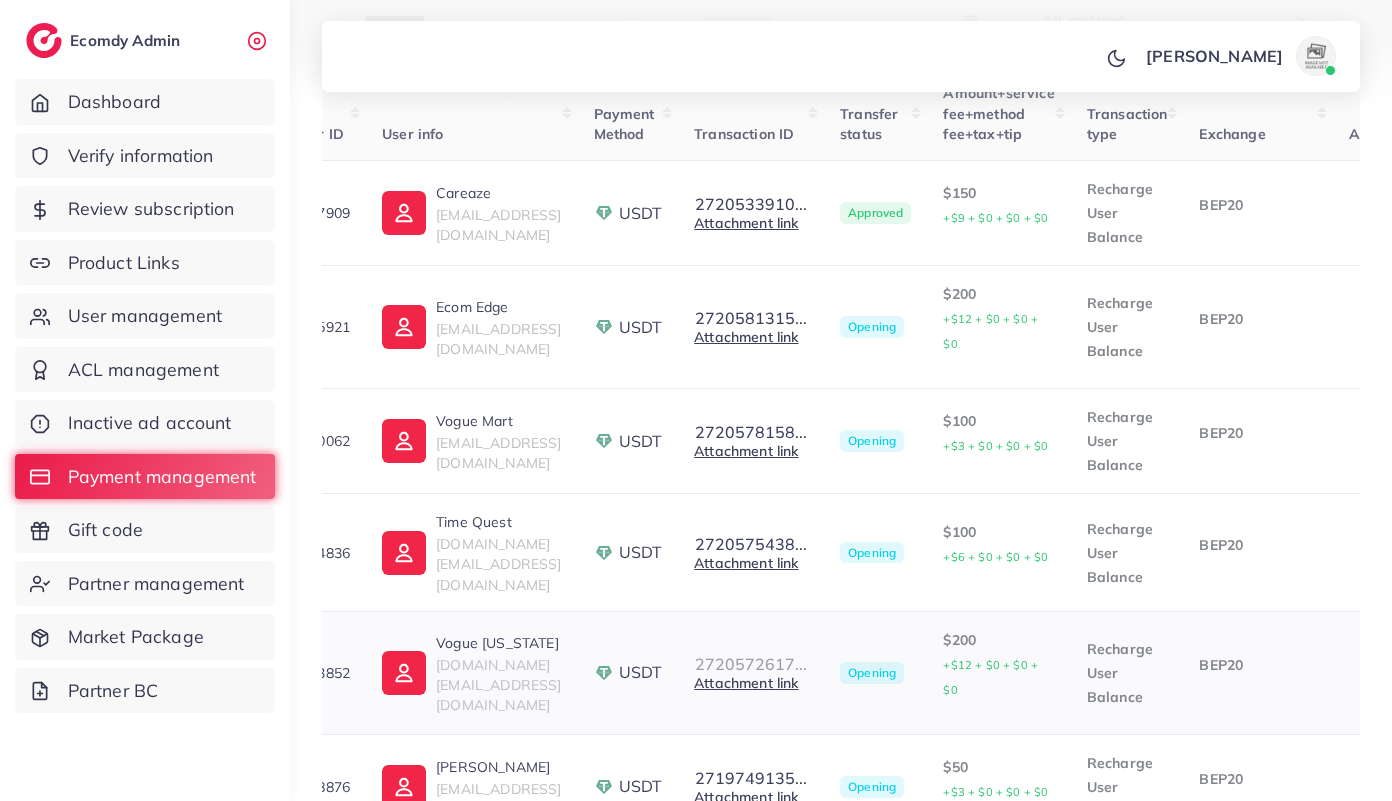click on "2720572617..." at bounding box center [751, 664] 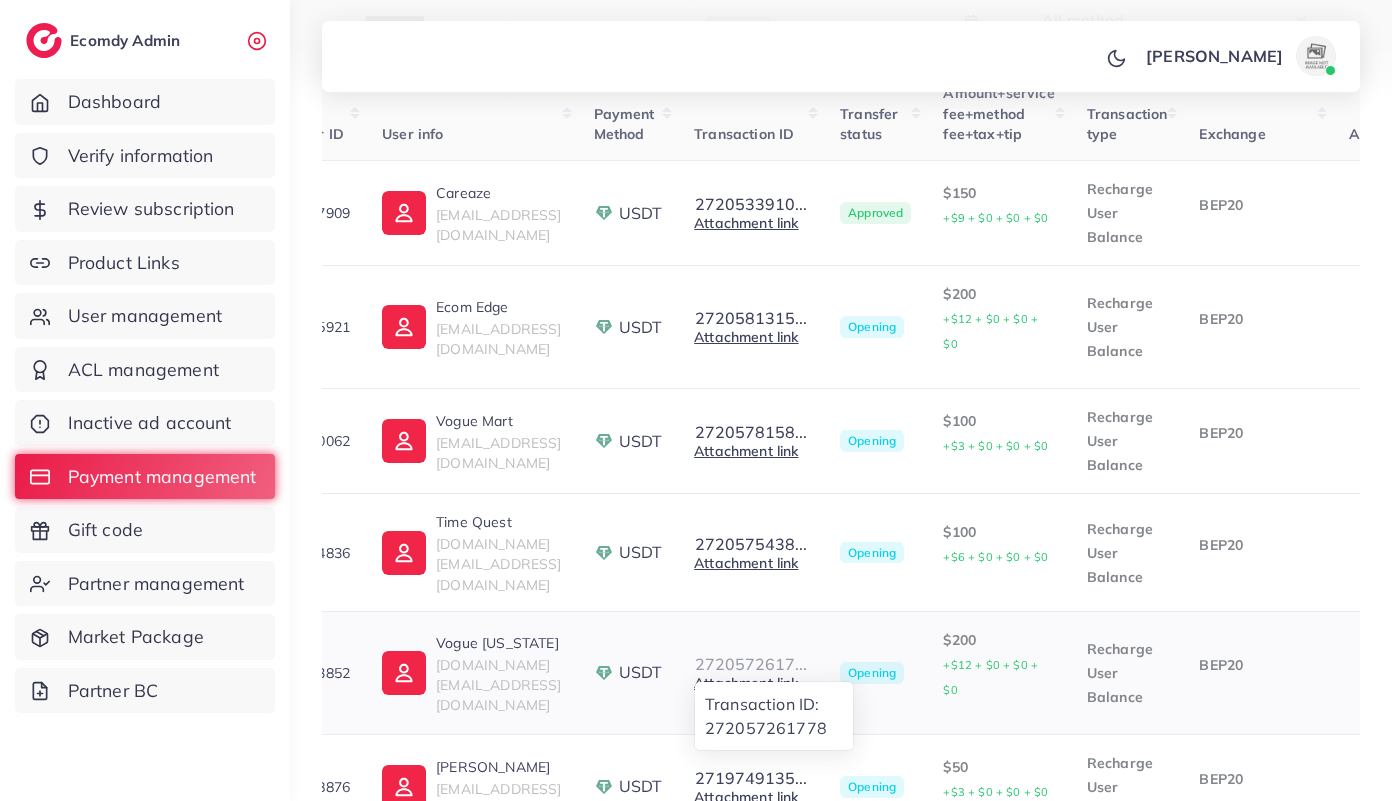 click on "2720572617..." at bounding box center [751, 664] 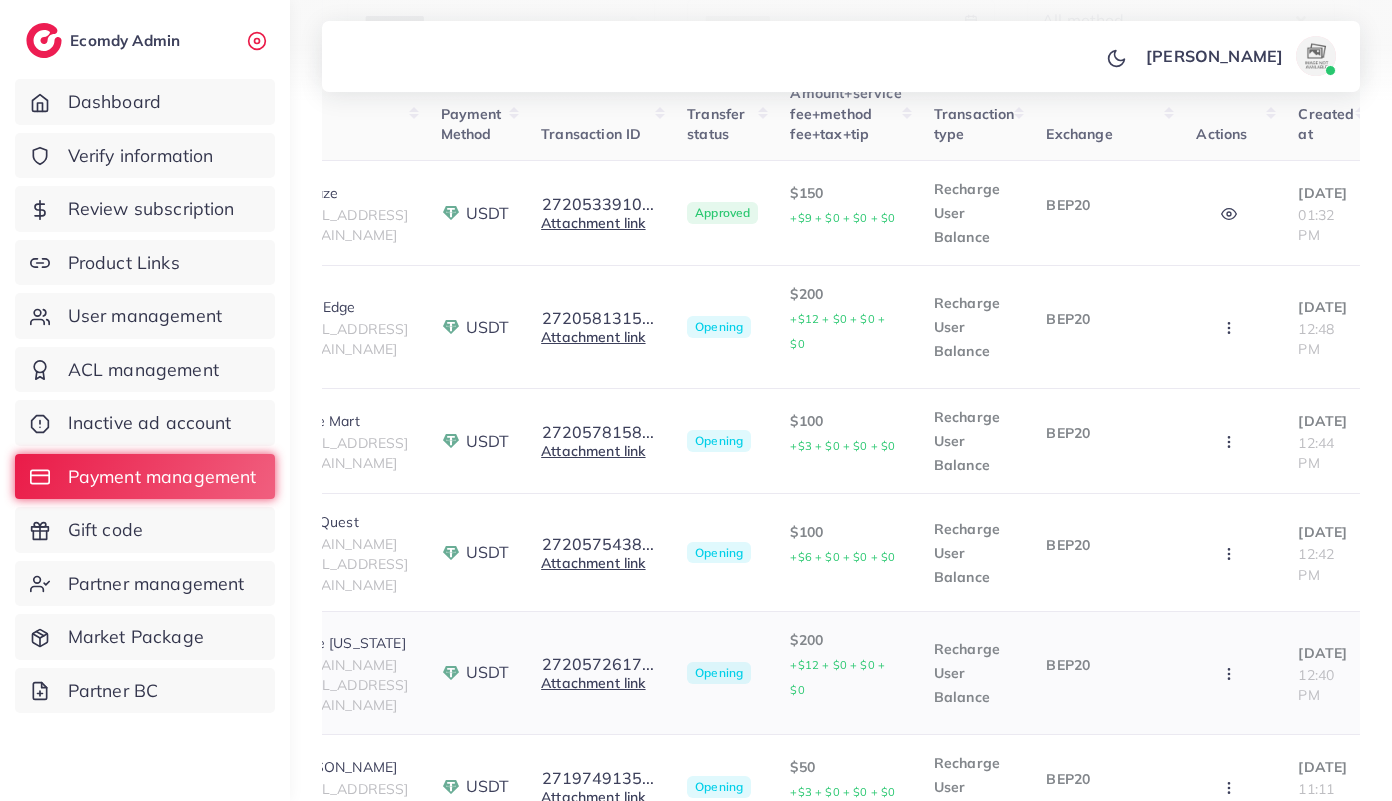 scroll, scrollTop: 0, scrollLeft: 294, axis: horizontal 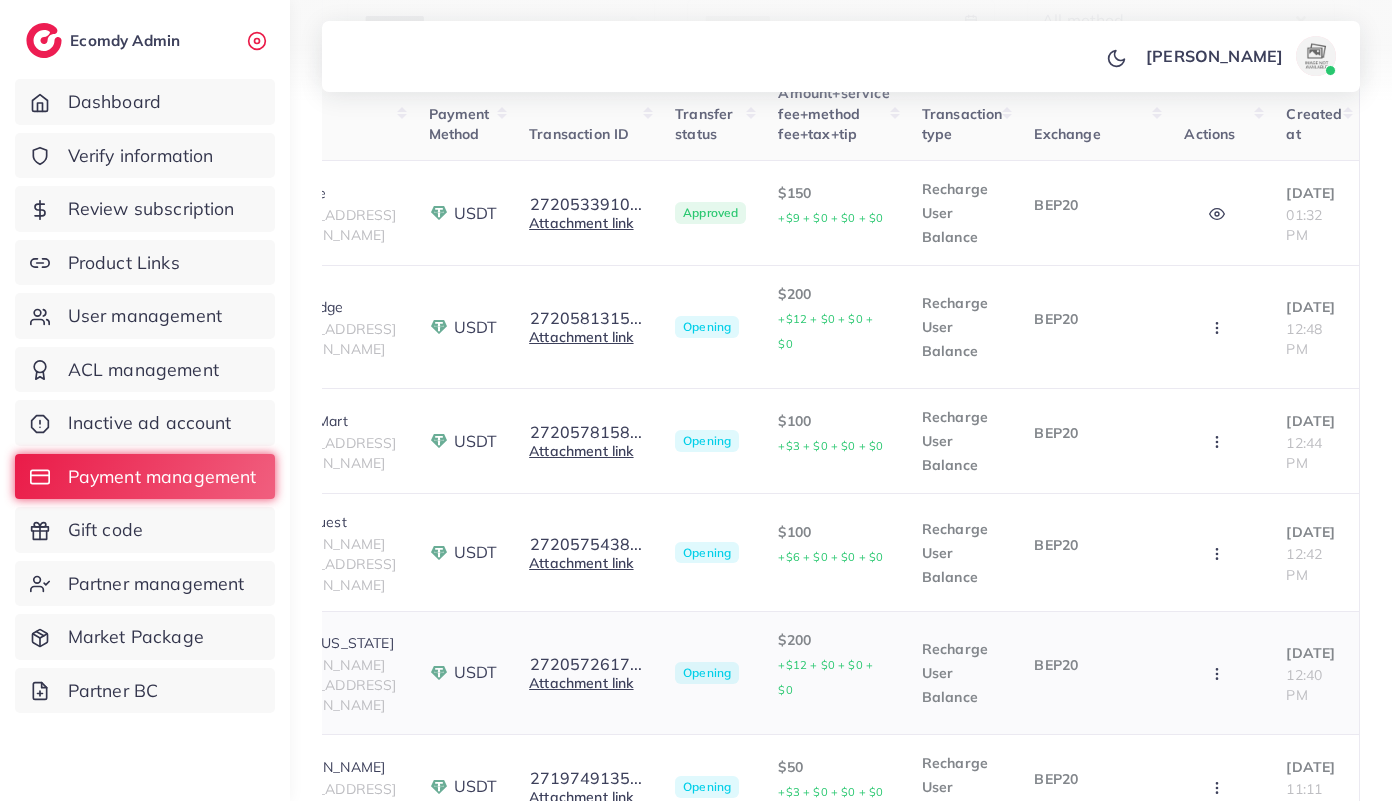 click at bounding box center (1219, 672) 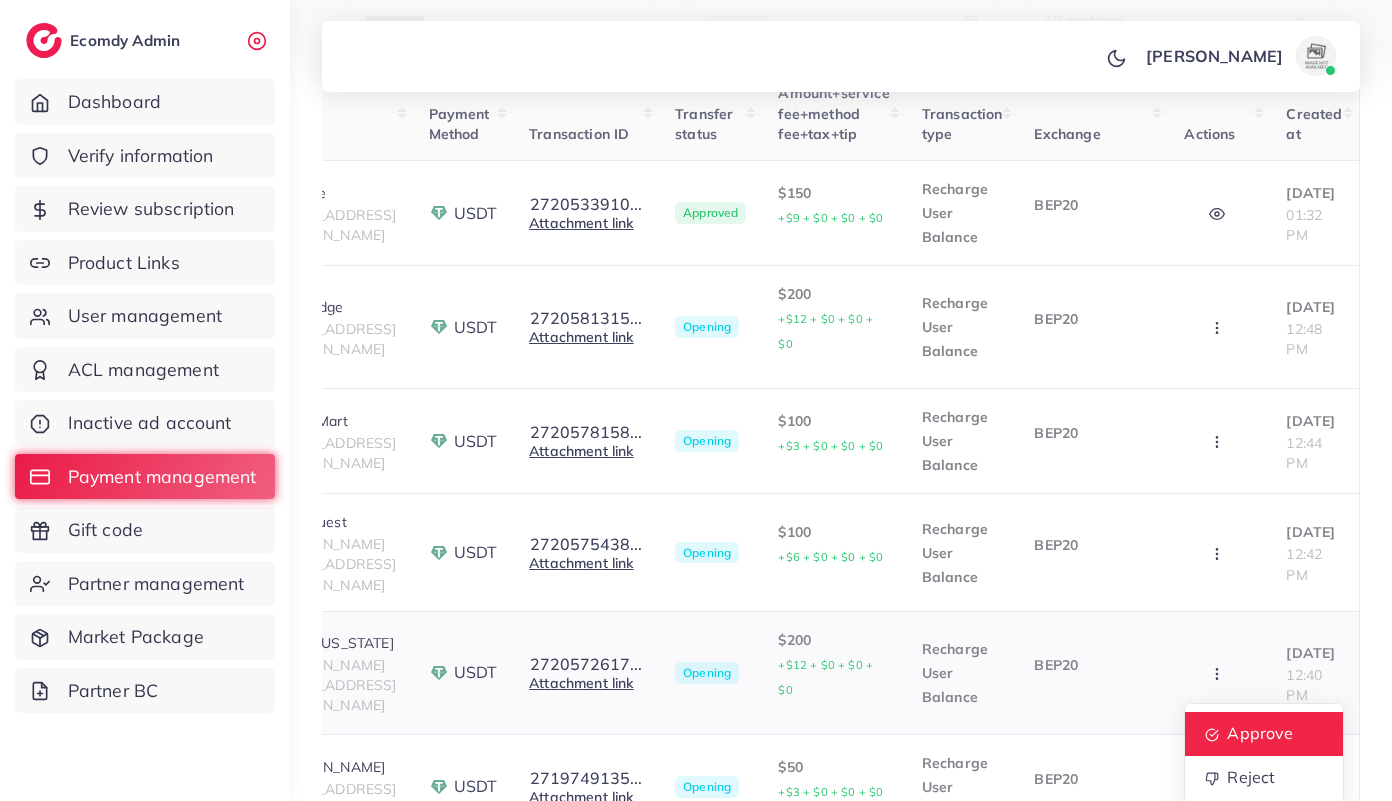 click on "Approve" at bounding box center (1261, 734) 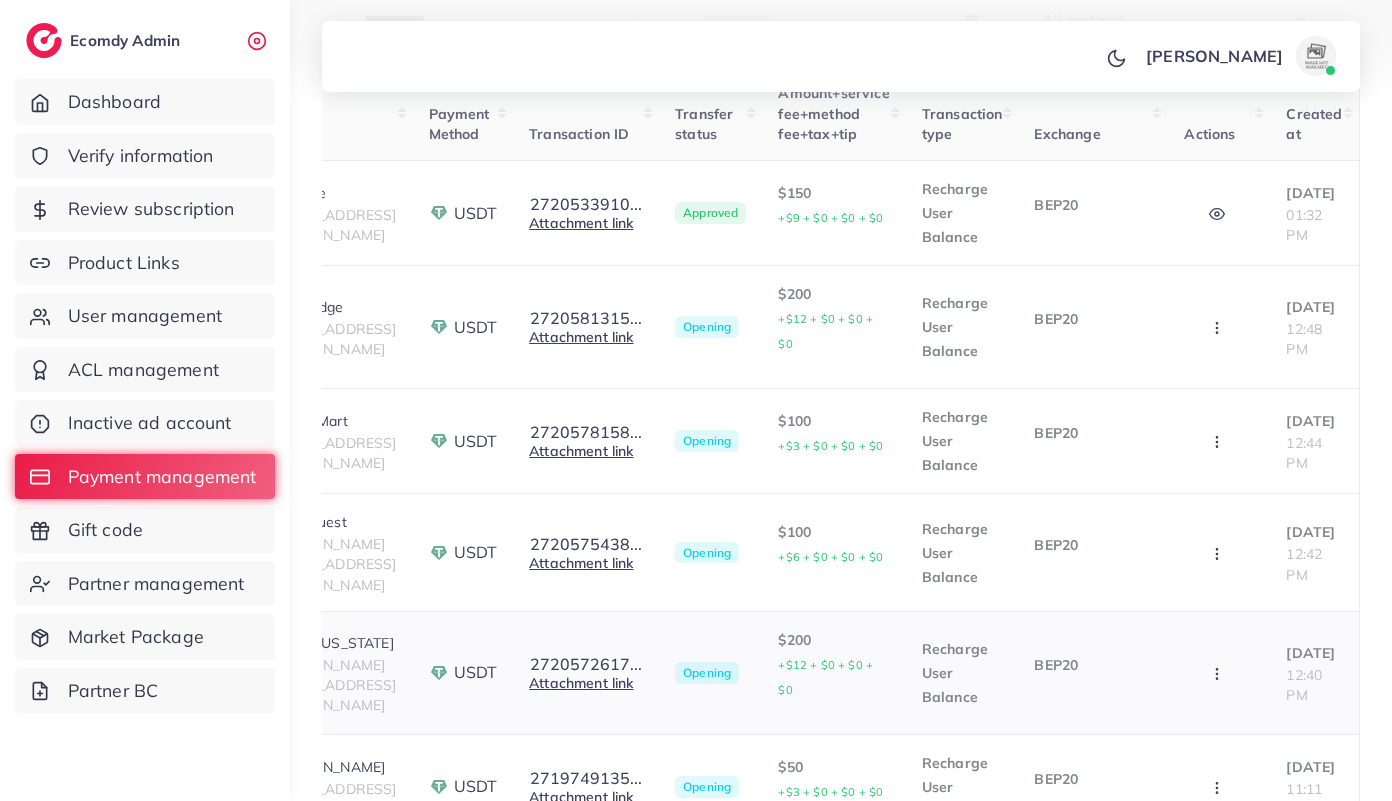 scroll, scrollTop: 0, scrollLeft: 300, axis: horizontal 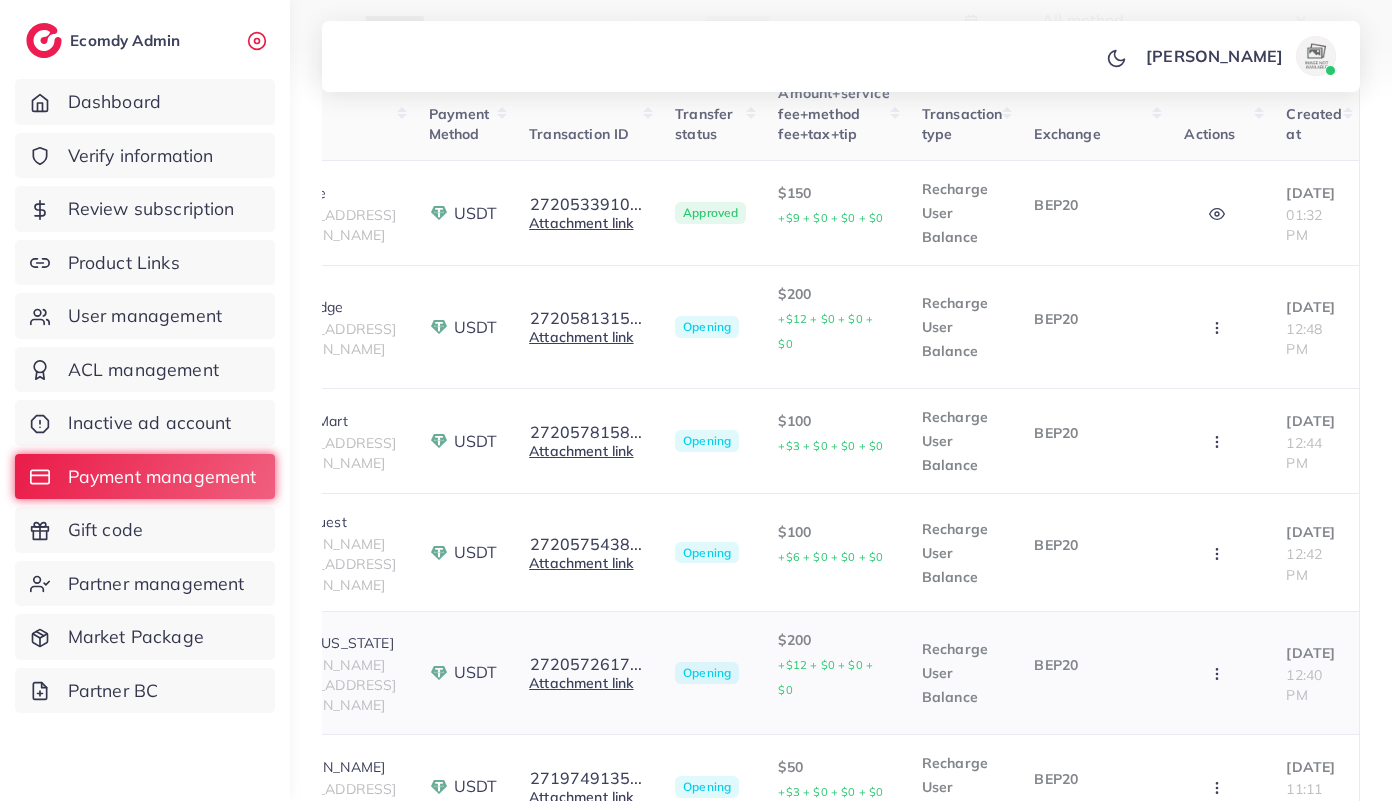 click at bounding box center (1219, 672) 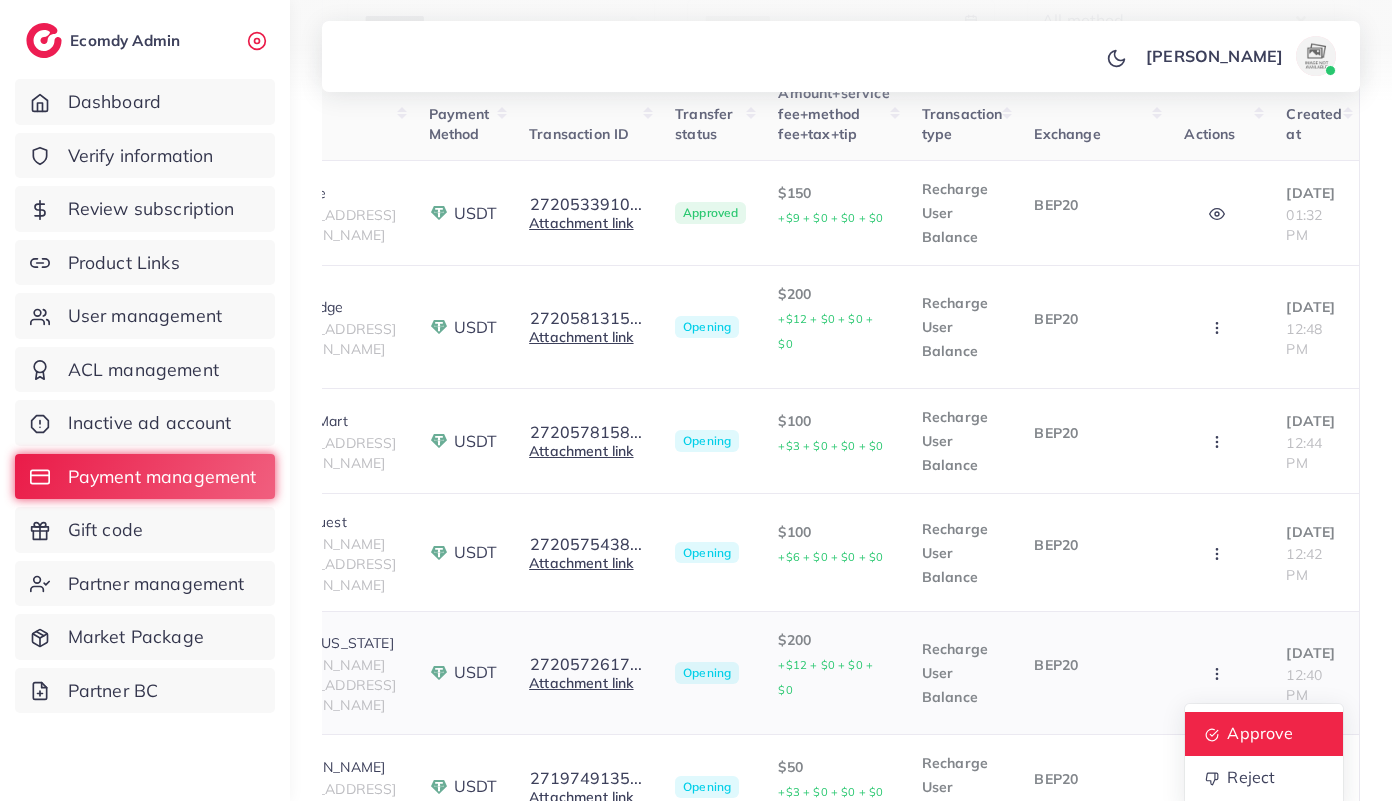 click on "Approve" at bounding box center [1261, 734] 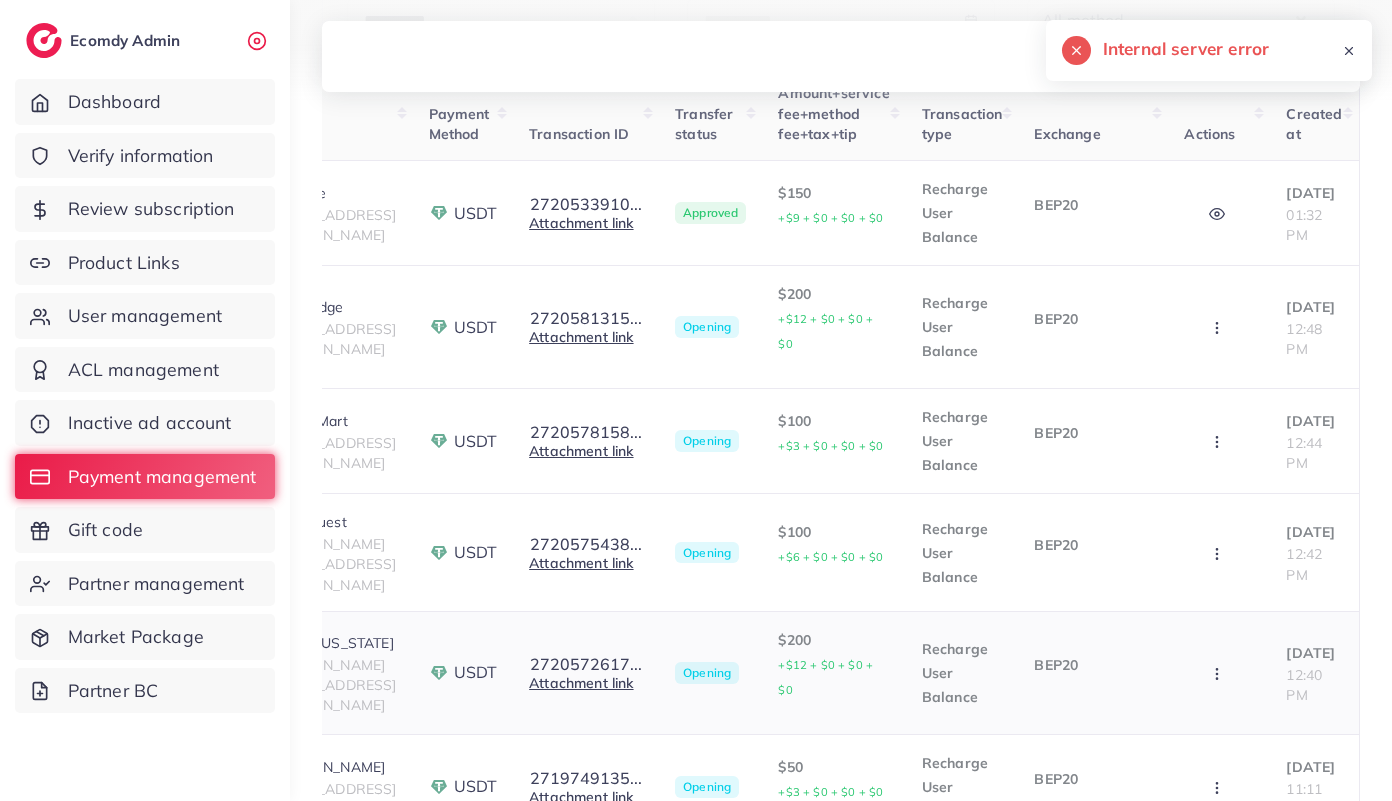 type 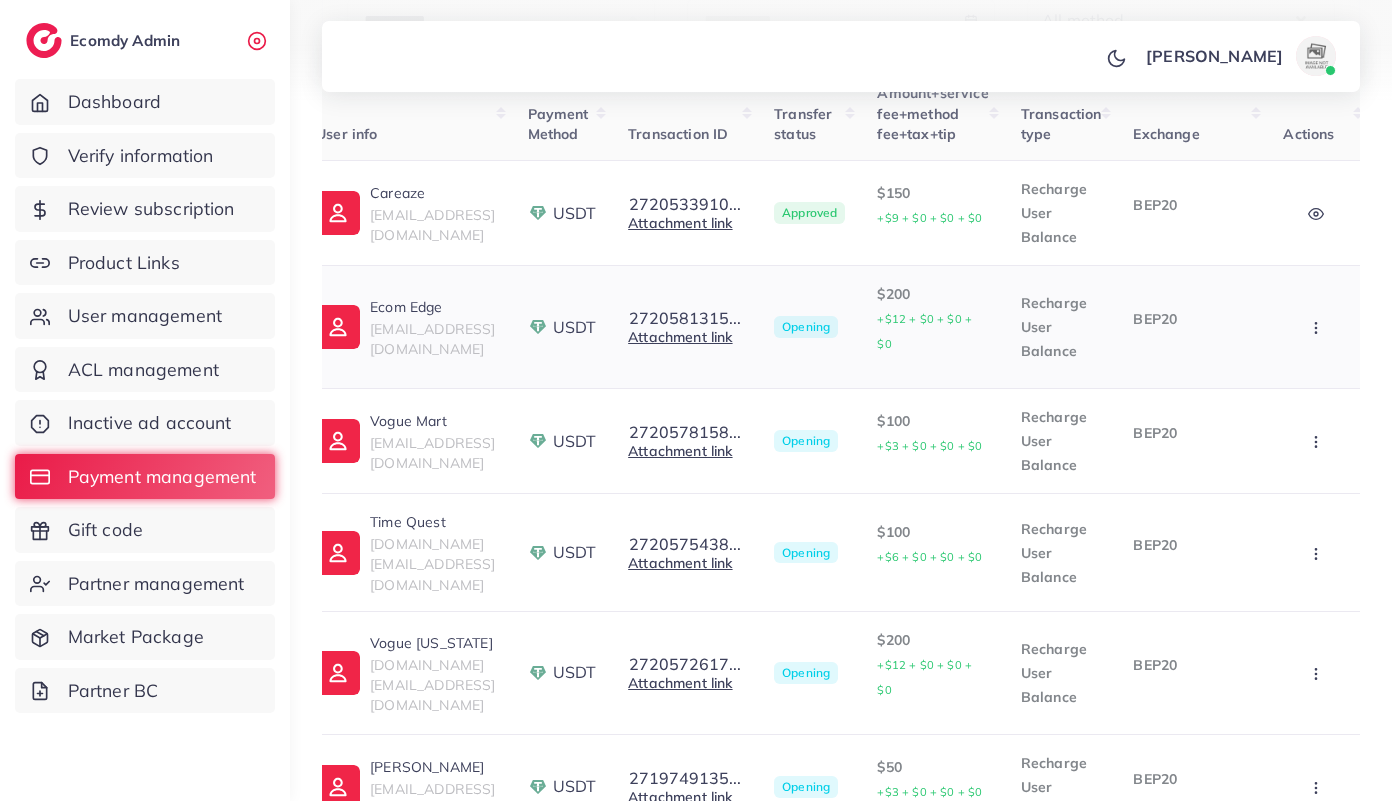 scroll, scrollTop: 0, scrollLeft: 127, axis: horizontal 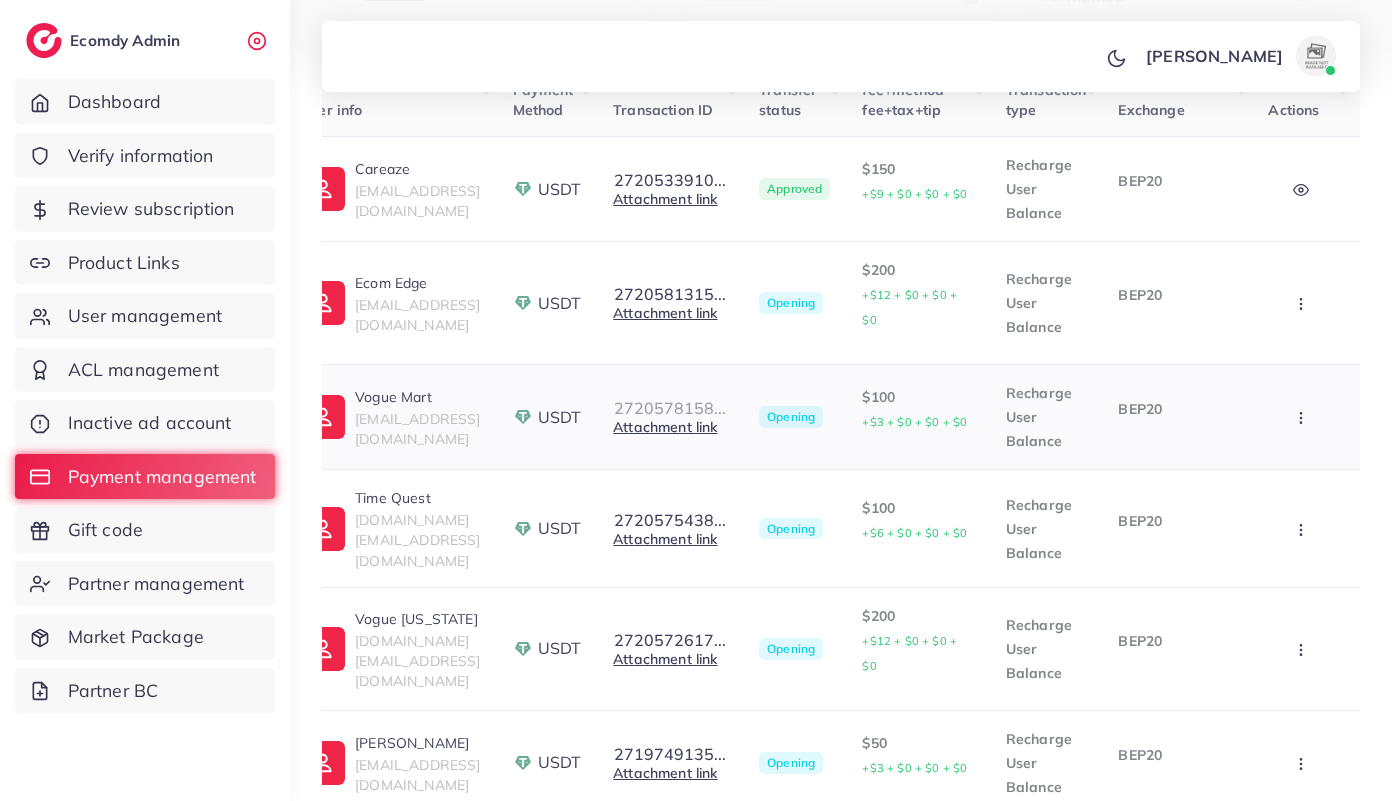 click on "2720578158..." at bounding box center [670, 408] 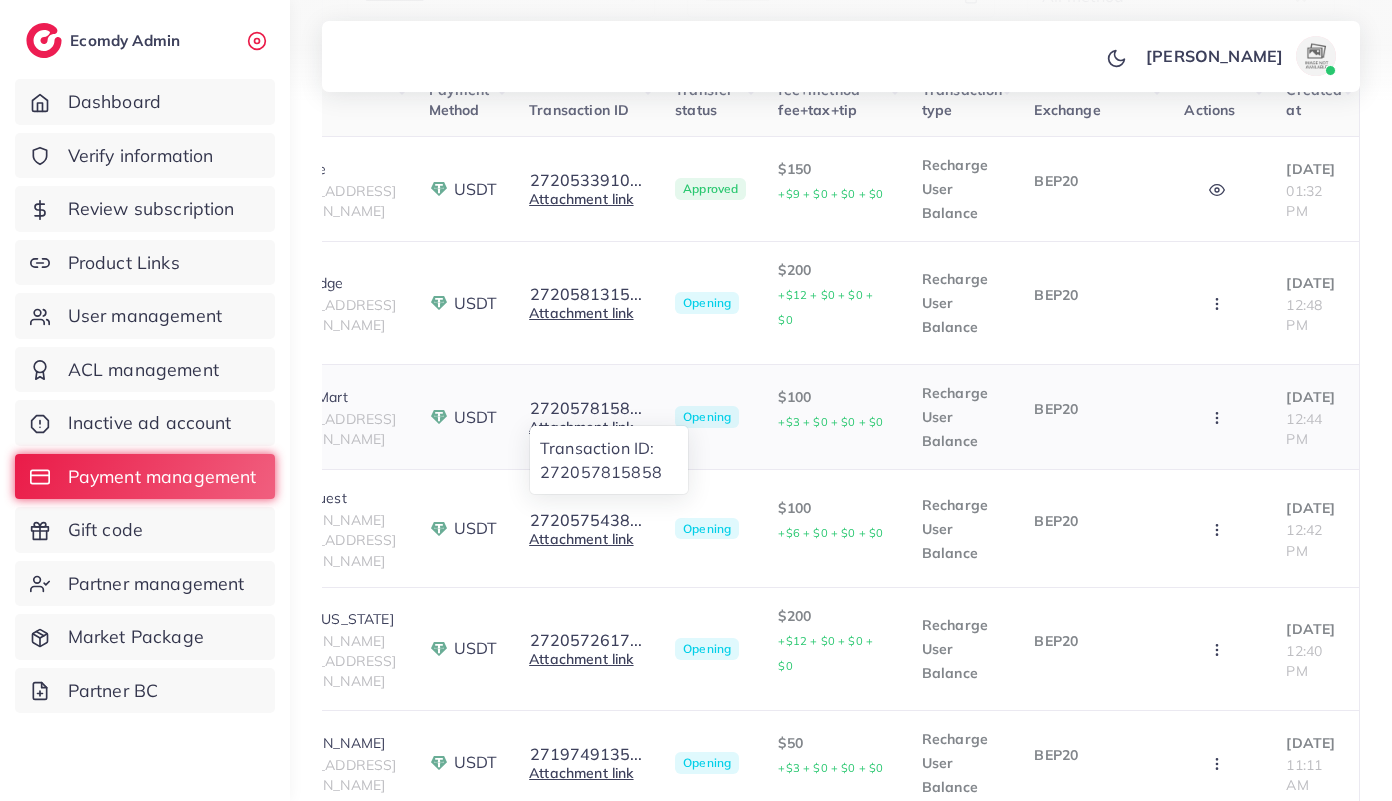 scroll, scrollTop: 0, scrollLeft: 234, axis: horizontal 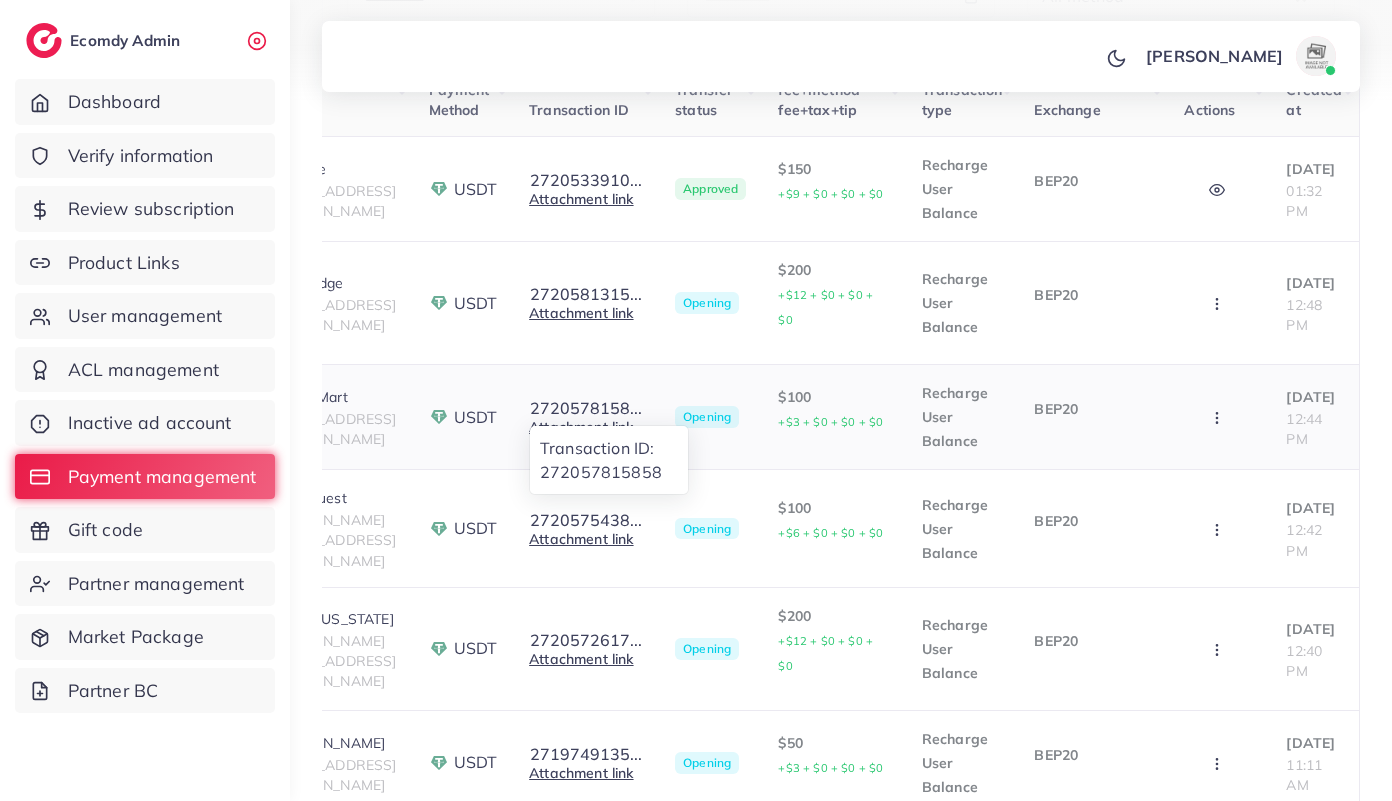 click 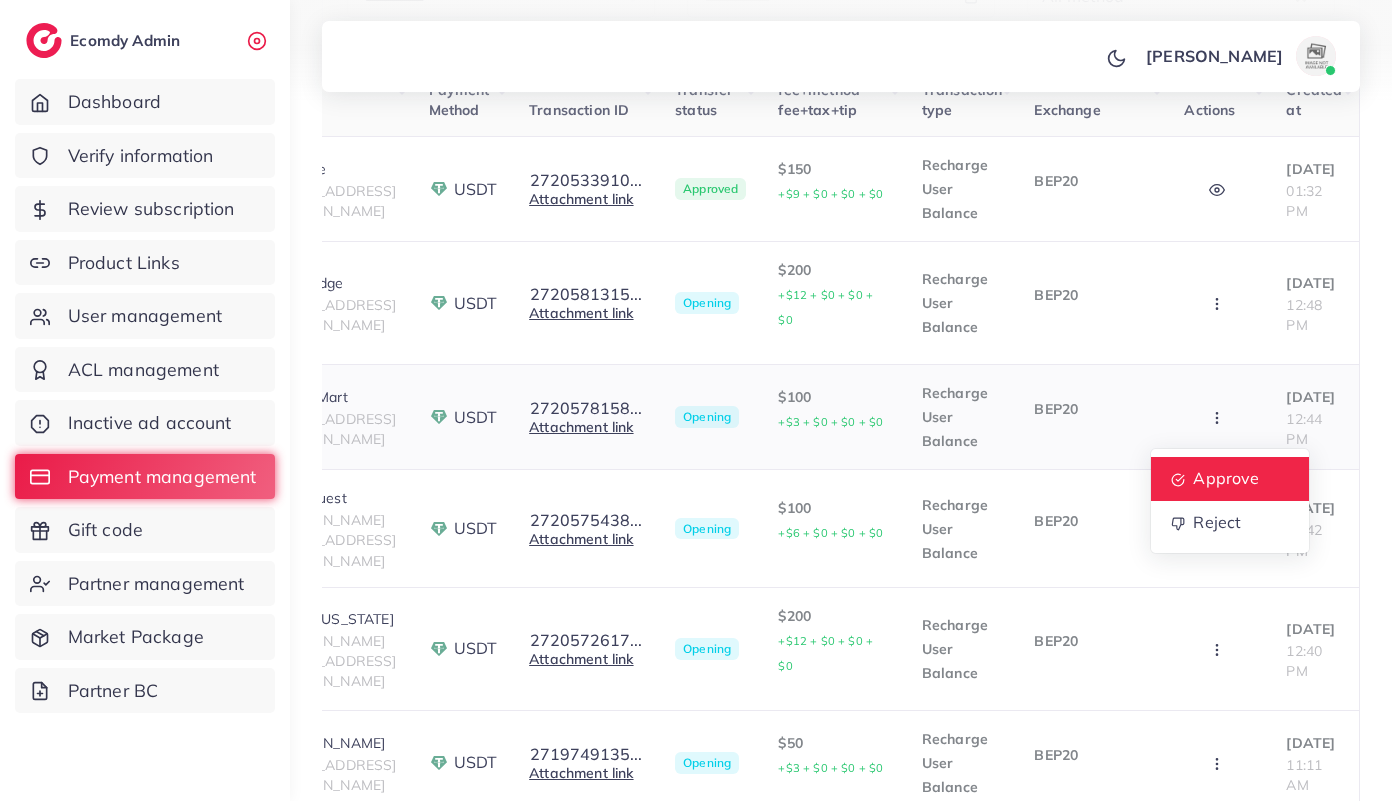 click on "Approve" at bounding box center (1227, 478) 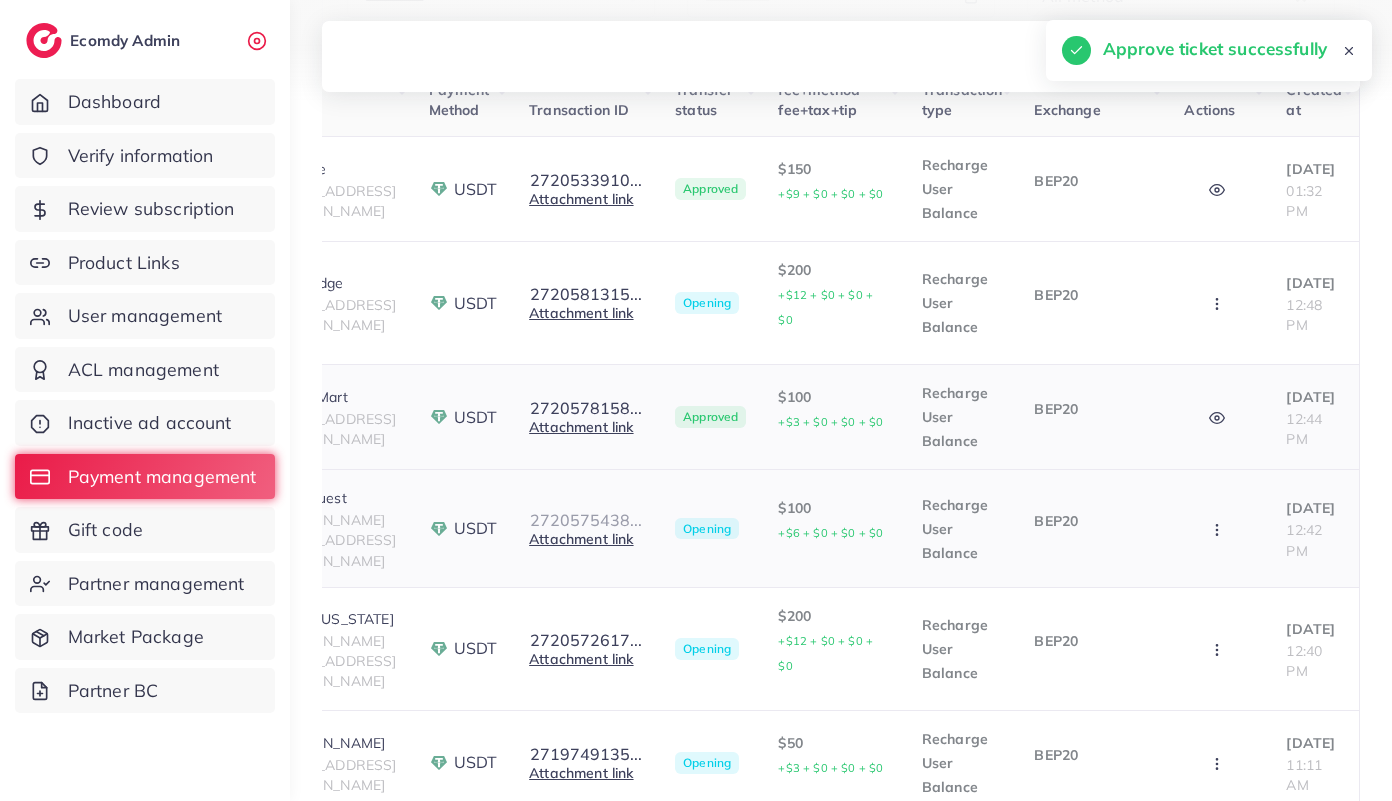 click on "2720575438..." at bounding box center (586, 520) 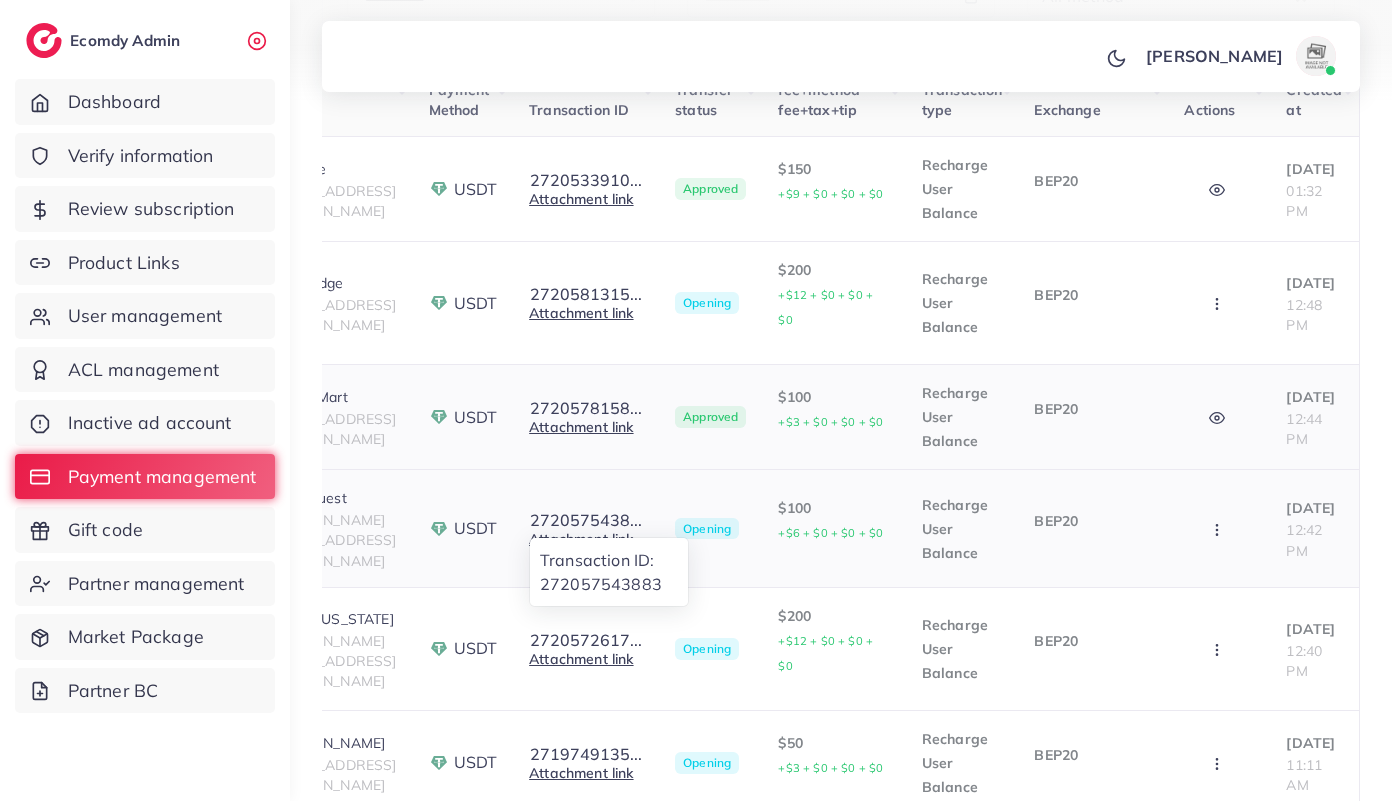 click 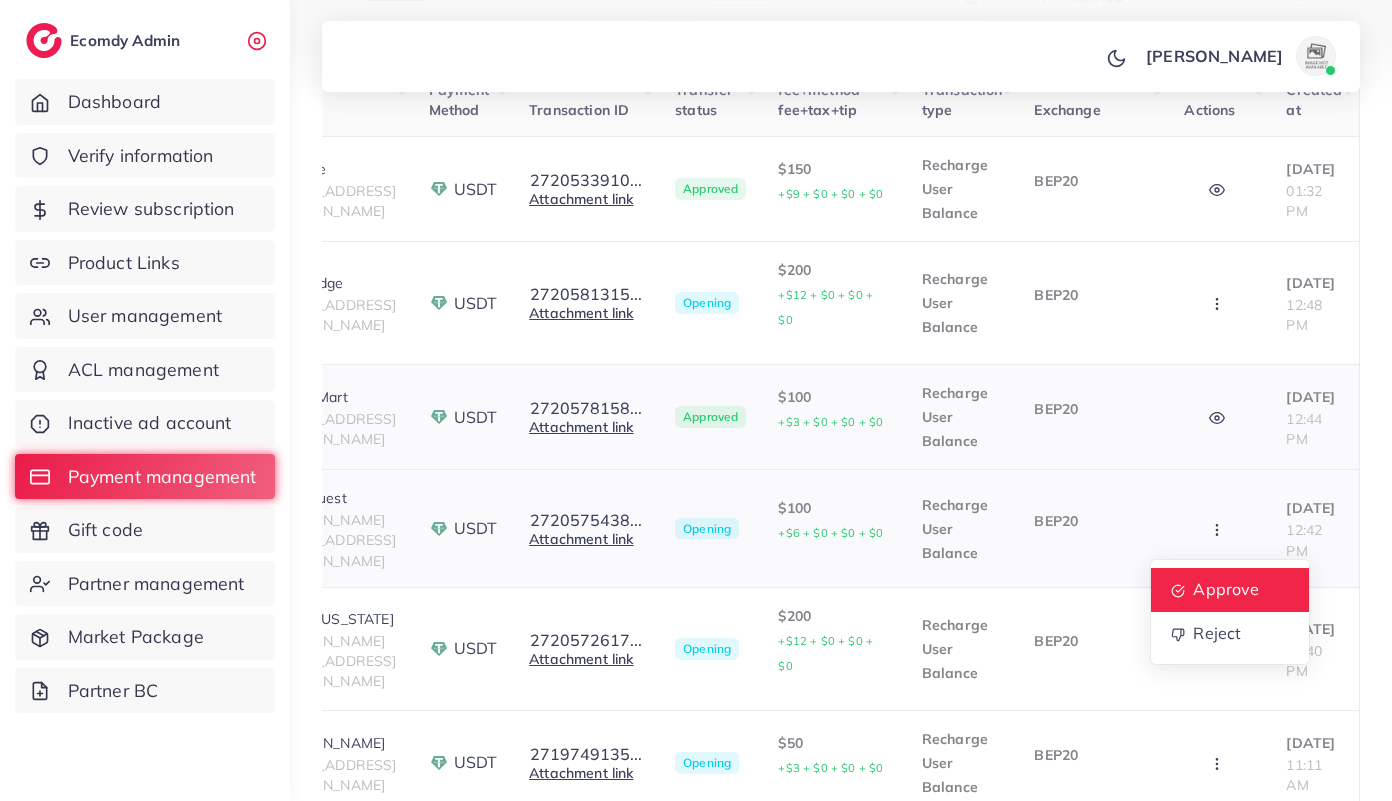 click on "Approve" at bounding box center (1227, 589) 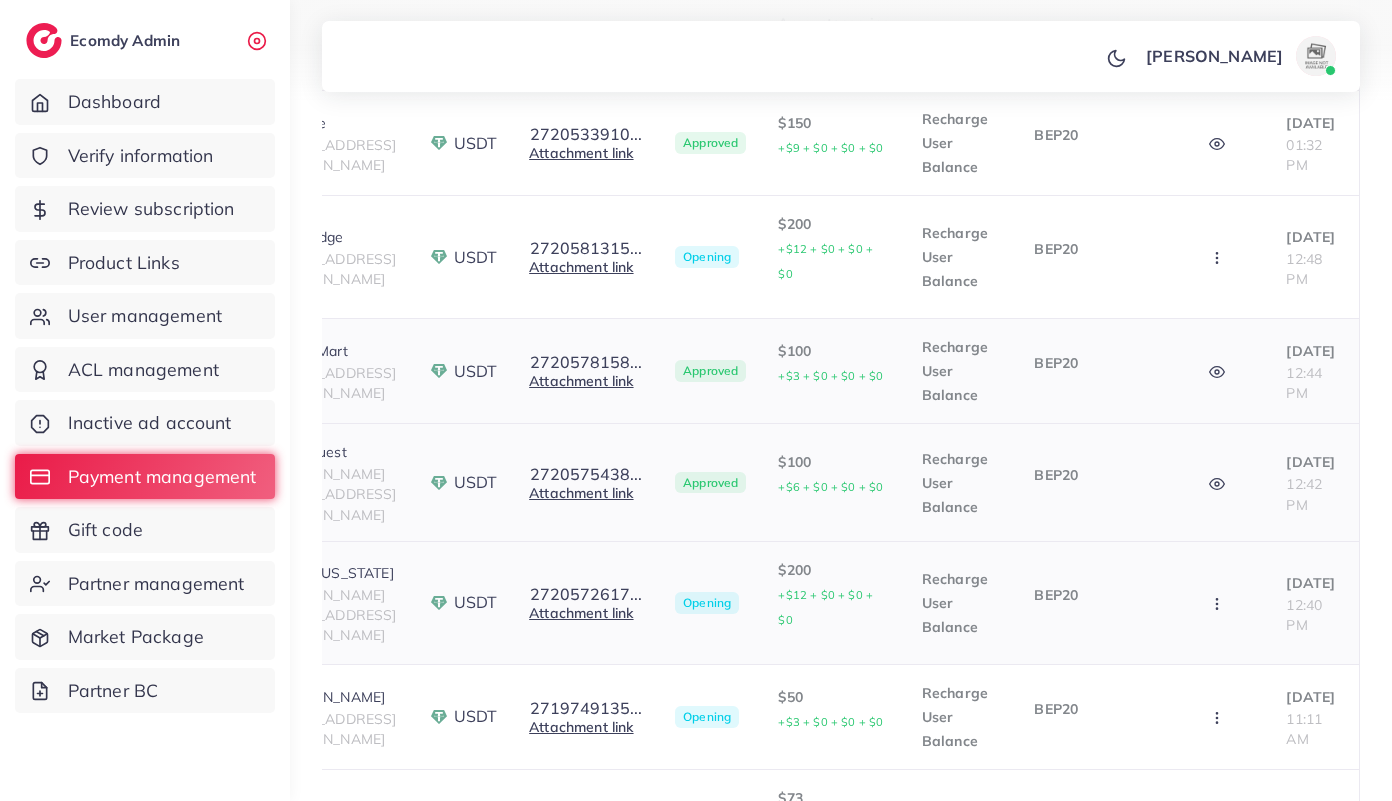 scroll, scrollTop: 468, scrollLeft: 0, axis: vertical 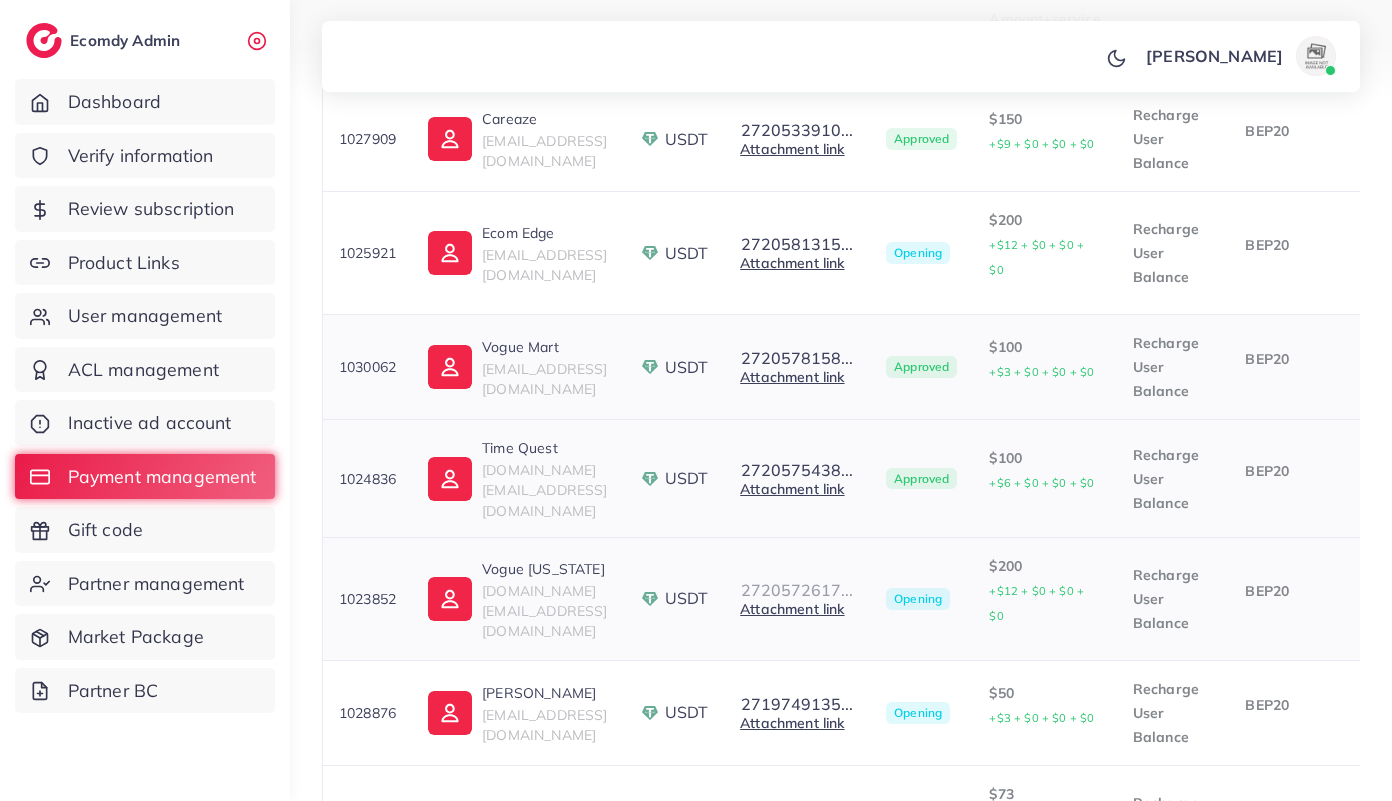 click on "2720572617..." at bounding box center (797, 590) 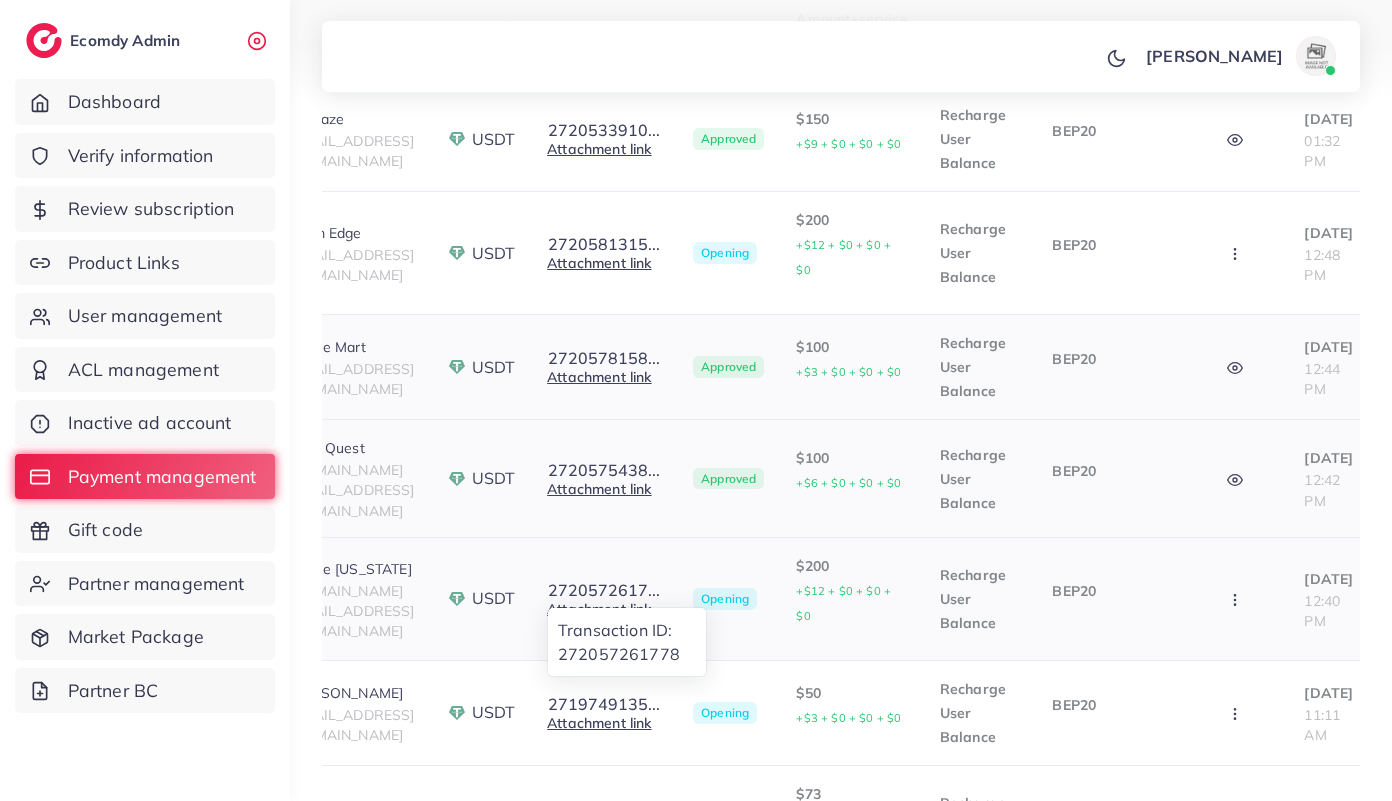 scroll, scrollTop: 0, scrollLeft: 300, axis: horizontal 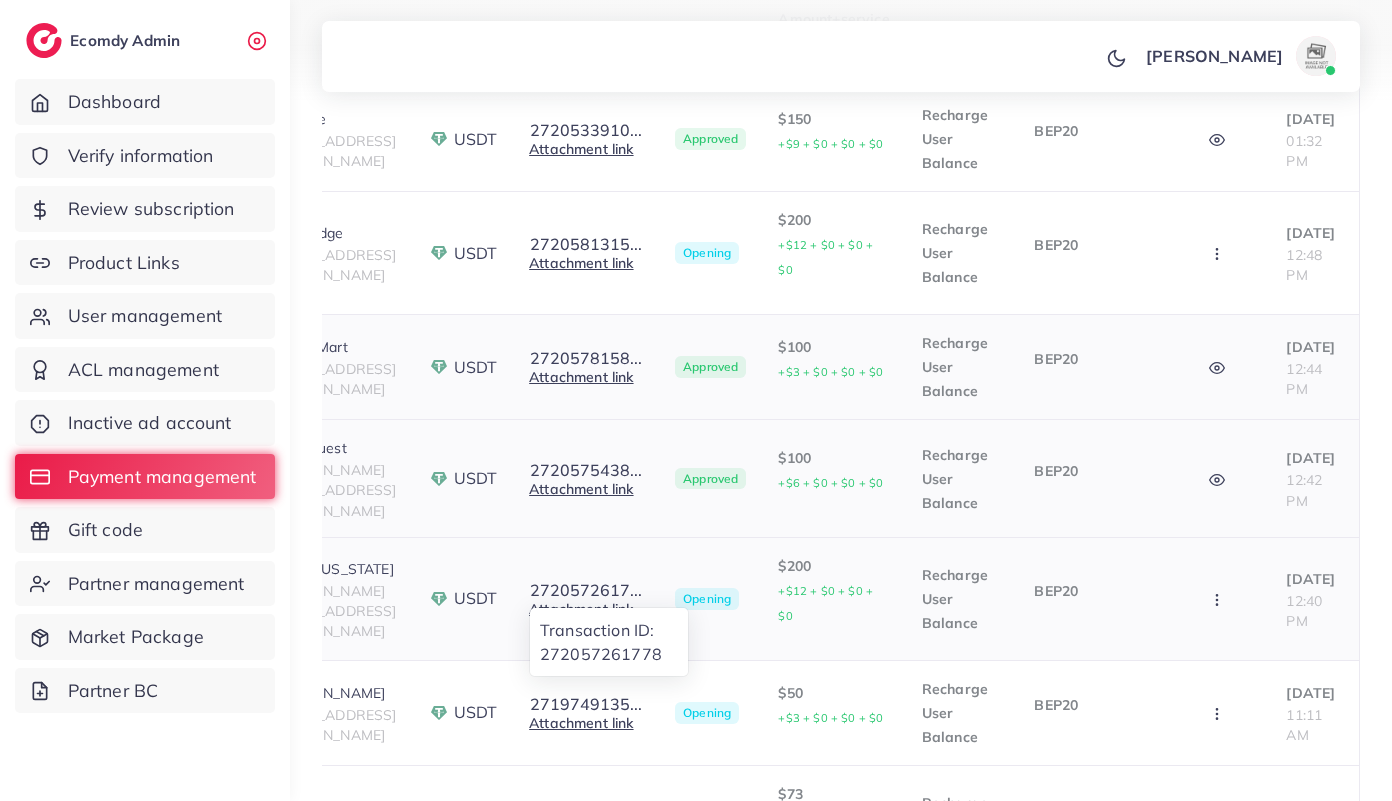 click 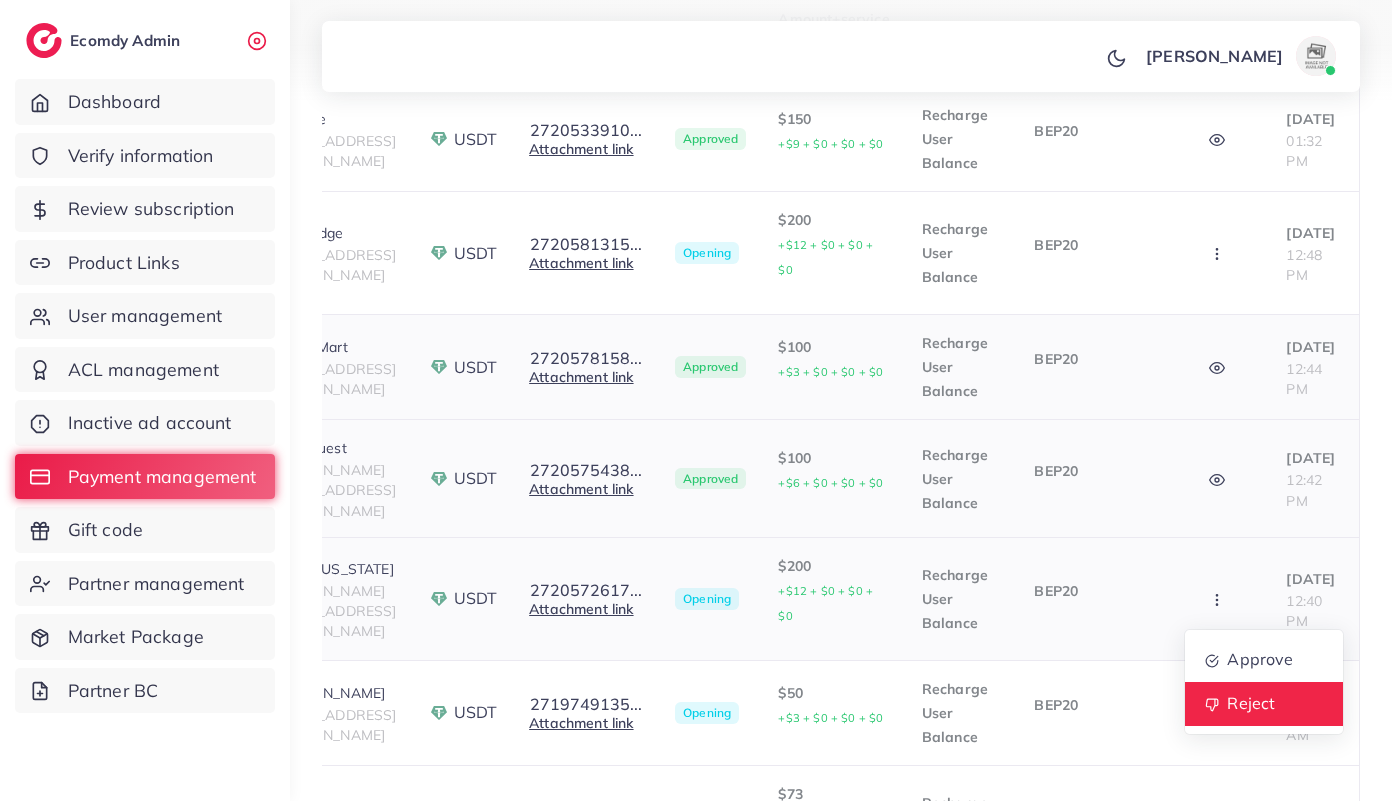 click on "Reject" at bounding box center [1264, 704] 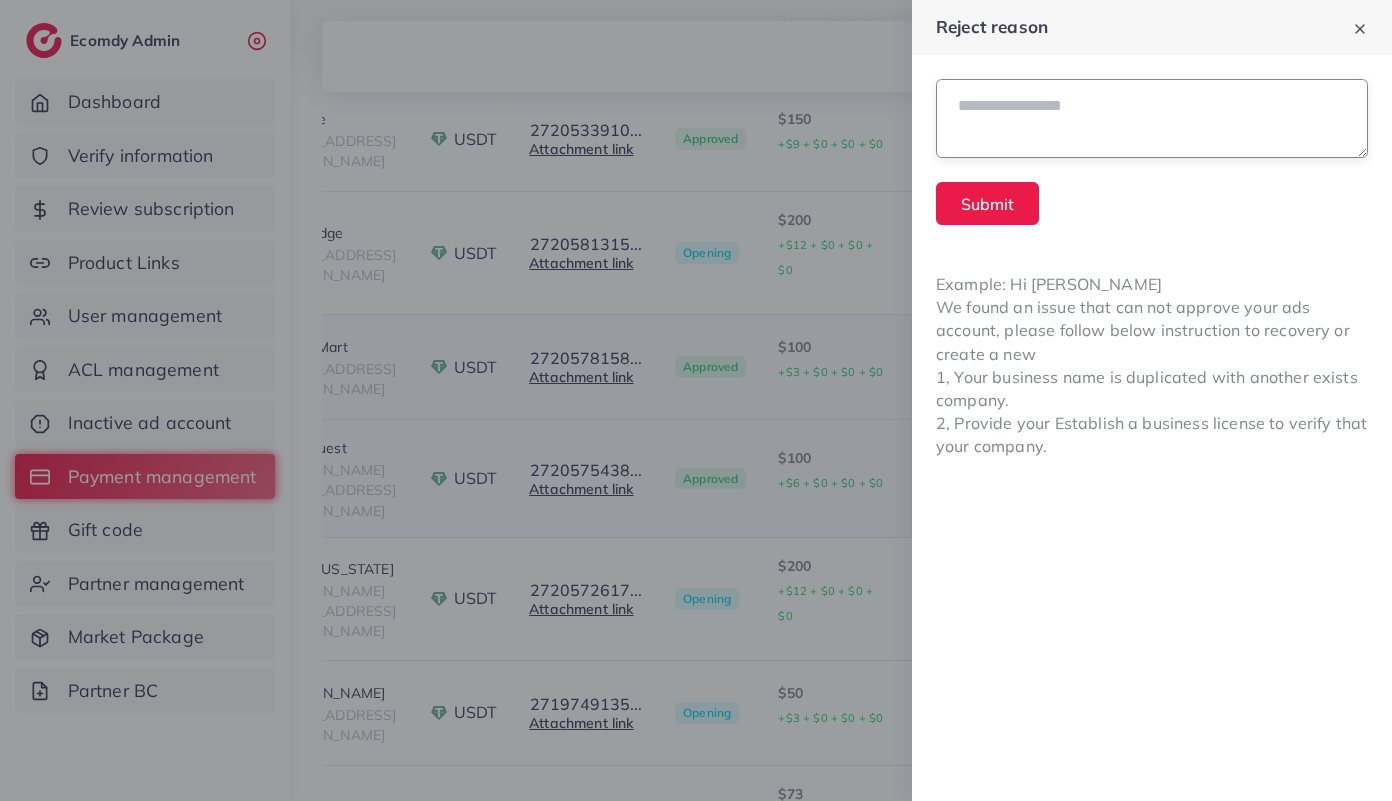 click at bounding box center (1152, 118) 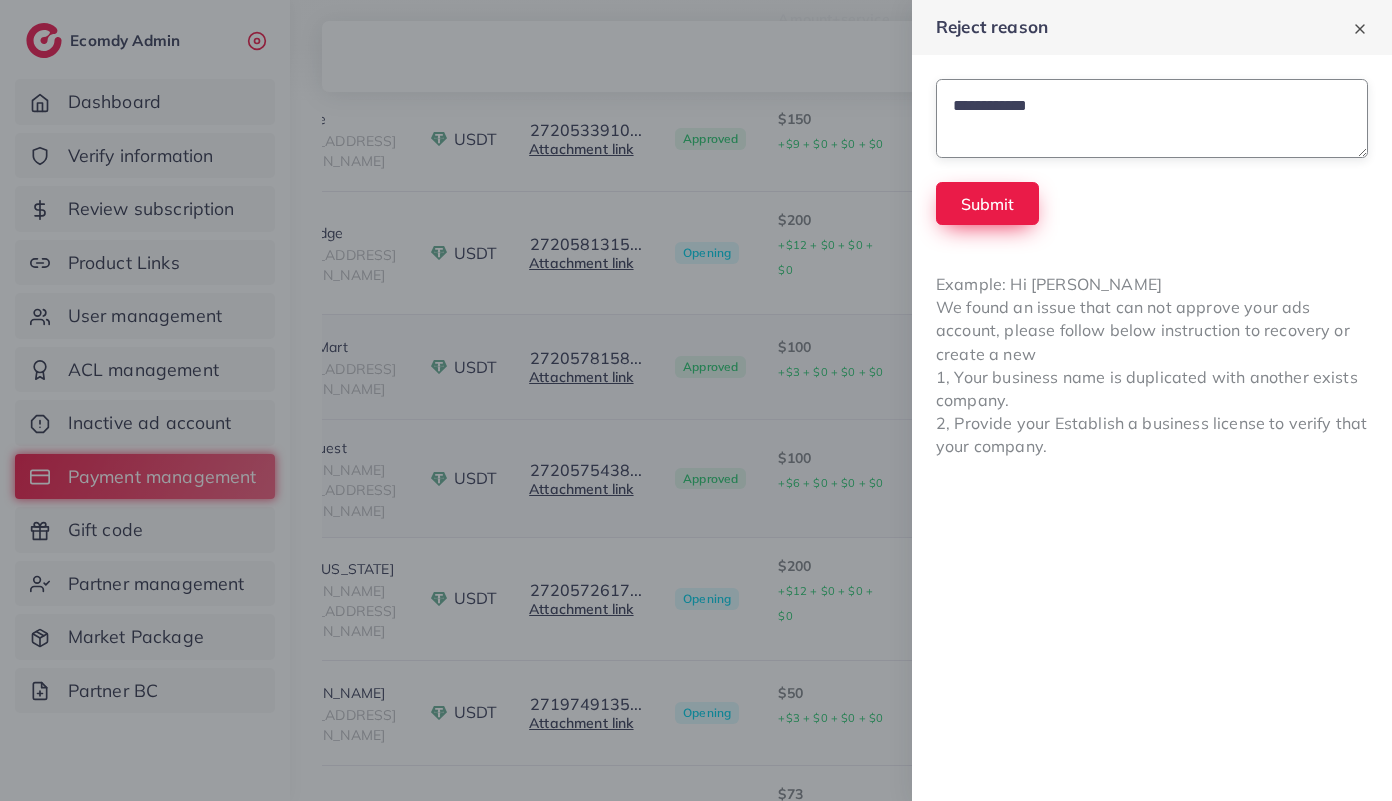 type on "**********" 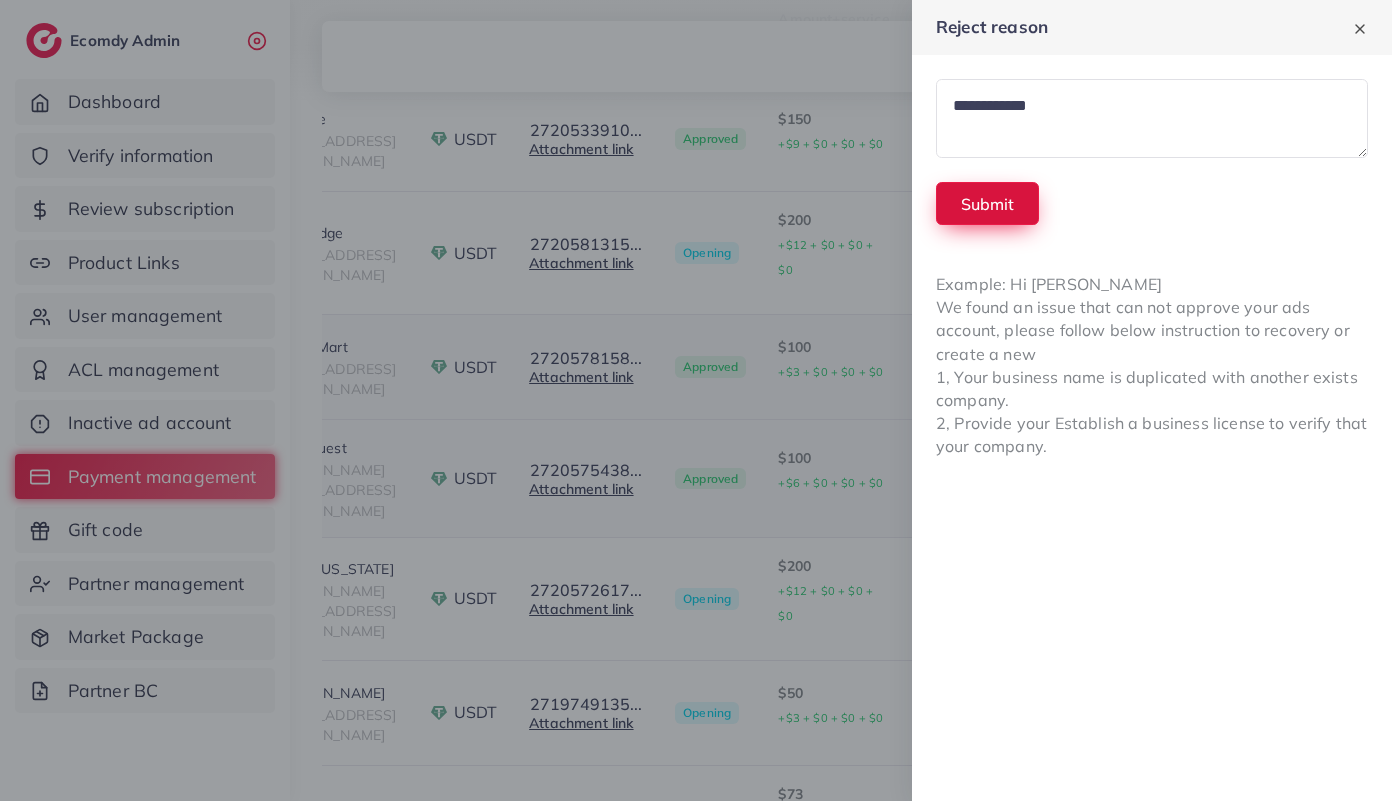click on "Submit" at bounding box center [987, 203] 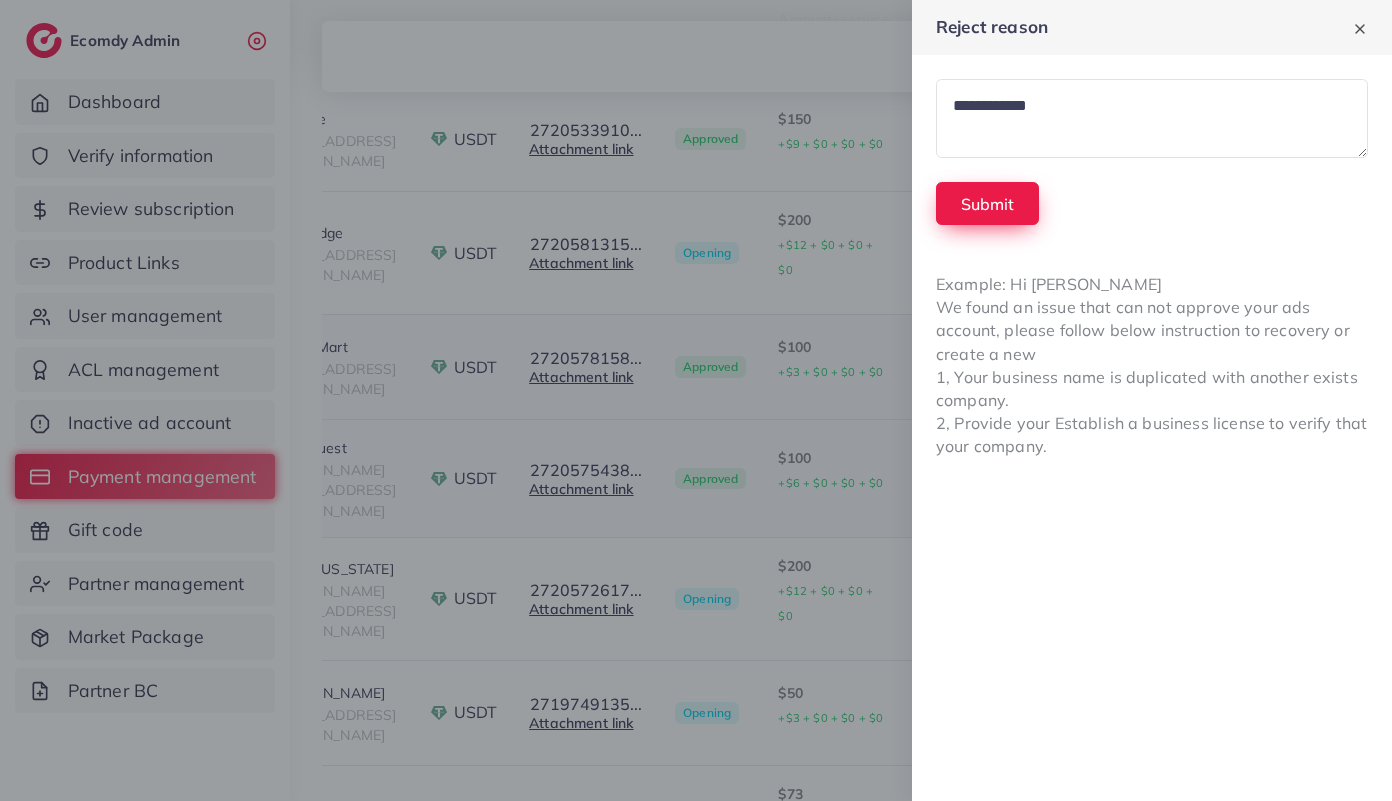 type 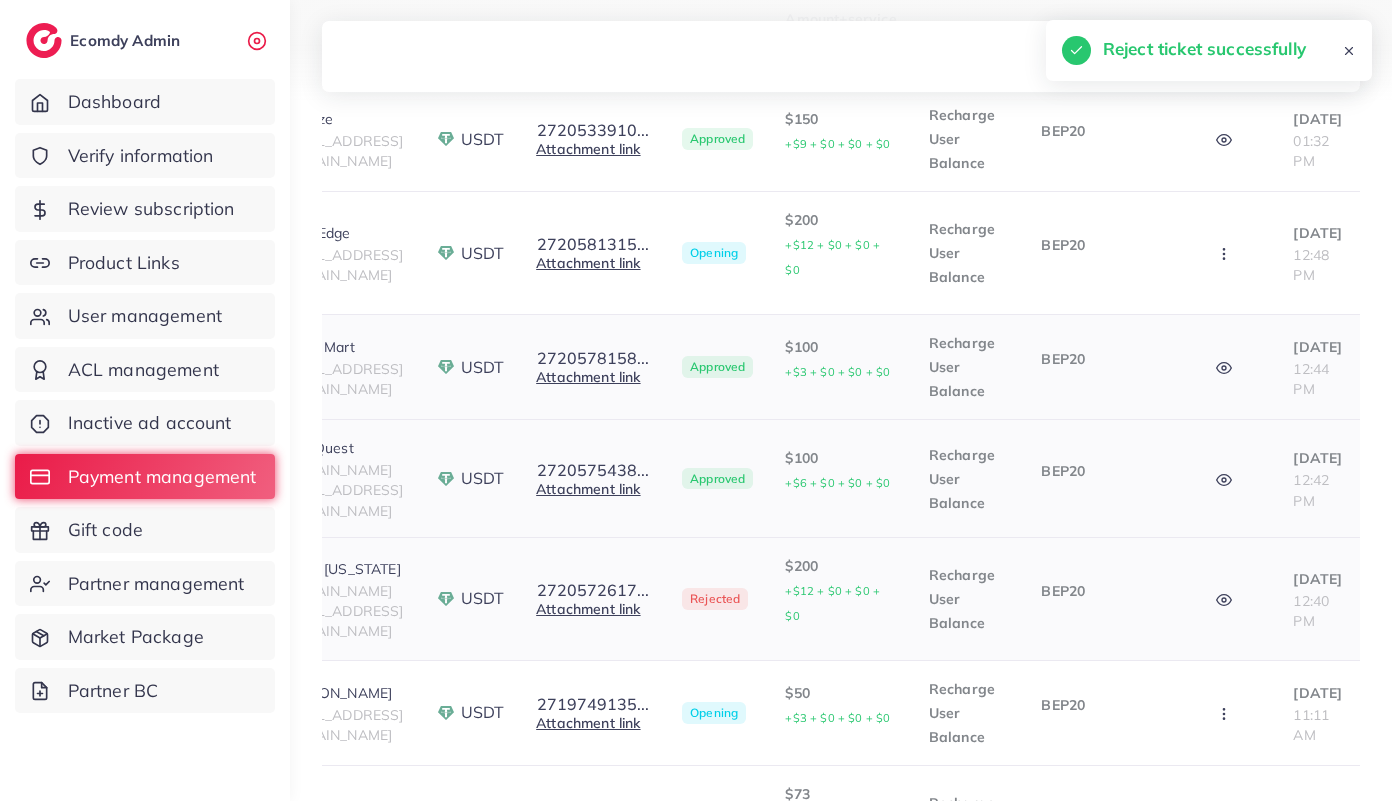 scroll, scrollTop: 0, scrollLeft: 0, axis: both 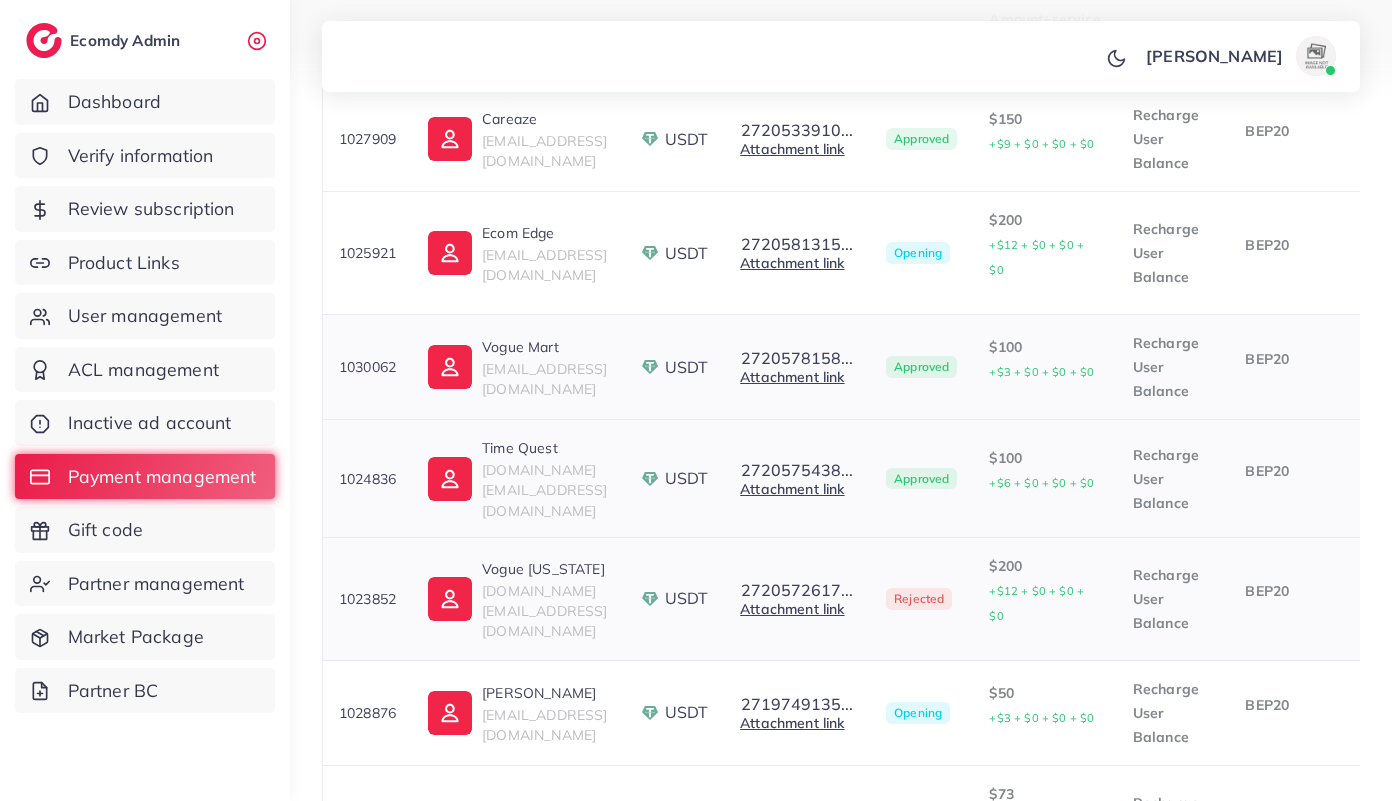 click on "1023852" at bounding box center [367, 599] 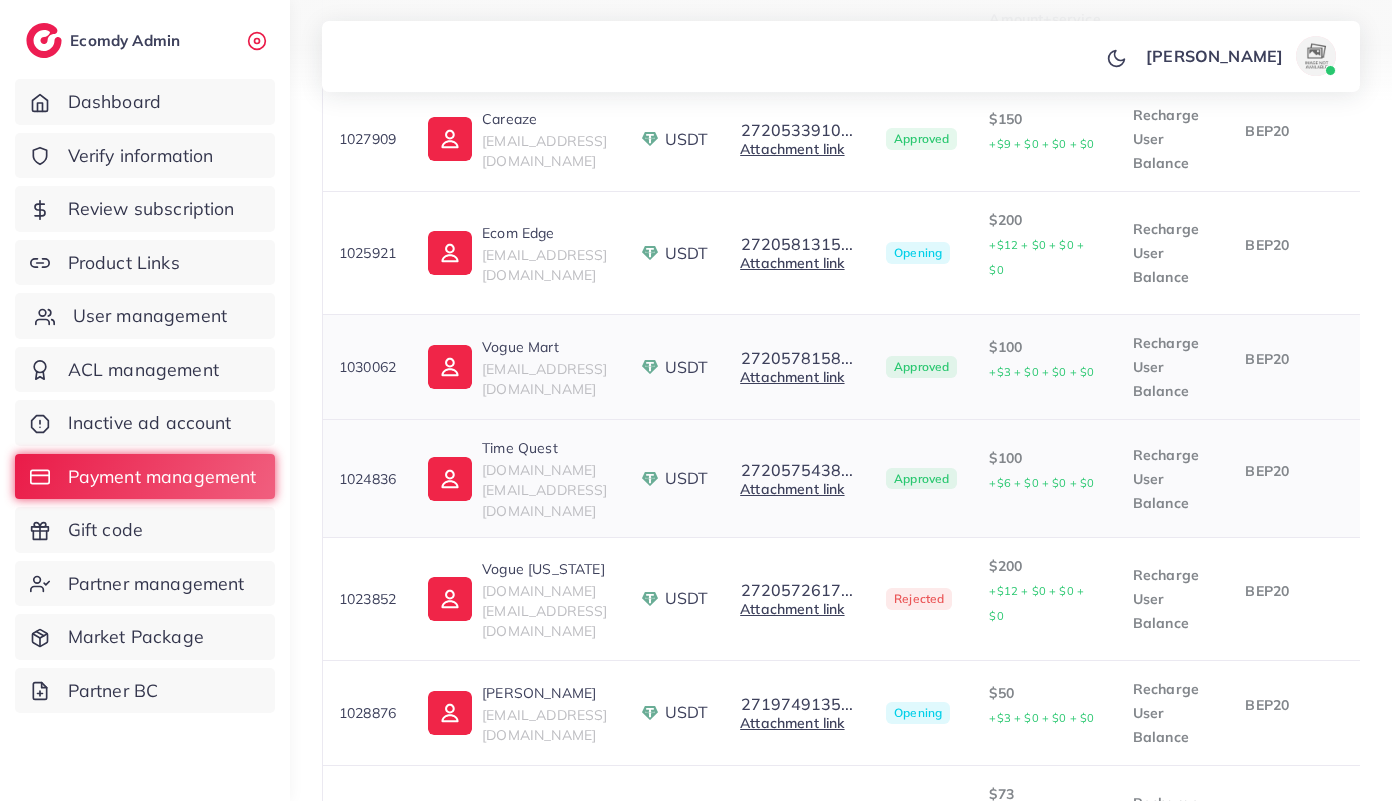 click on "User management" at bounding box center [150, 316] 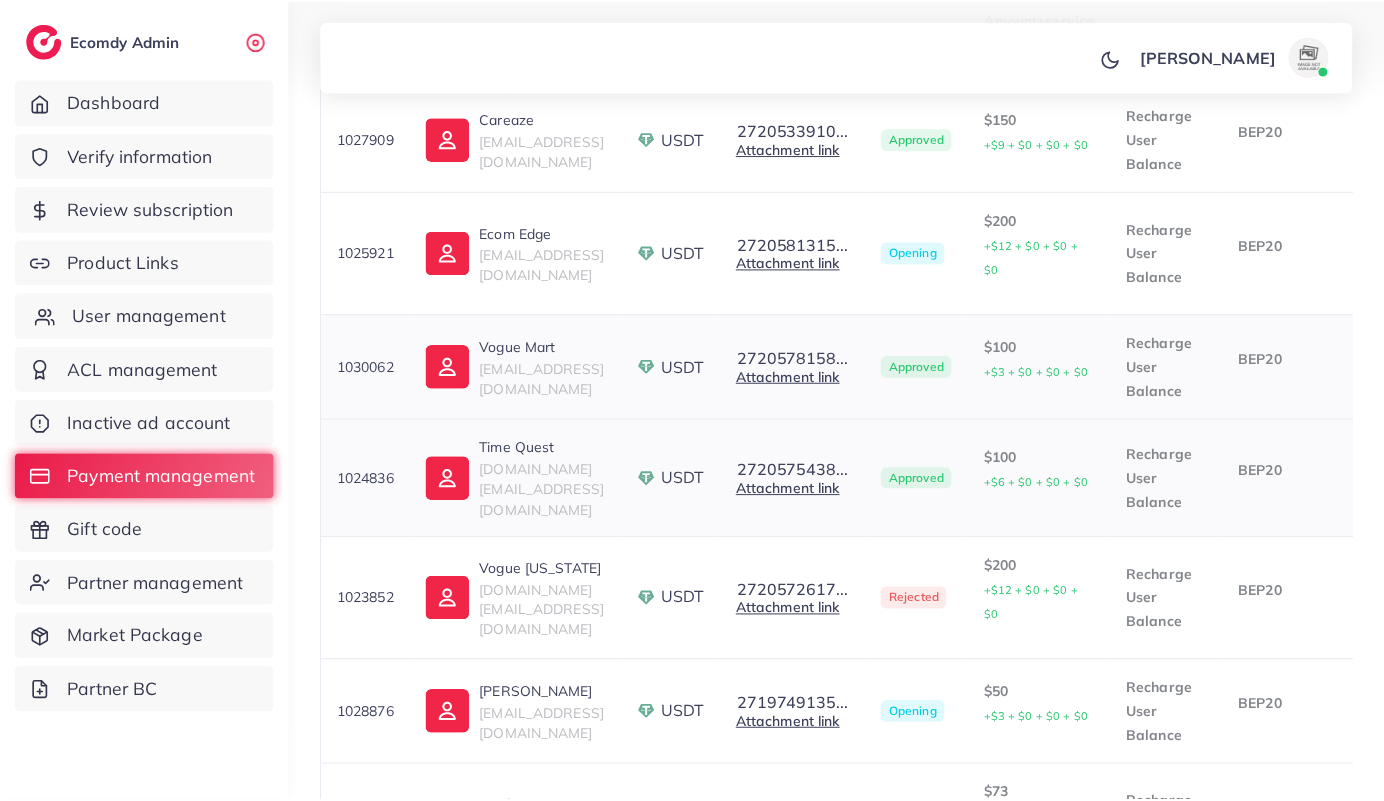 scroll, scrollTop: 0, scrollLeft: 0, axis: both 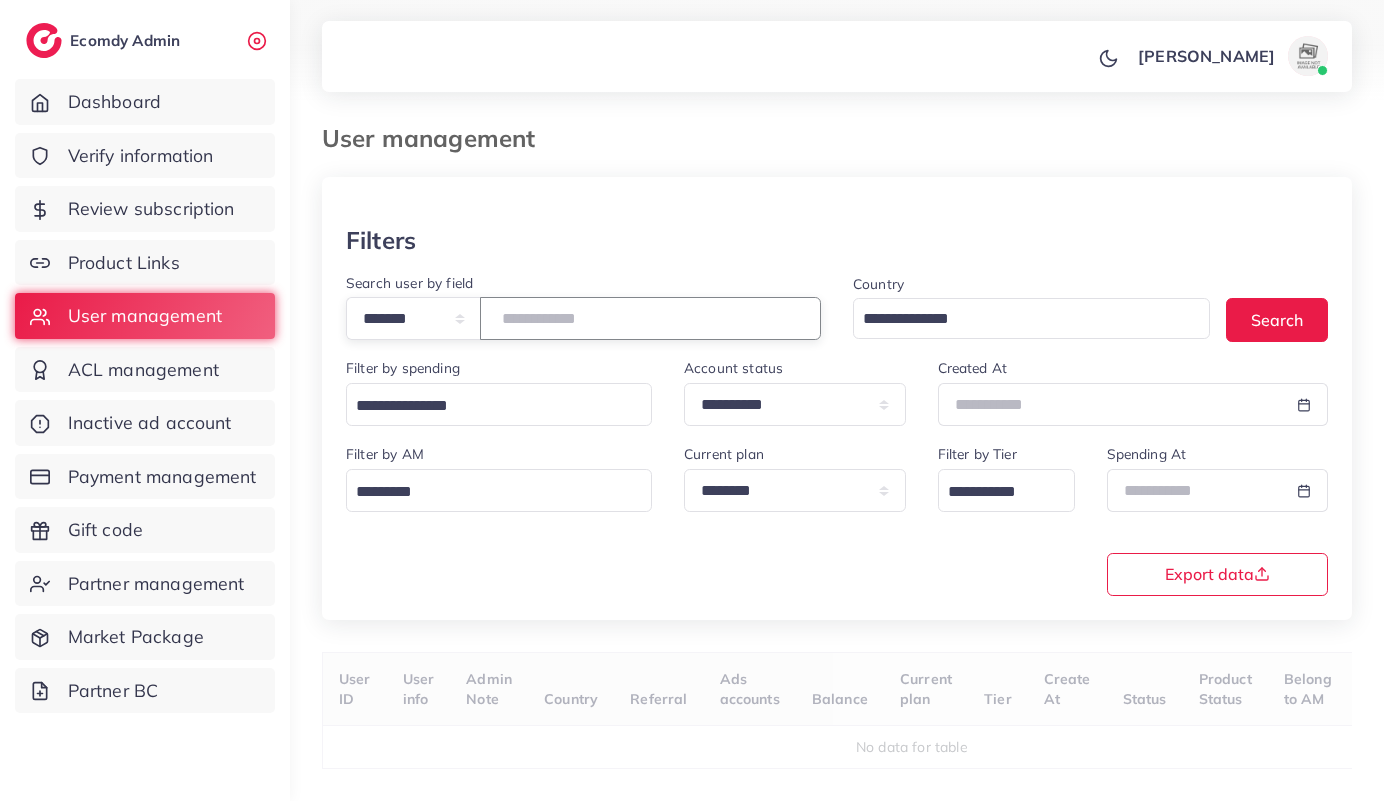 click at bounding box center (650, 318) 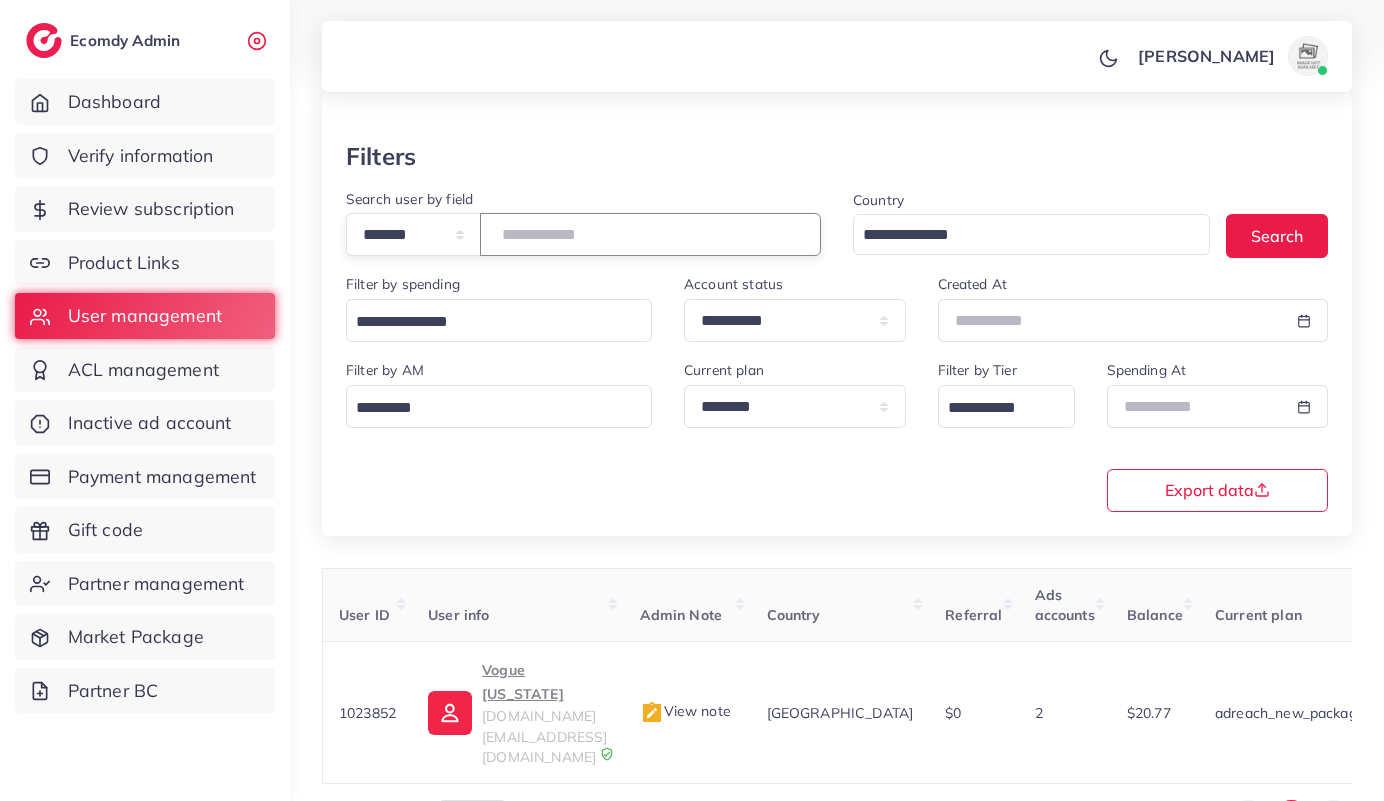 scroll, scrollTop: 89, scrollLeft: 0, axis: vertical 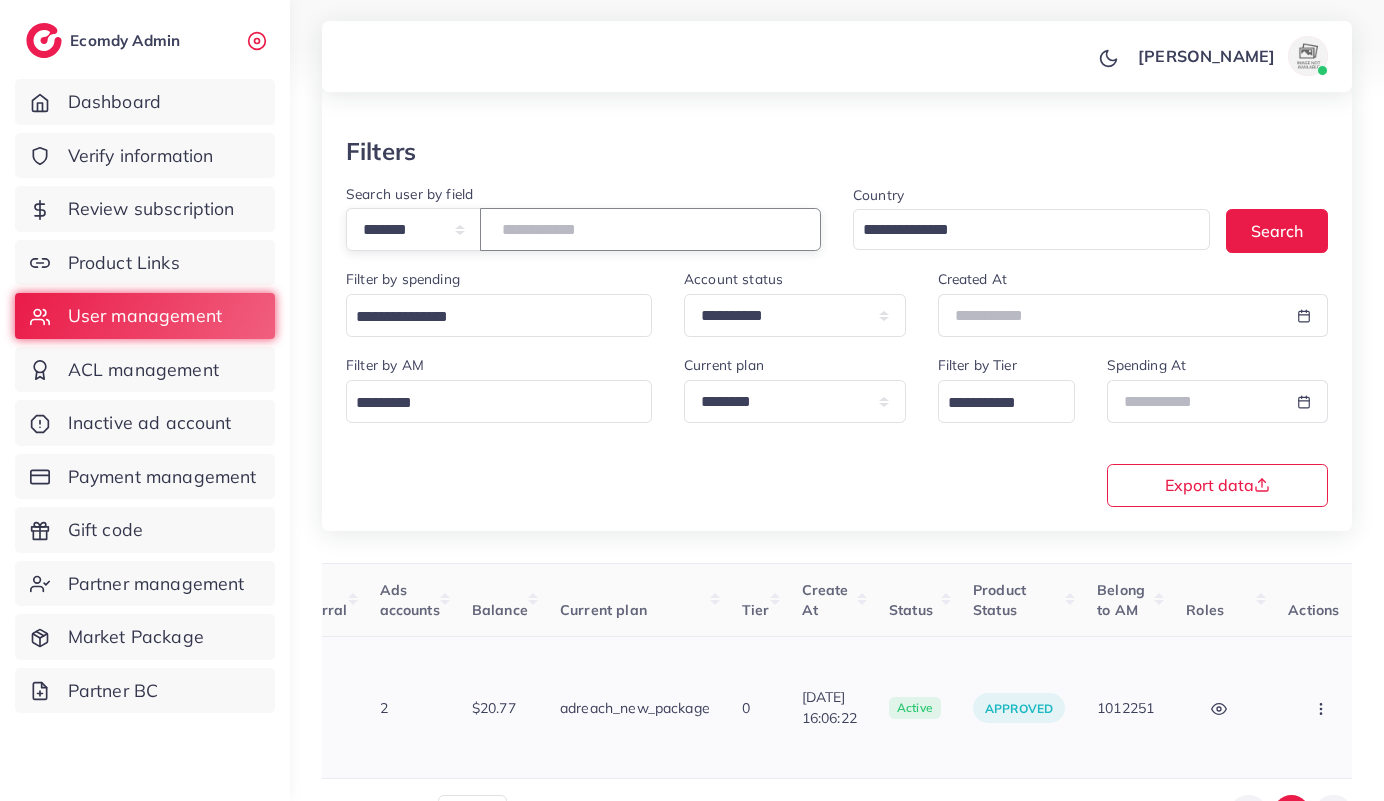 click at bounding box center (1323, 707) 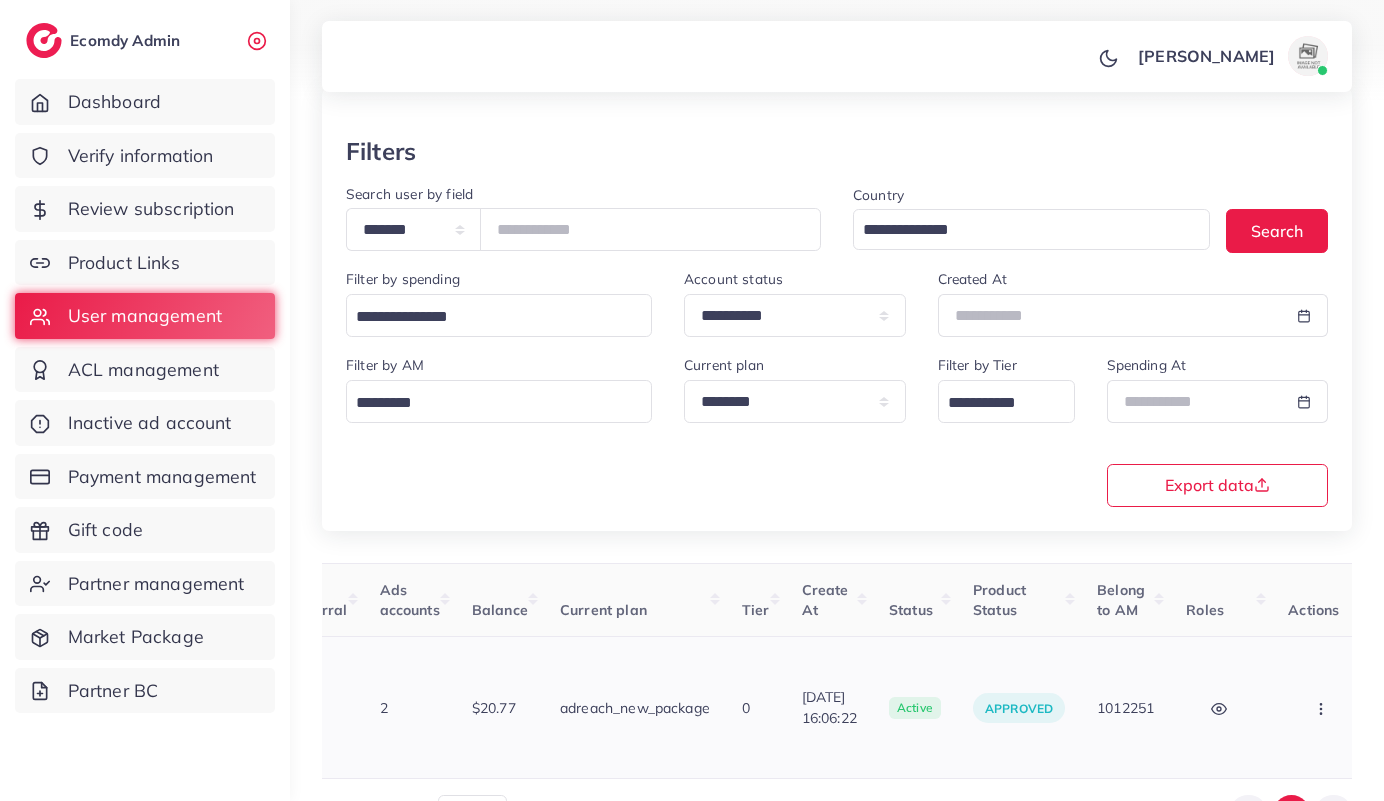 scroll, scrollTop: 2, scrollLeft: 655, axis: both 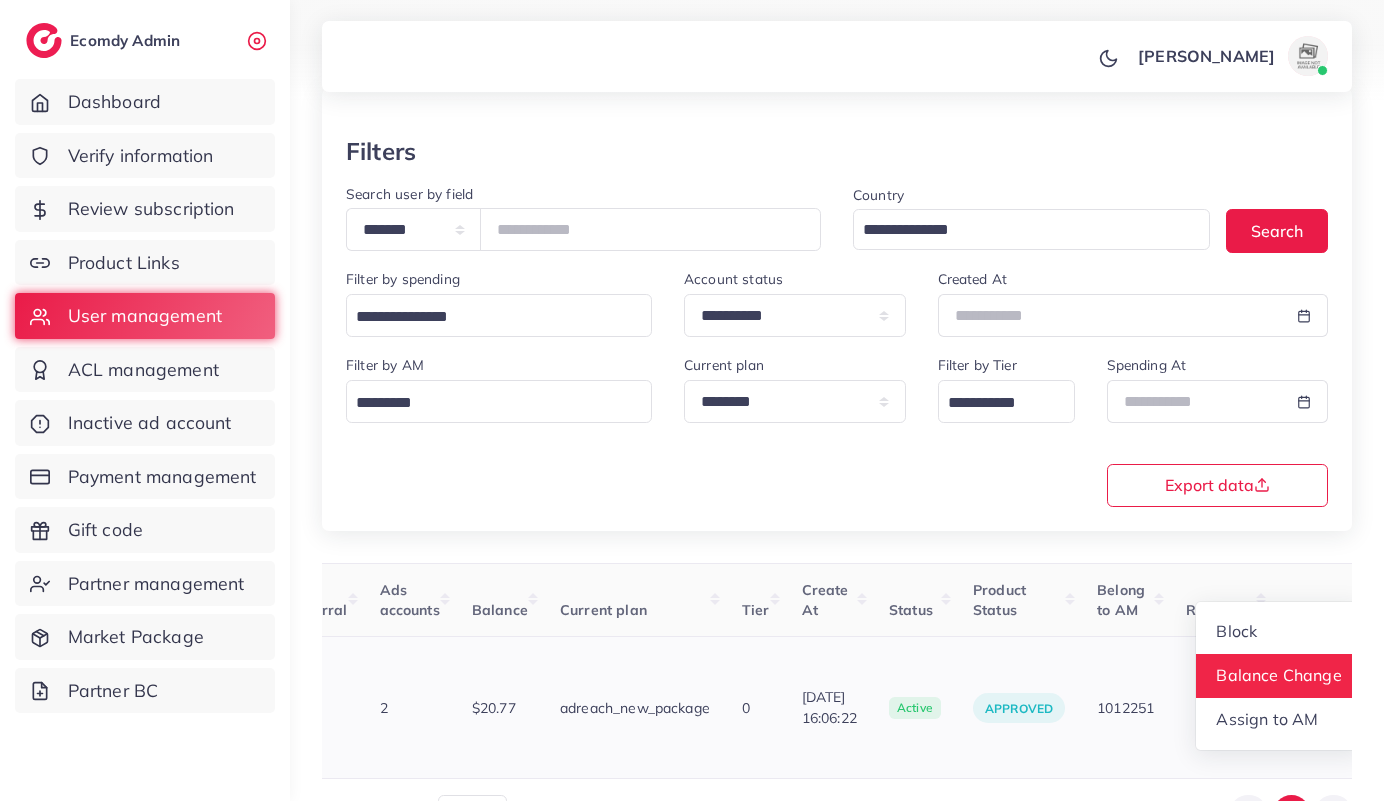 click on "Balance Change" at bounding box center (1279, 676) 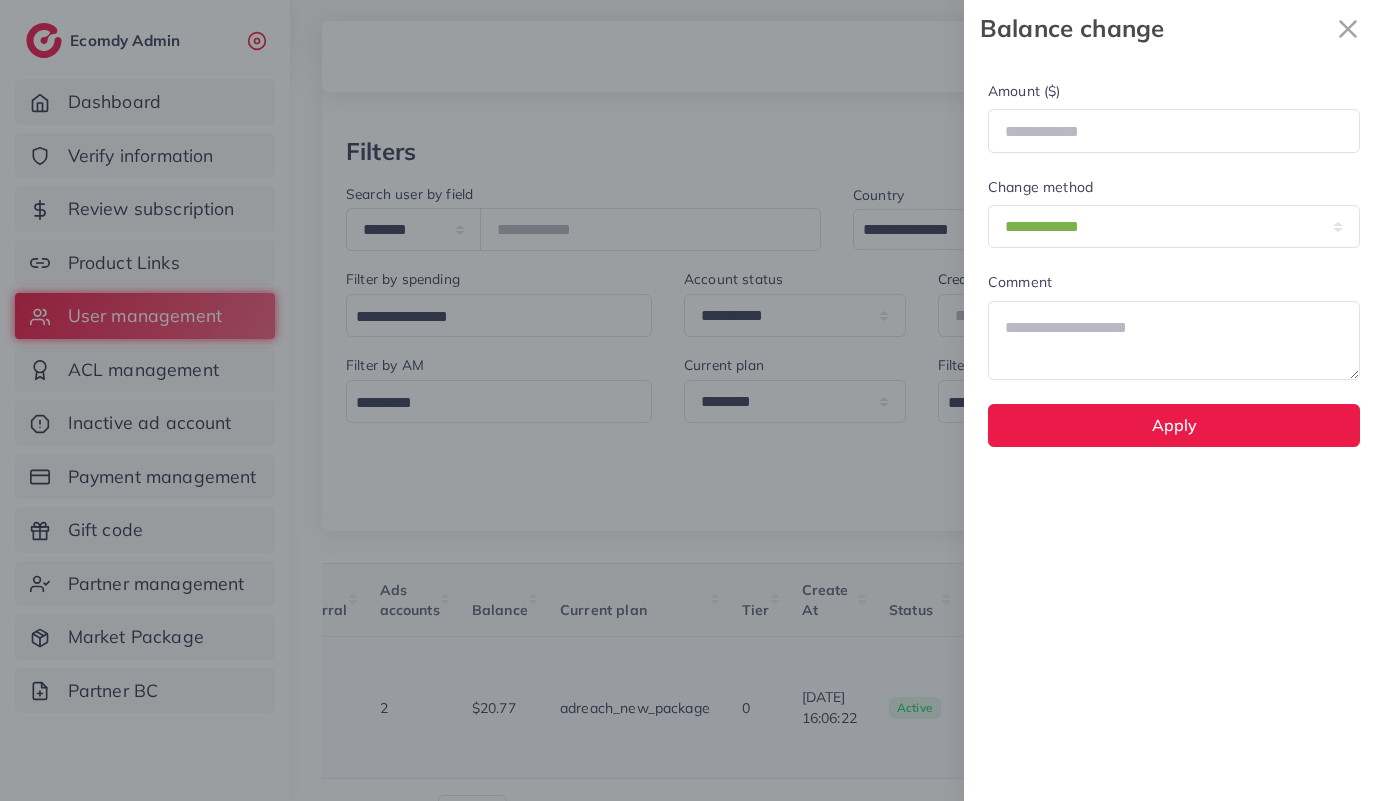 scroll, scrollTop: 0, scrollLeft: 655, axis: horizontal 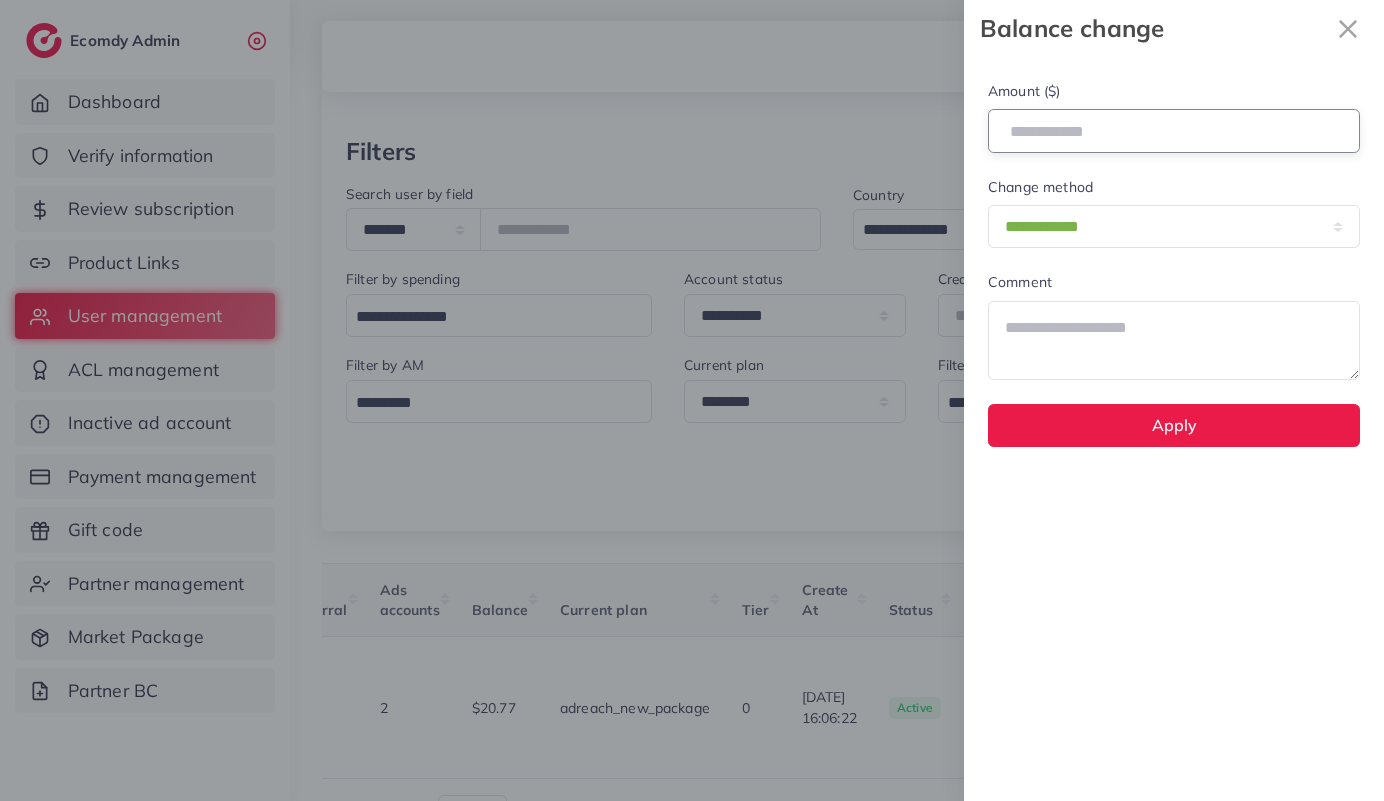 click at bounding box center (1174, 130) 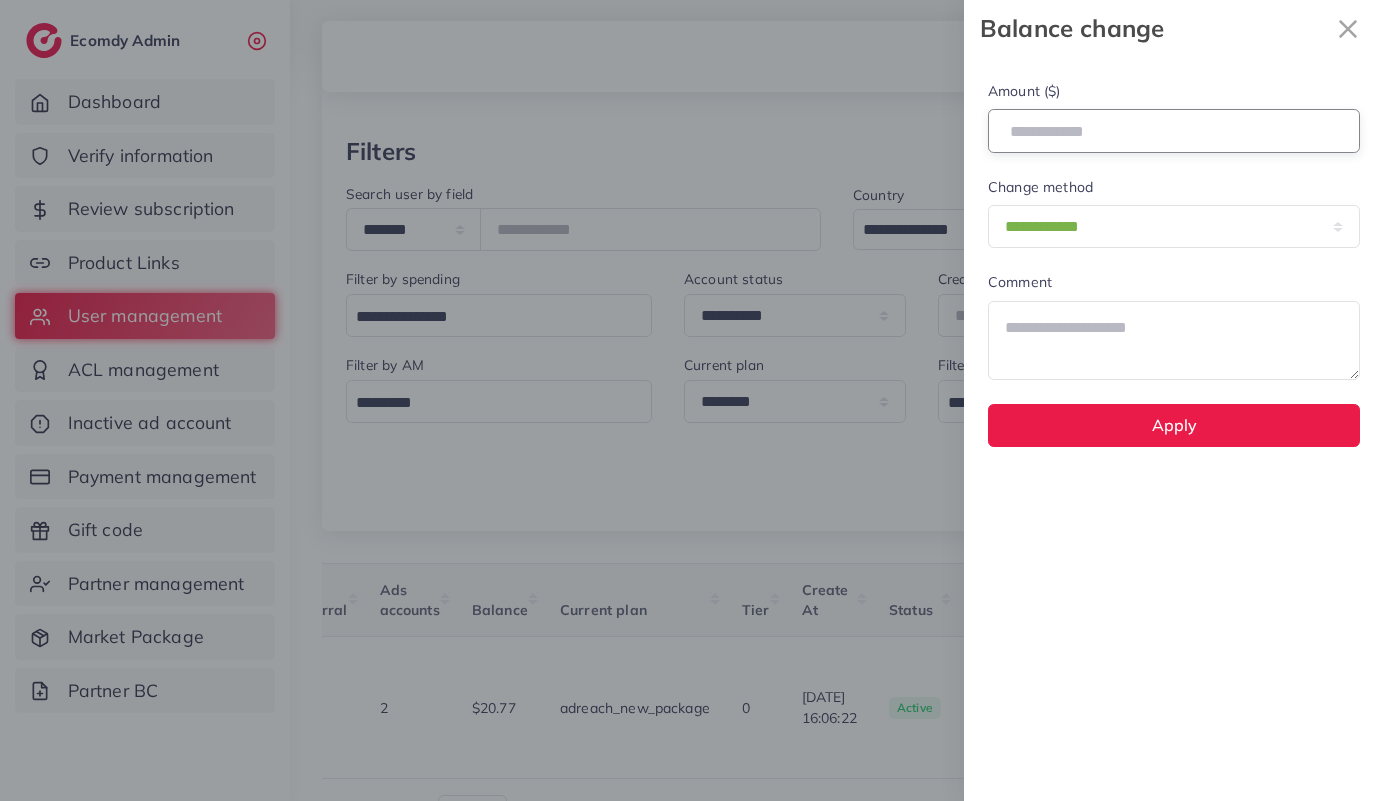 type on "***" 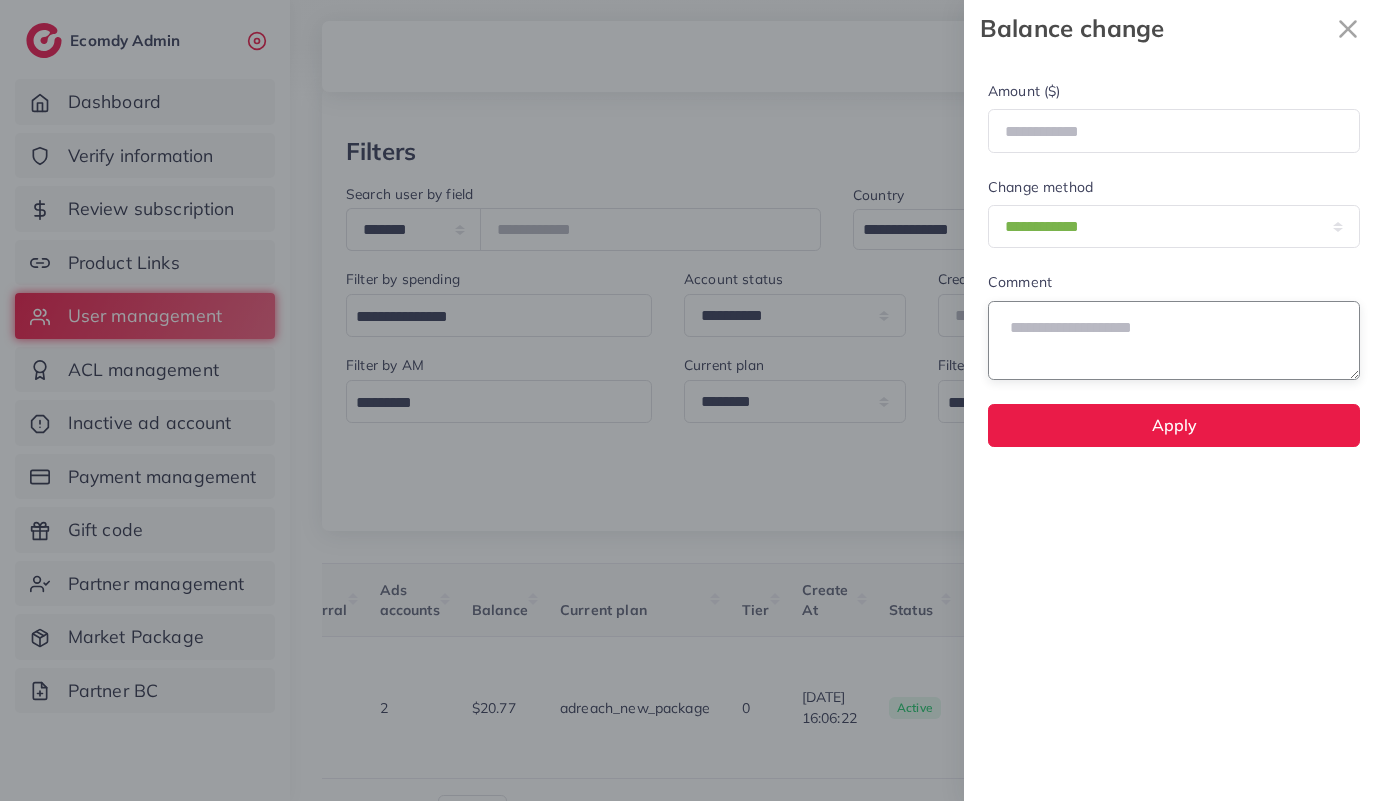 click at bounding box center (1174, 340) 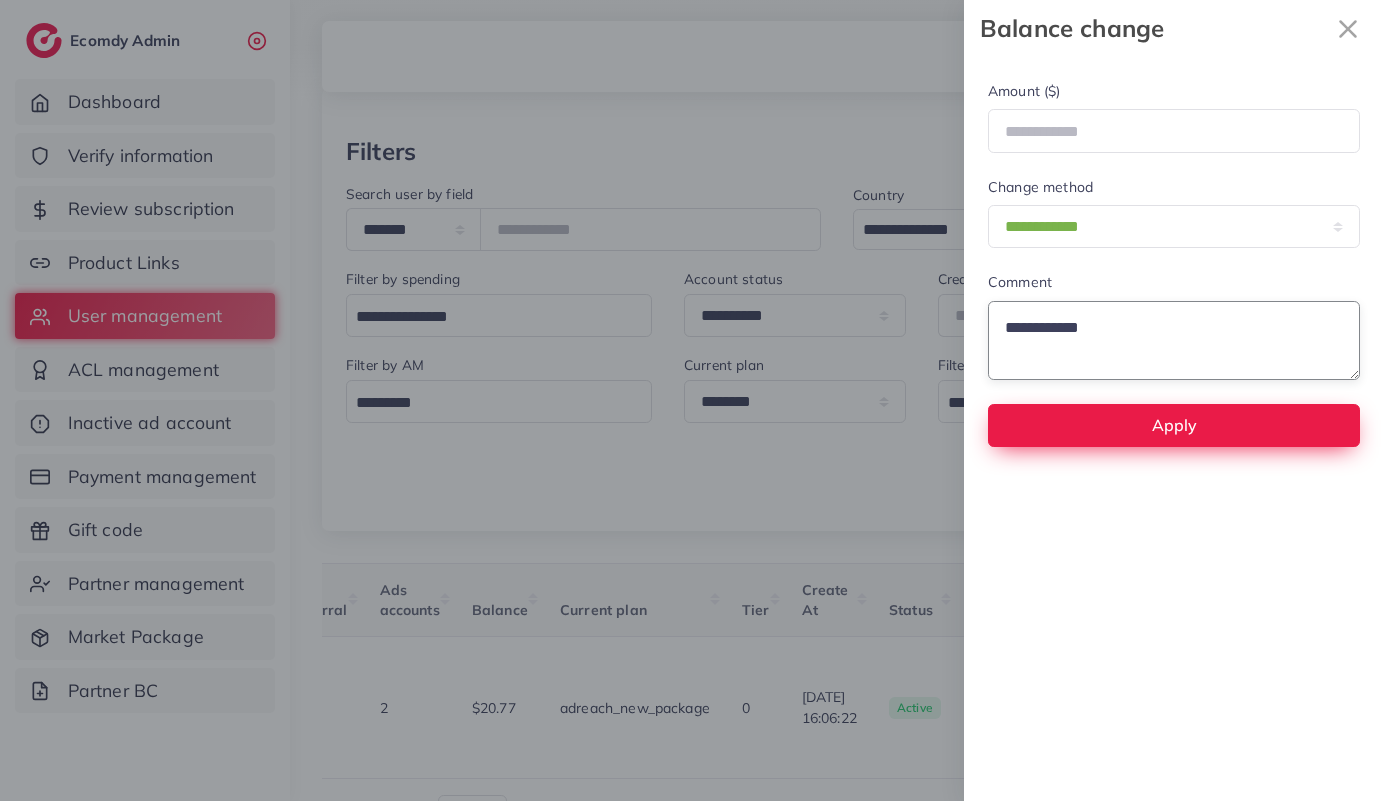type on "**********" 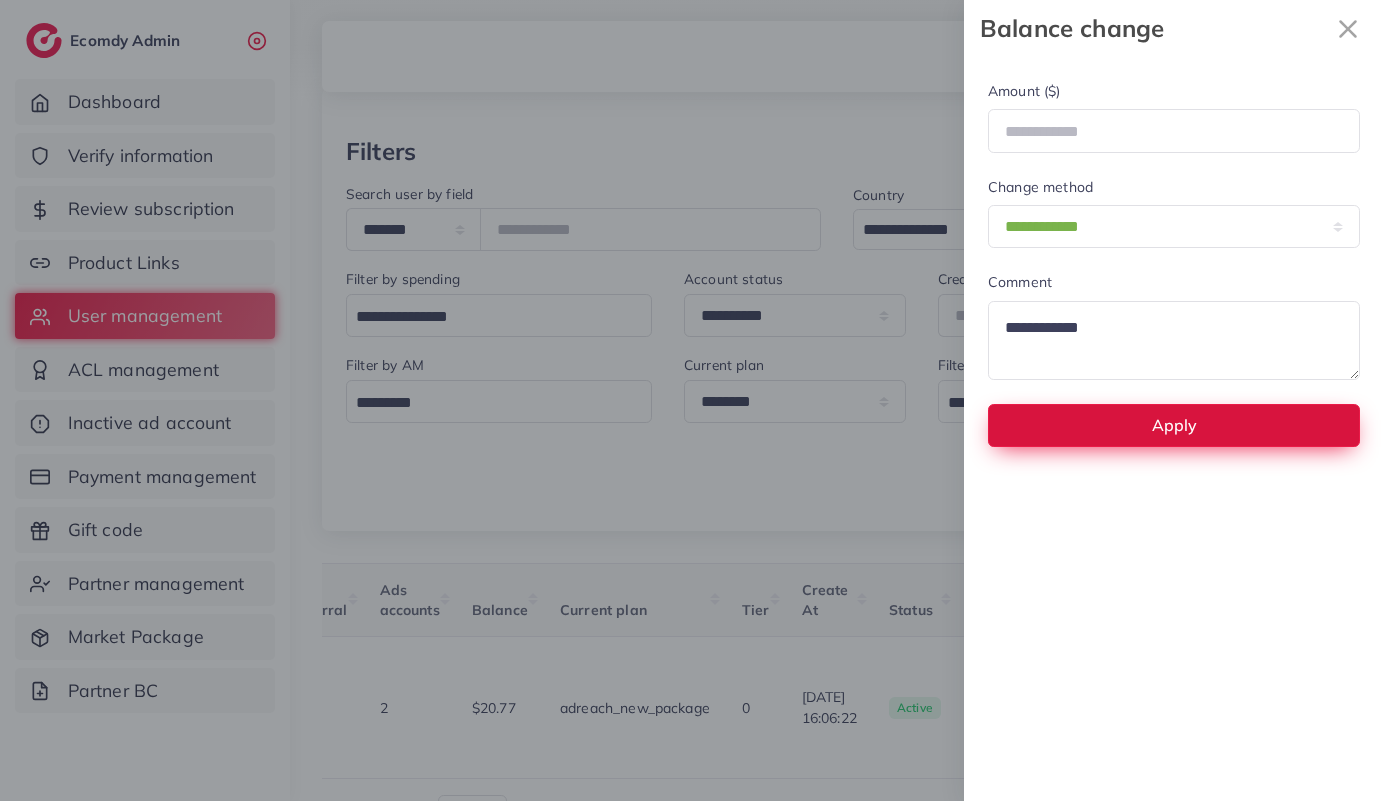 click on "Apply" at bounding box center [1174, 425] 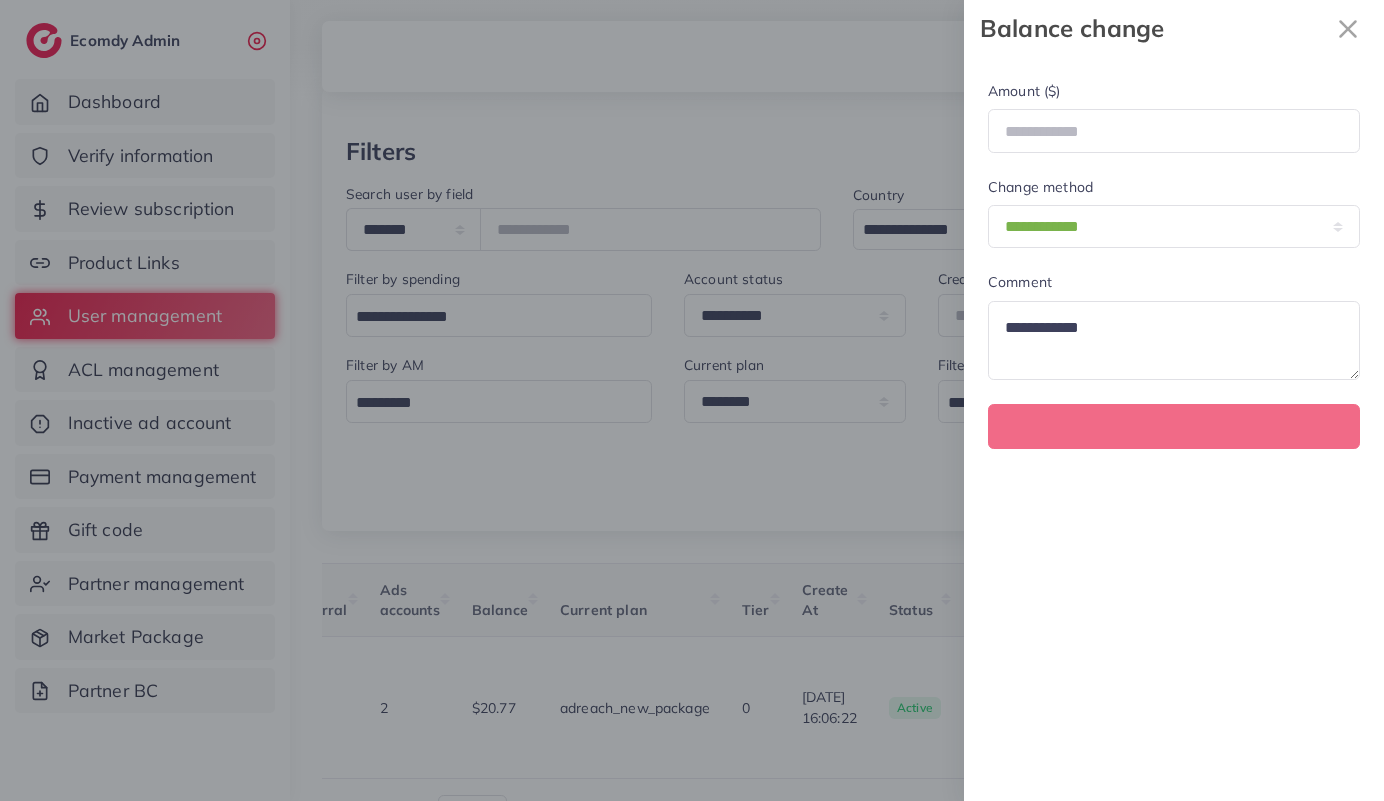 type 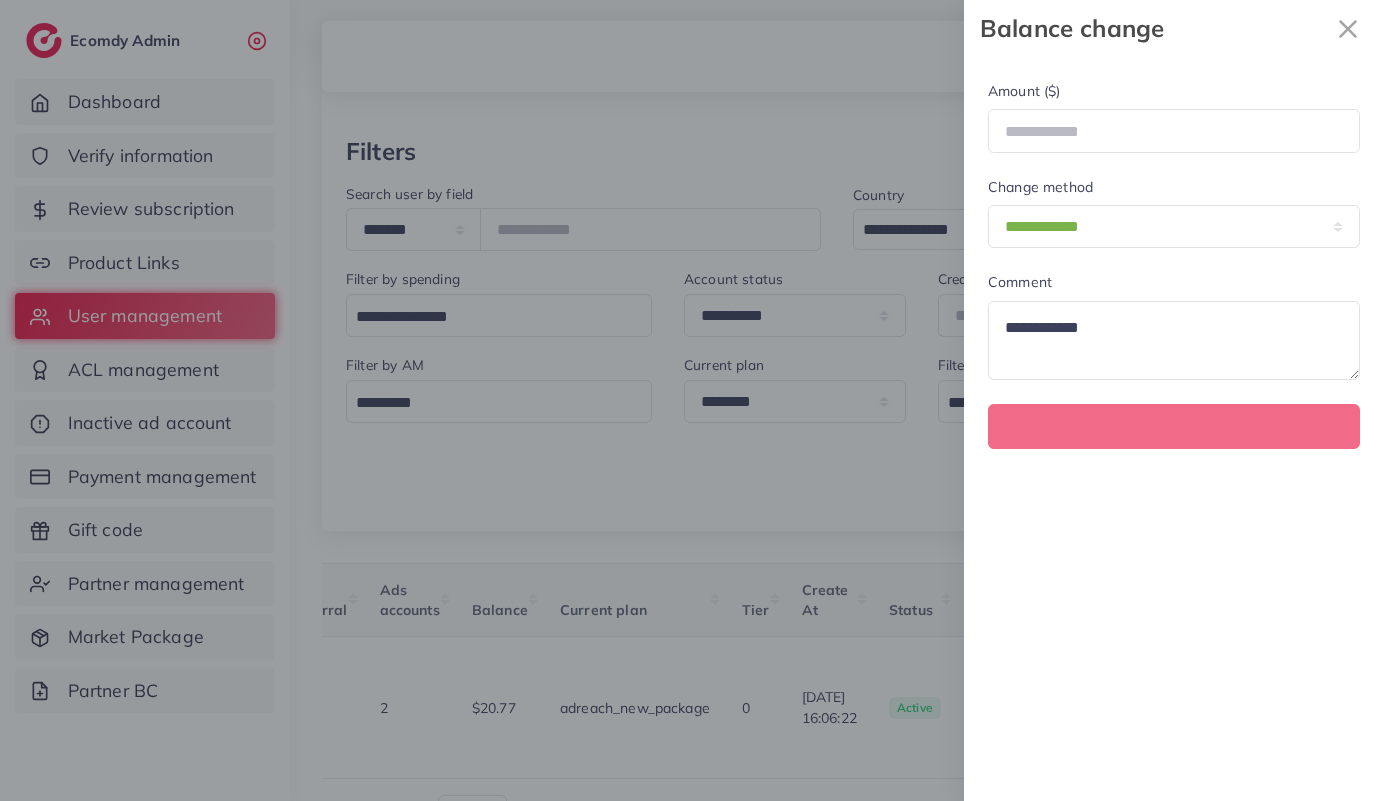 type 